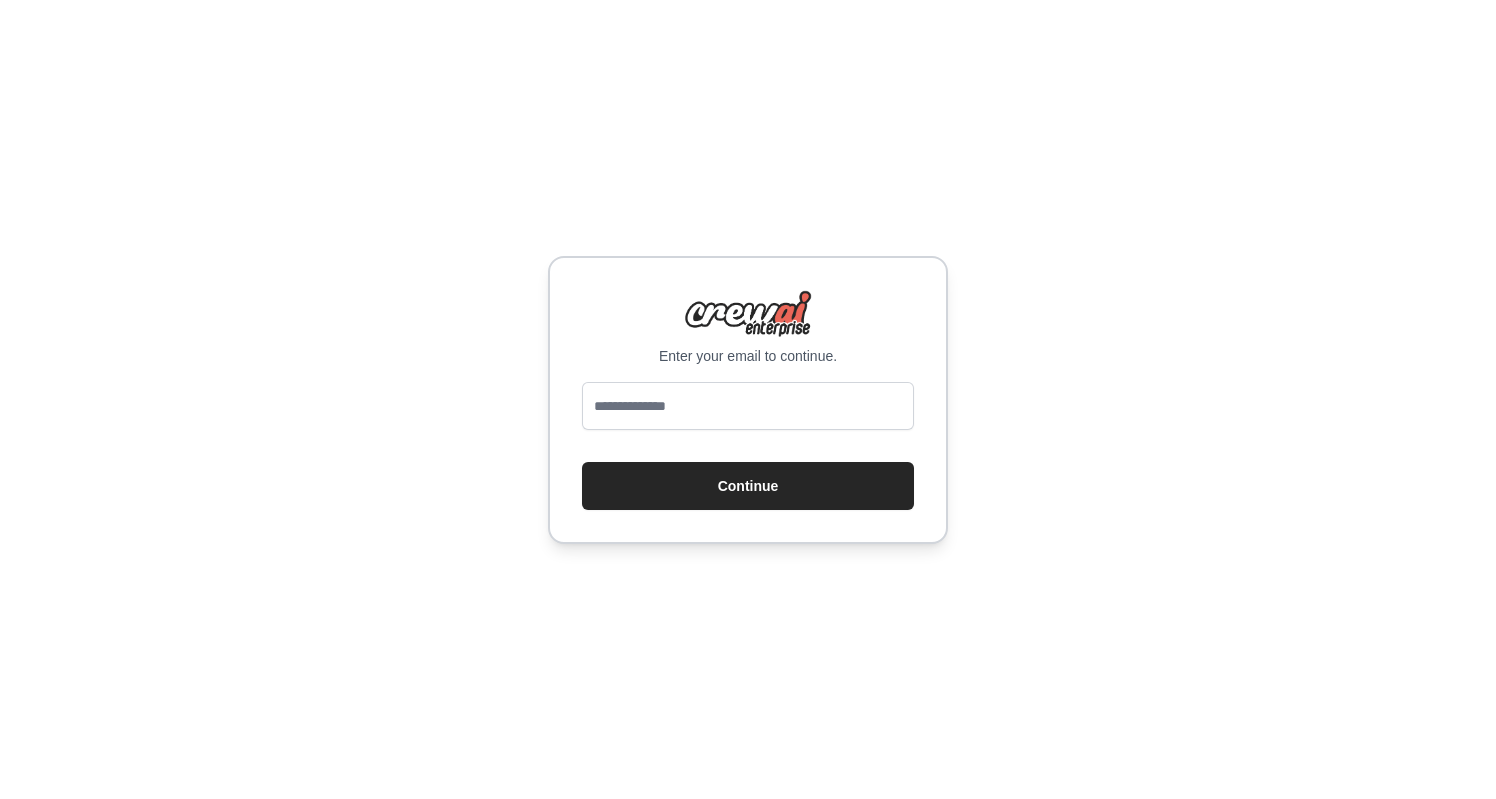 scroll, scrollTop: 0, scrollLeft: 0, axis: both 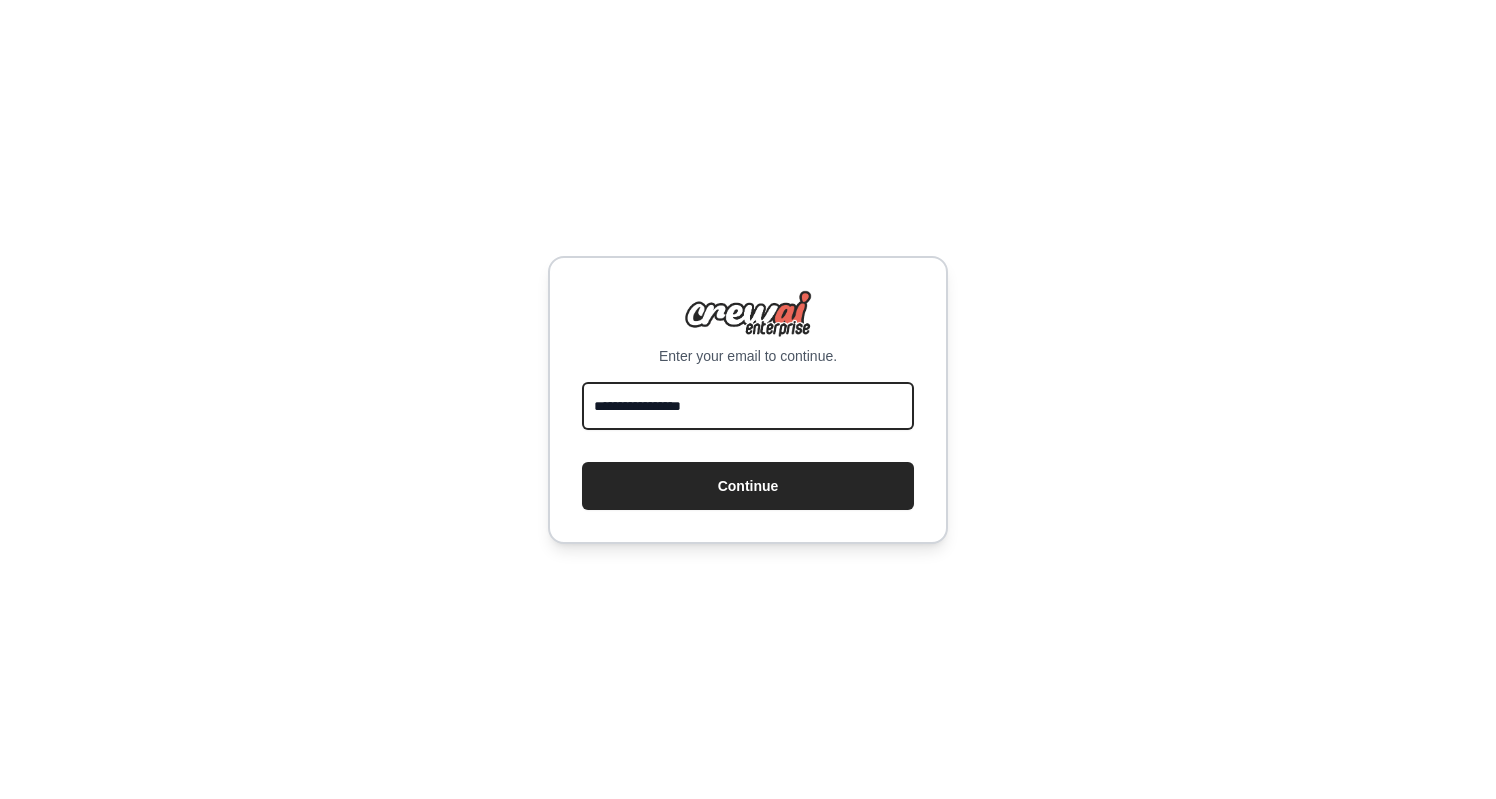 type on "**********" 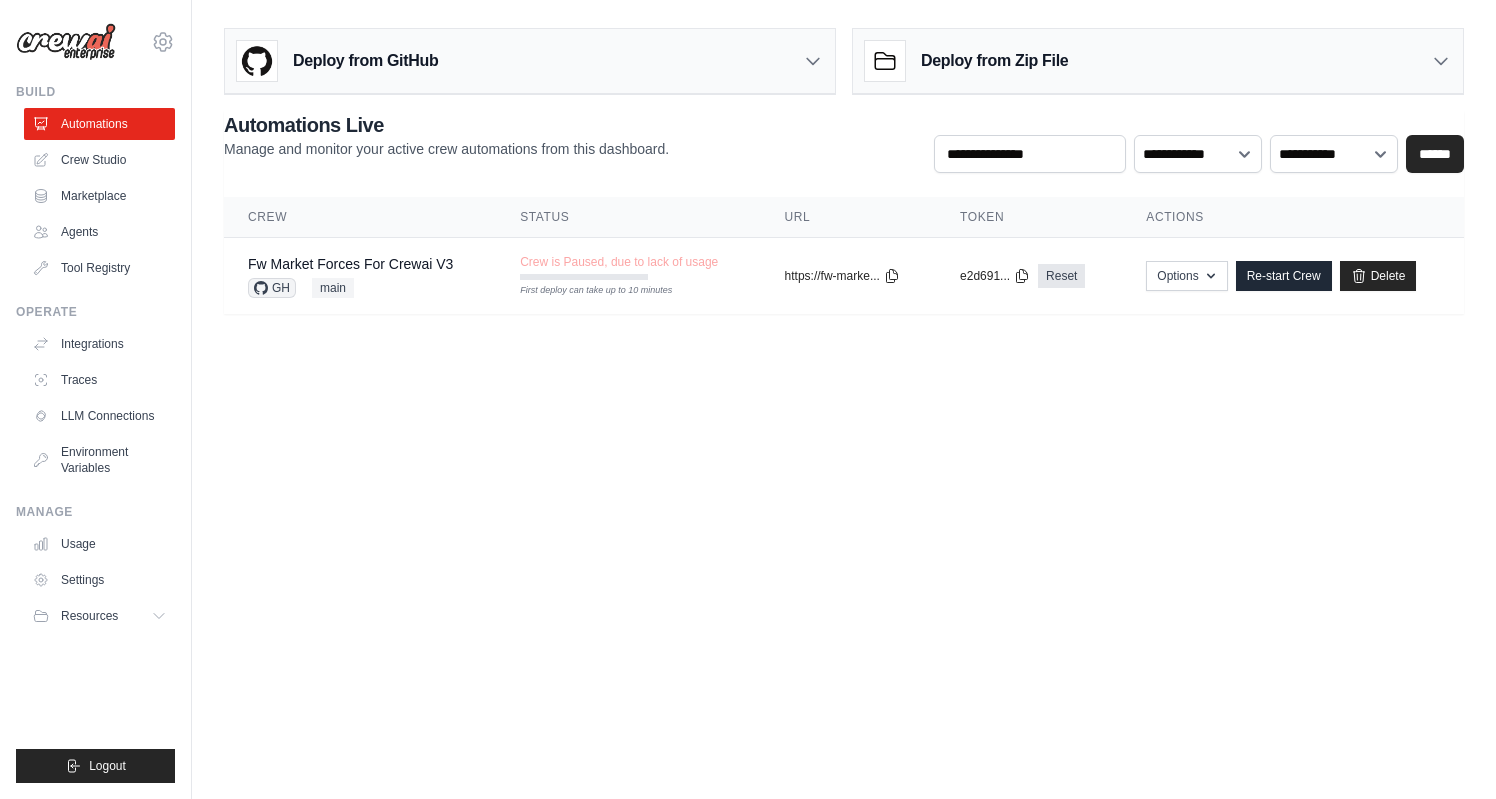 scroll, scrollTop: 0, scrollLeft: 0, axis: both 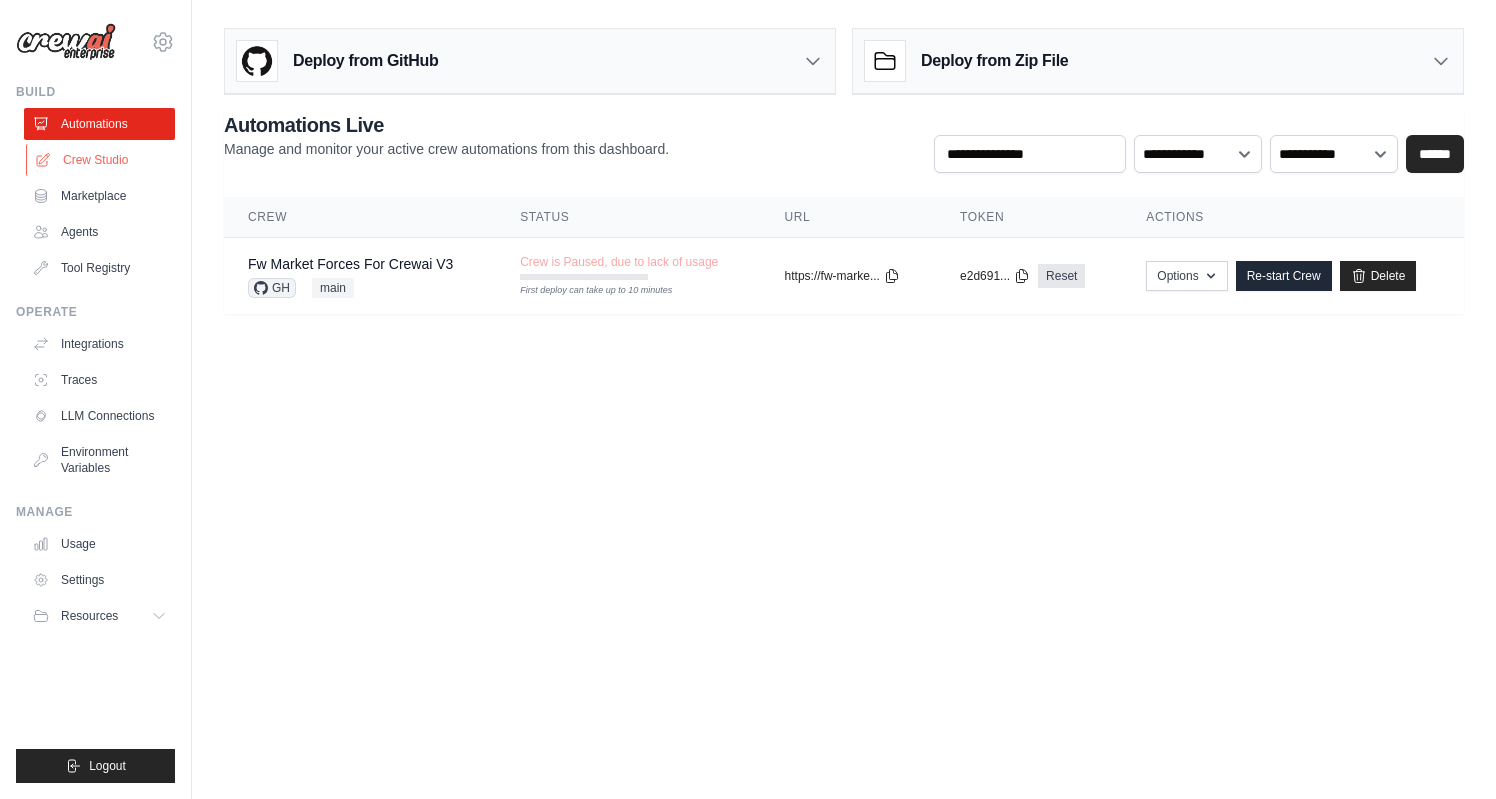 click on "Crew Studio" at bounding box center (101, 160) 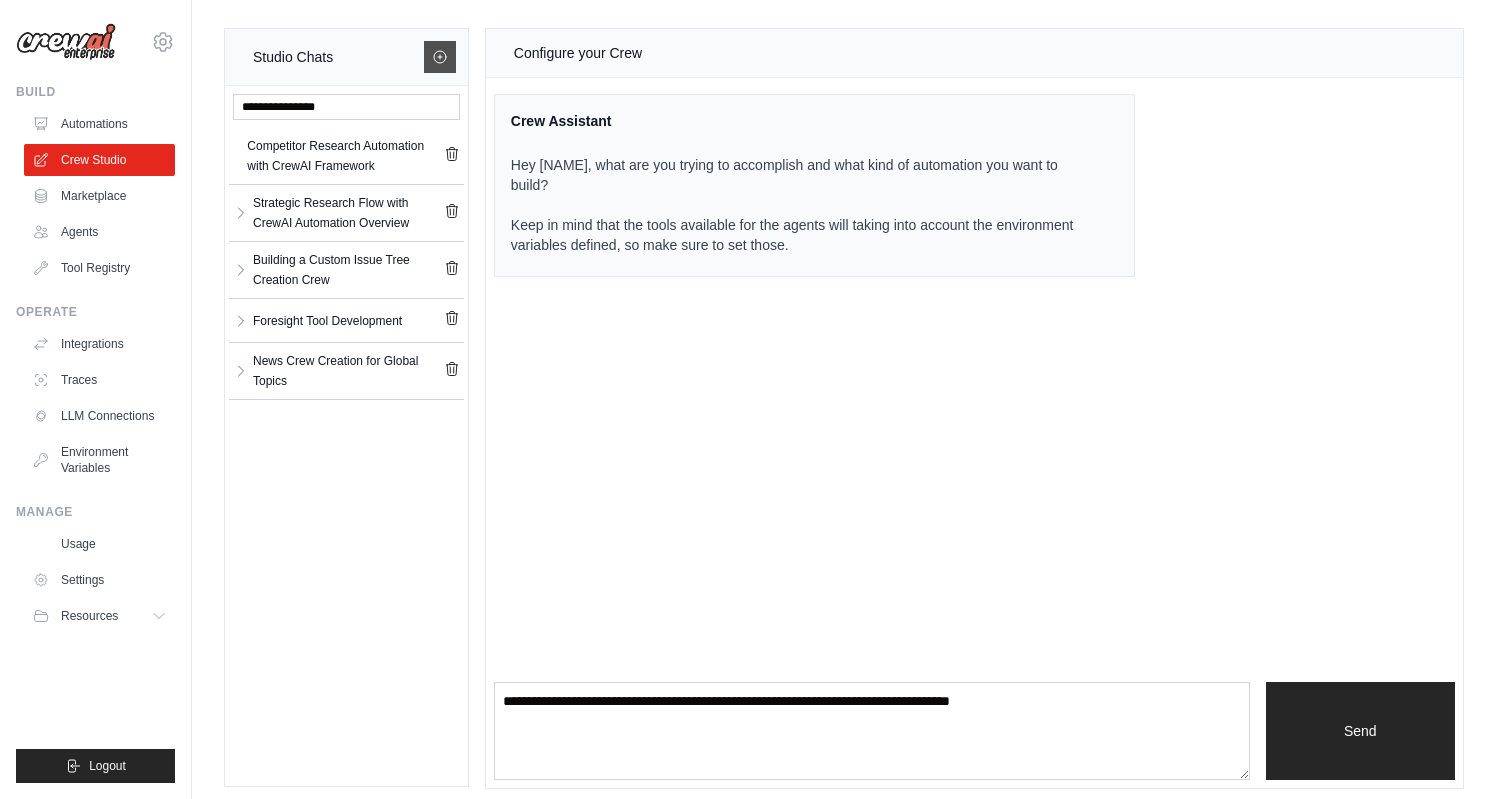 click 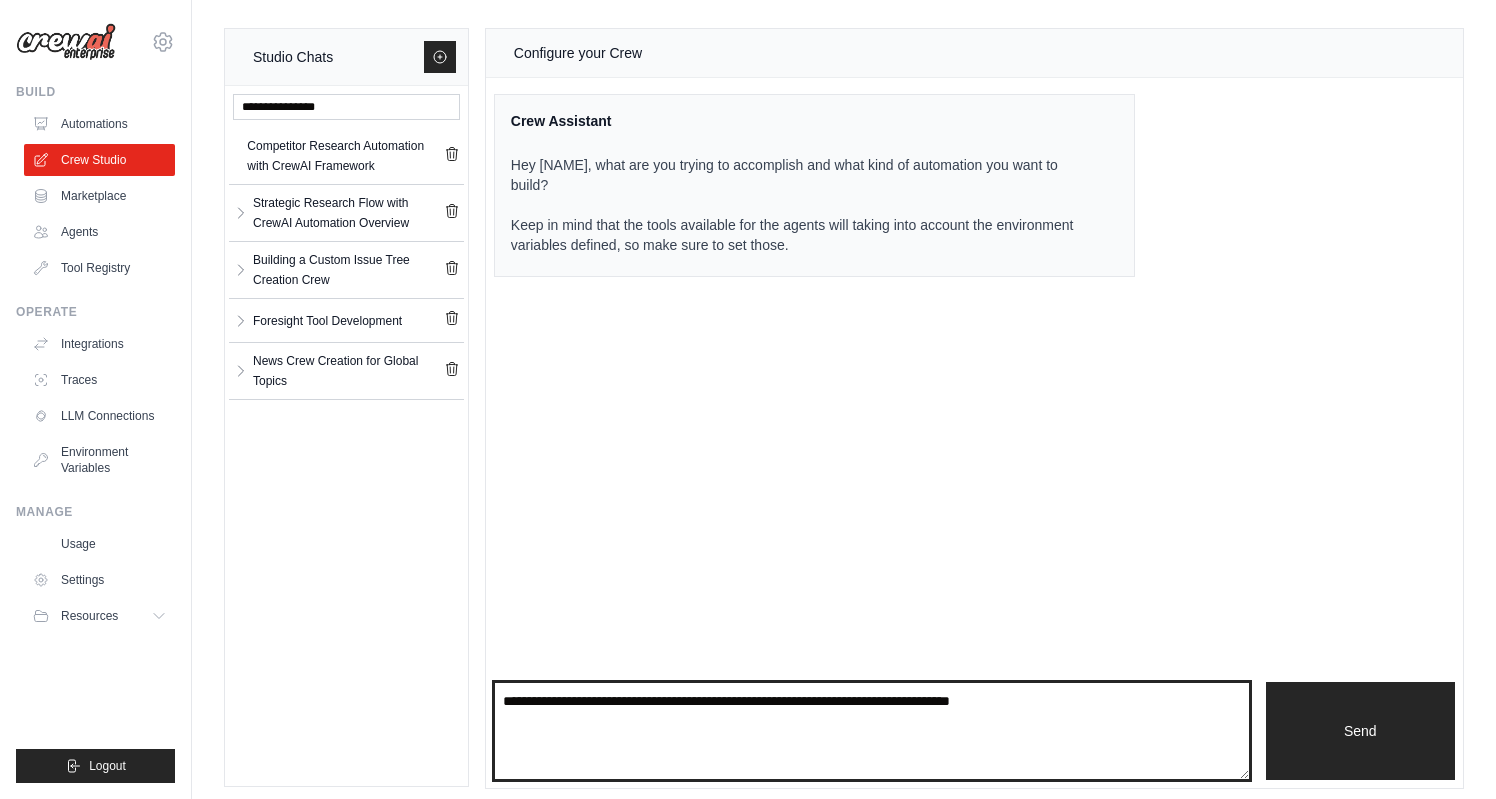 click at bounding box center (872, 731) 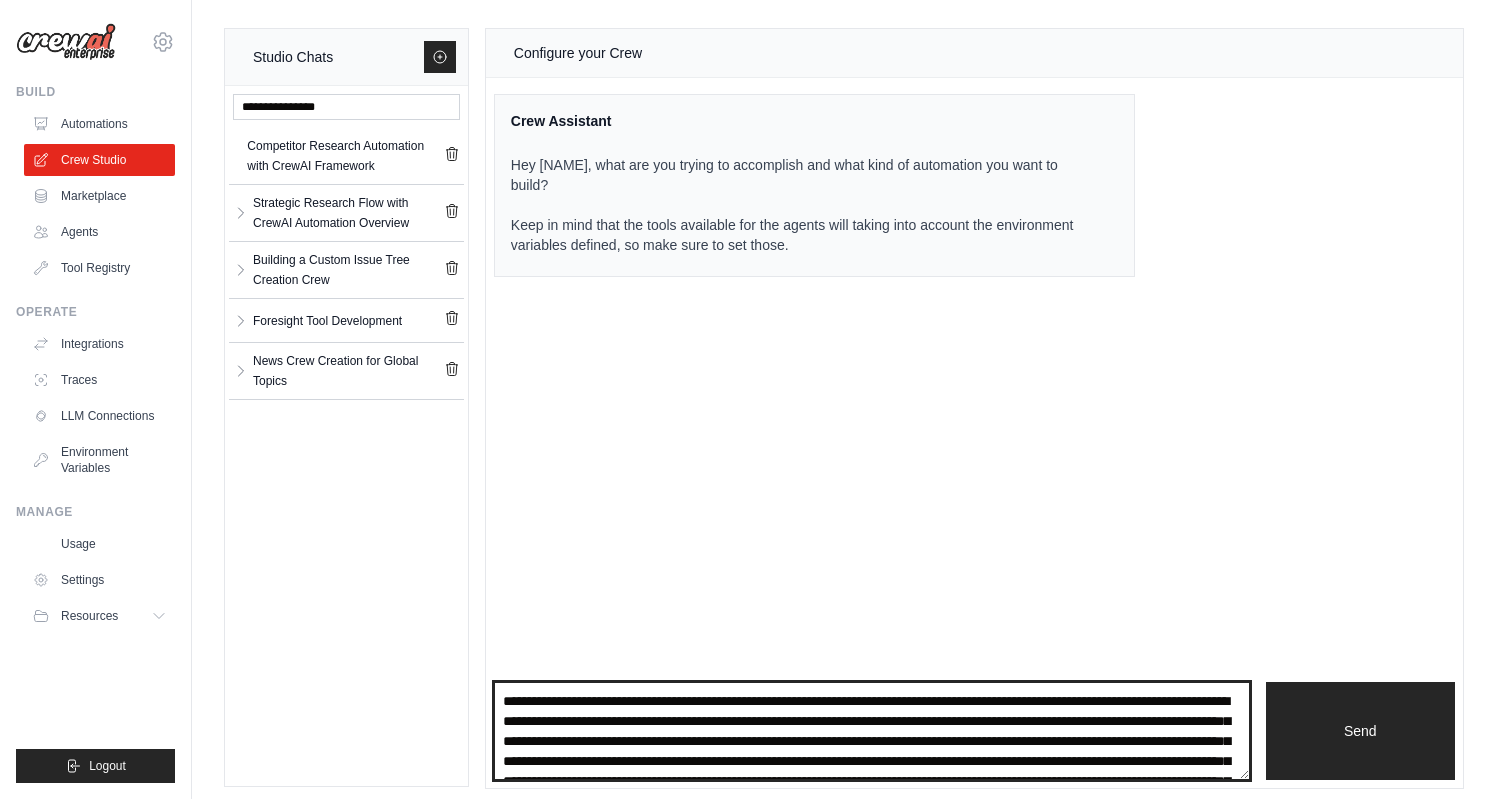 scroll, scrollTop: 0, scrollLeft: 0, axis: both 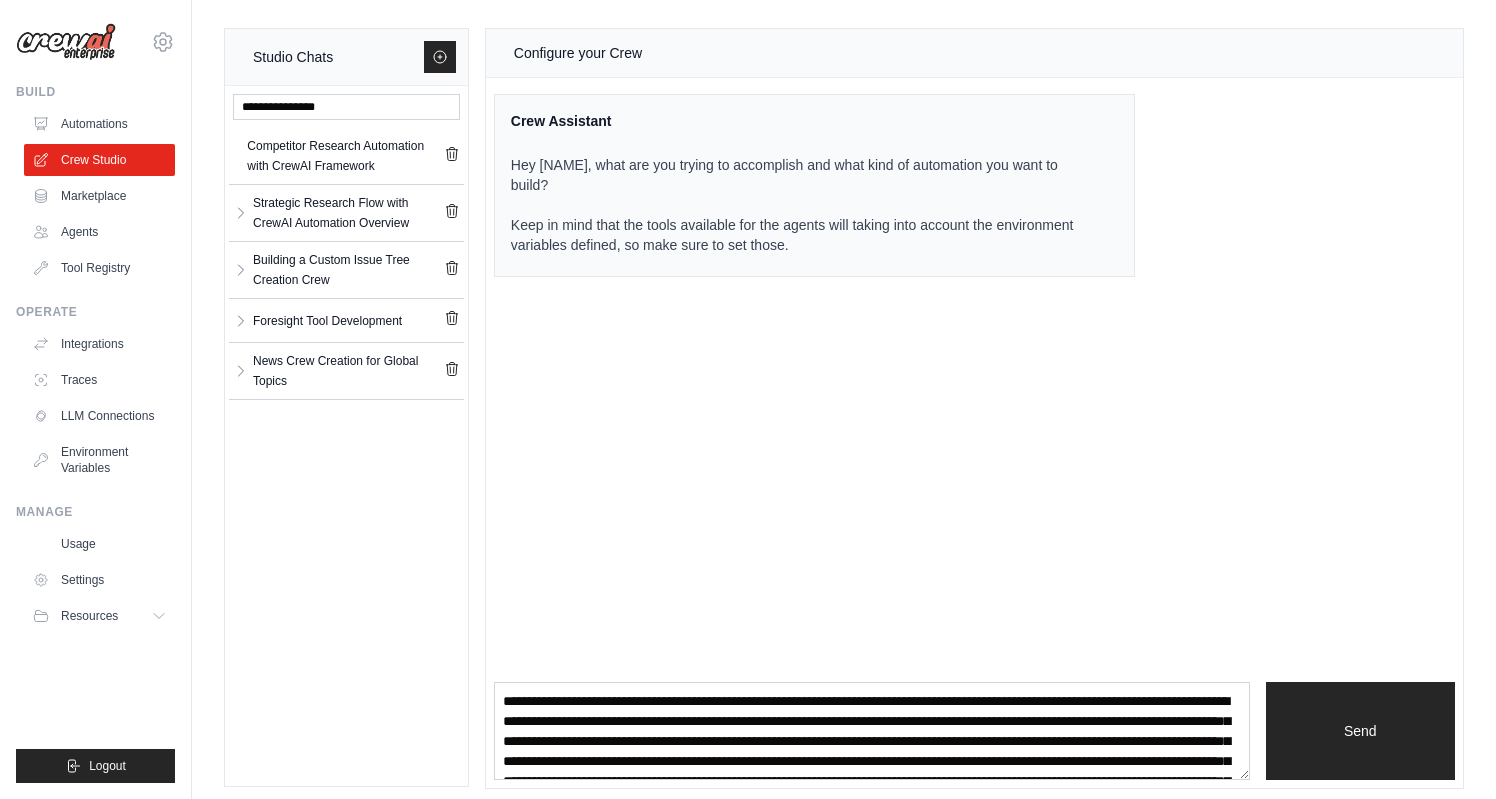 click on "**********" at bounding box center [872, 731] 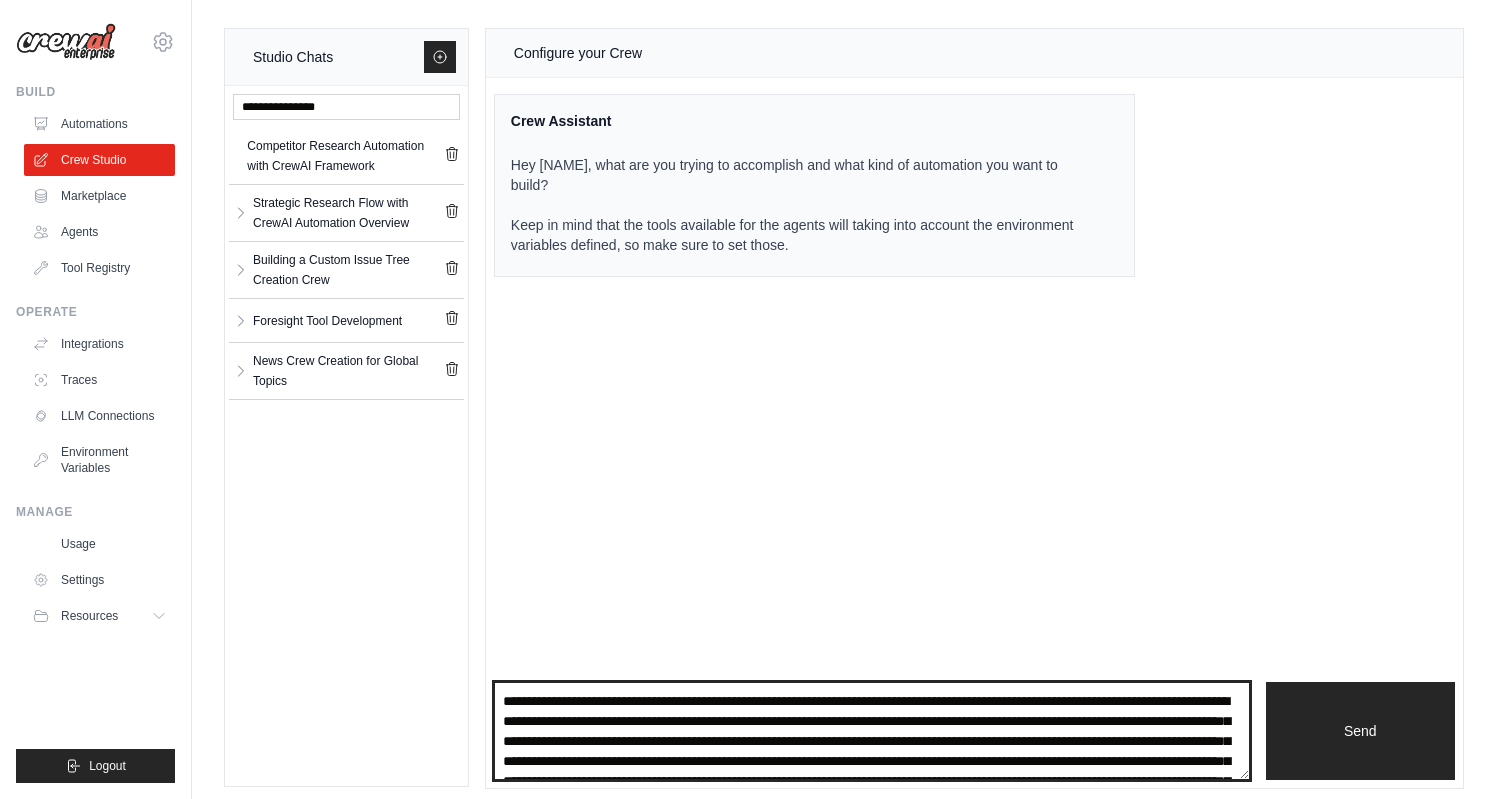 scroll, scrollTop: 0, scrollLeft: 0, axis: both 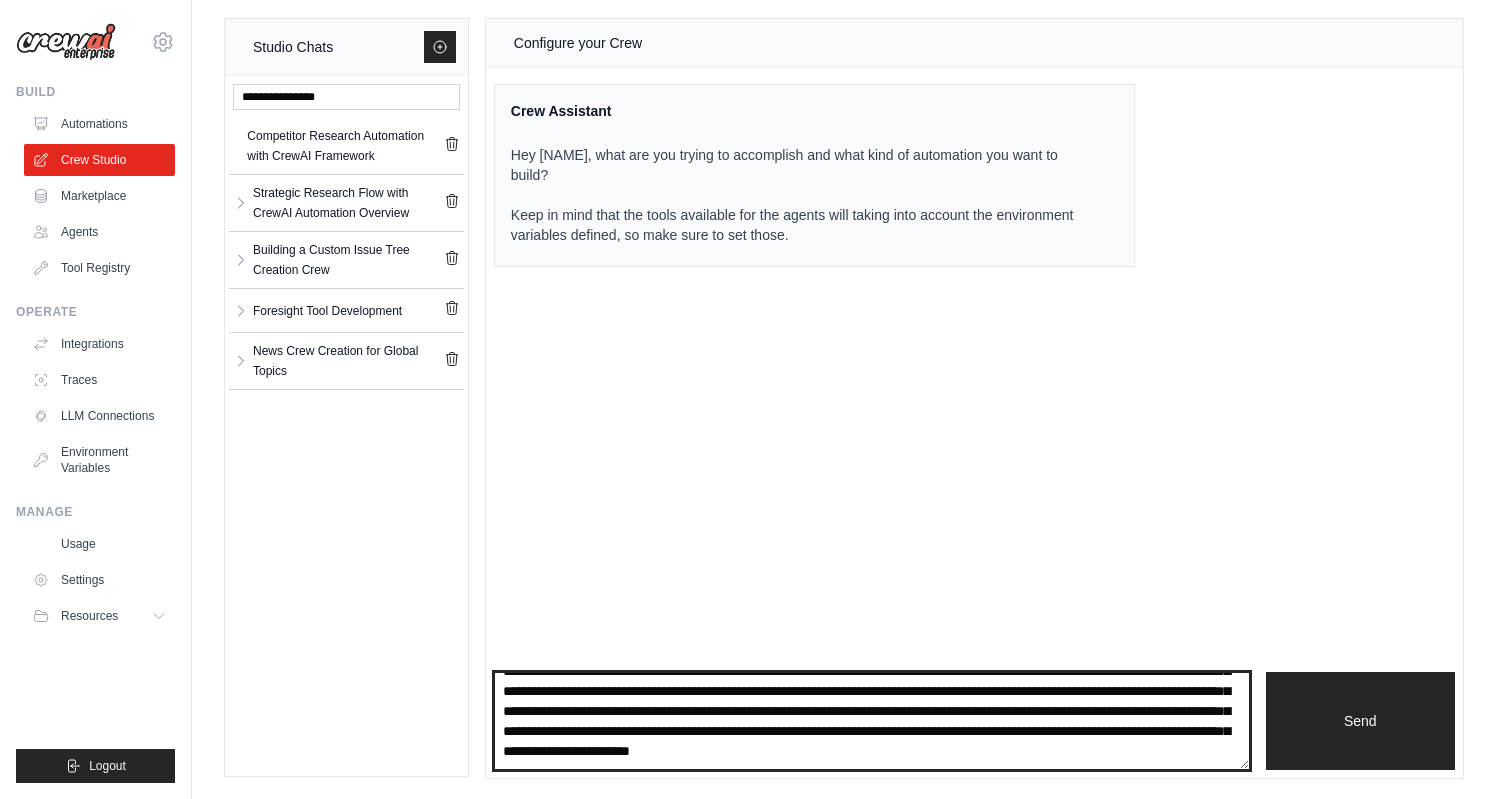 drag, startPoint x: 738, startPoint y: 719, endPoint x: 1036, endPoint y: 845, distance: 323.54288 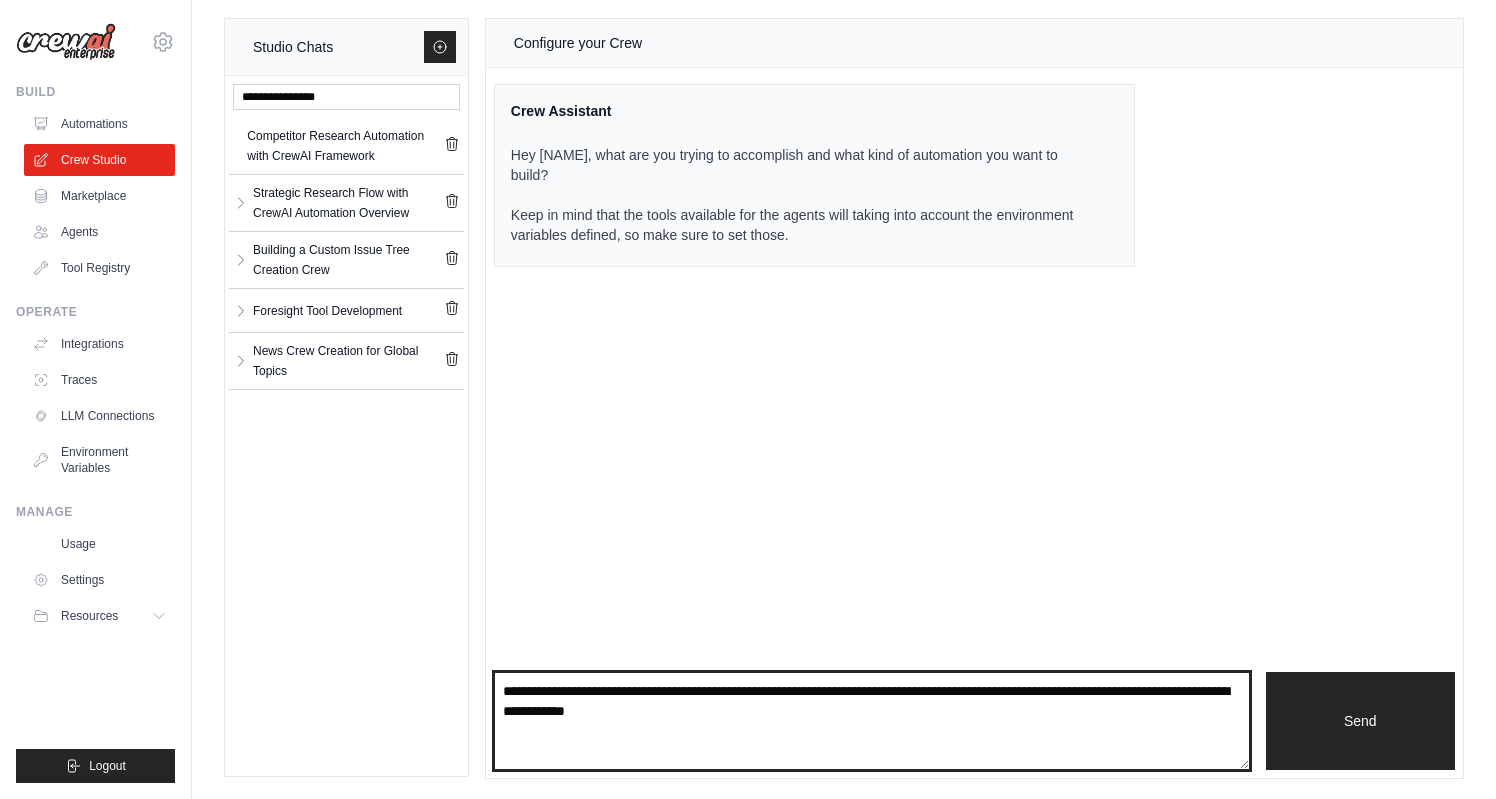 scroll, scrollTop: 0, scrollLeft: 0, axis: both 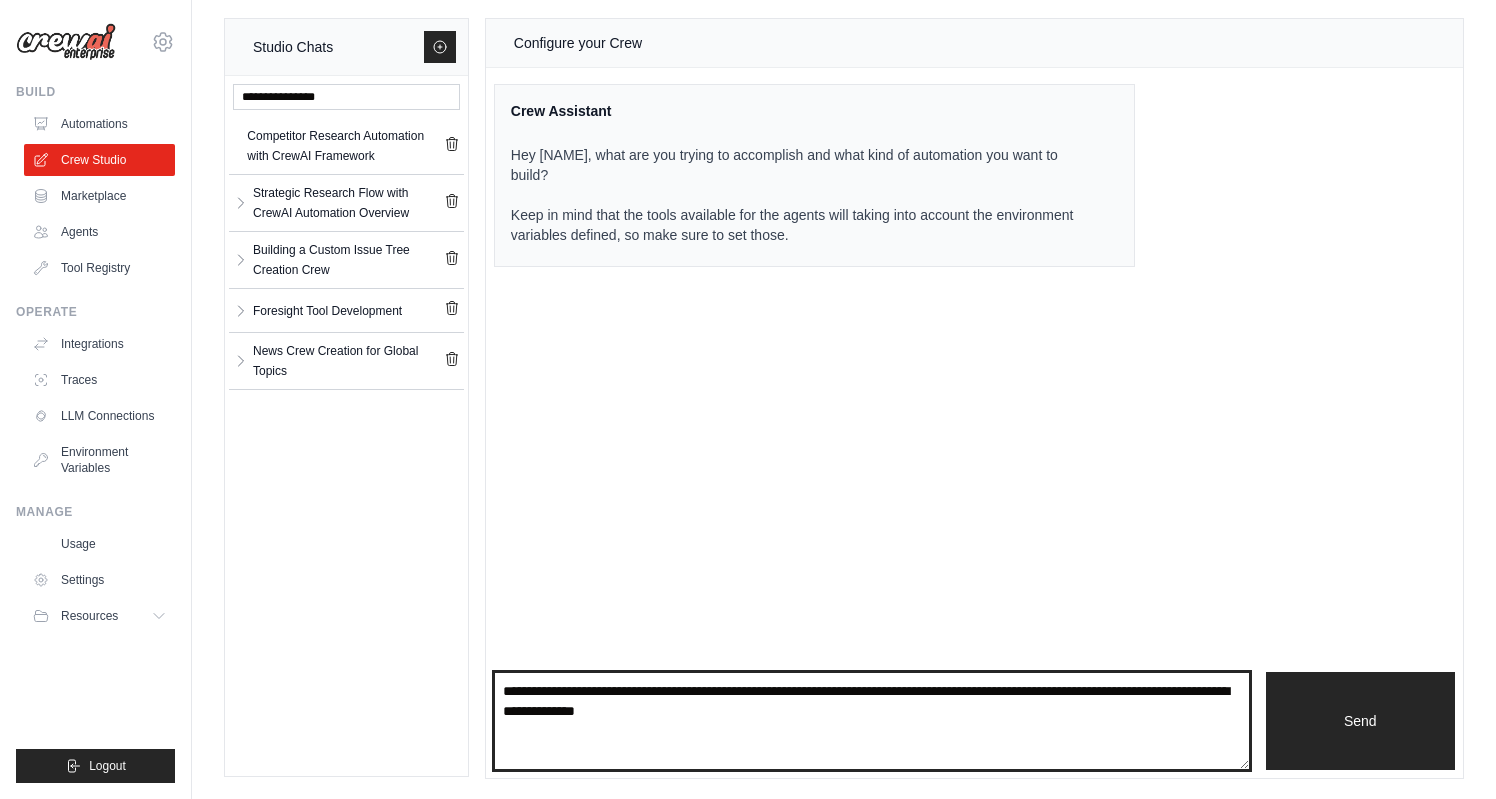 paste on "**********" 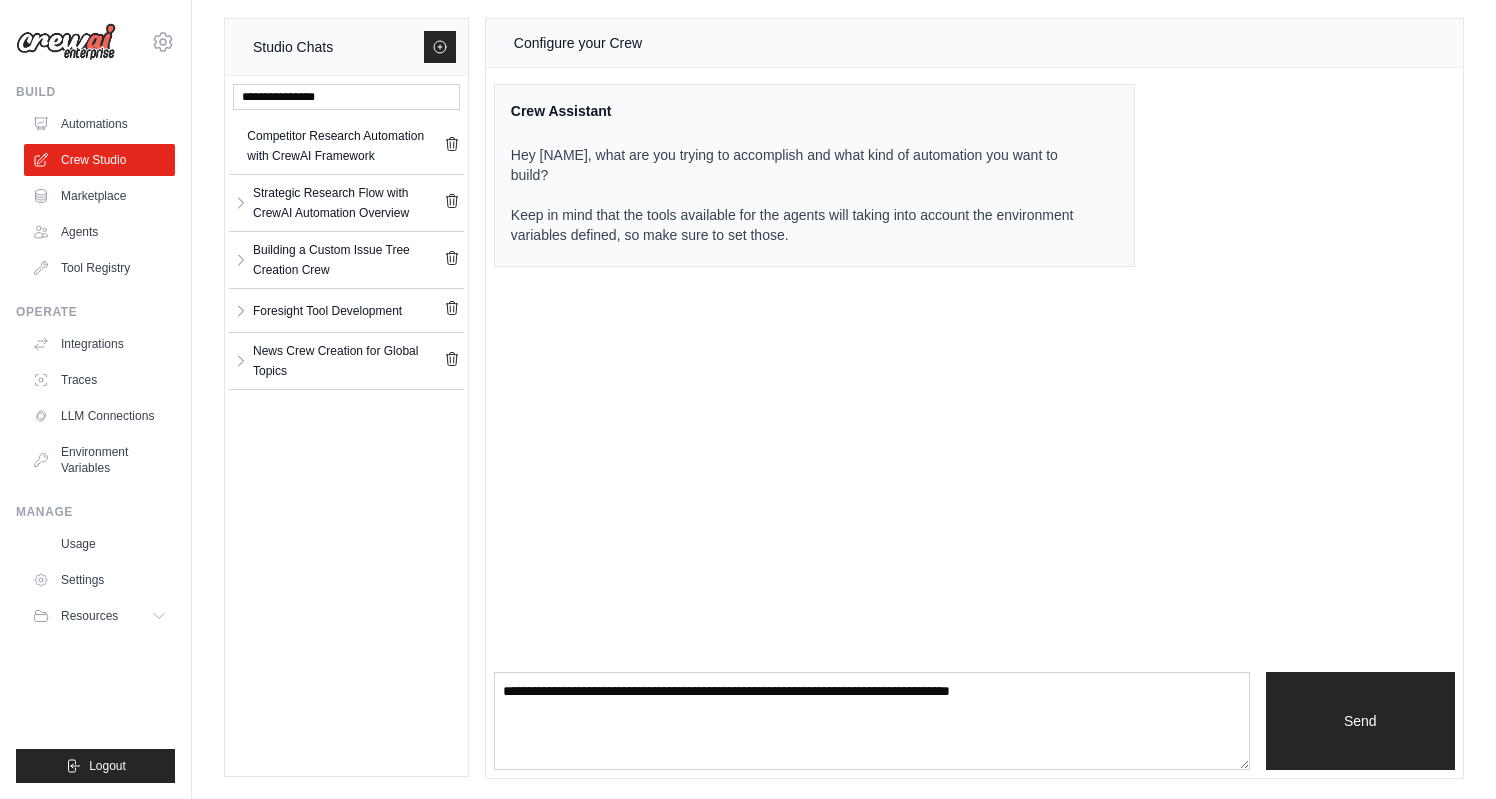 scroll, scrollTop: 0, scrollLeft: 0, axis: both 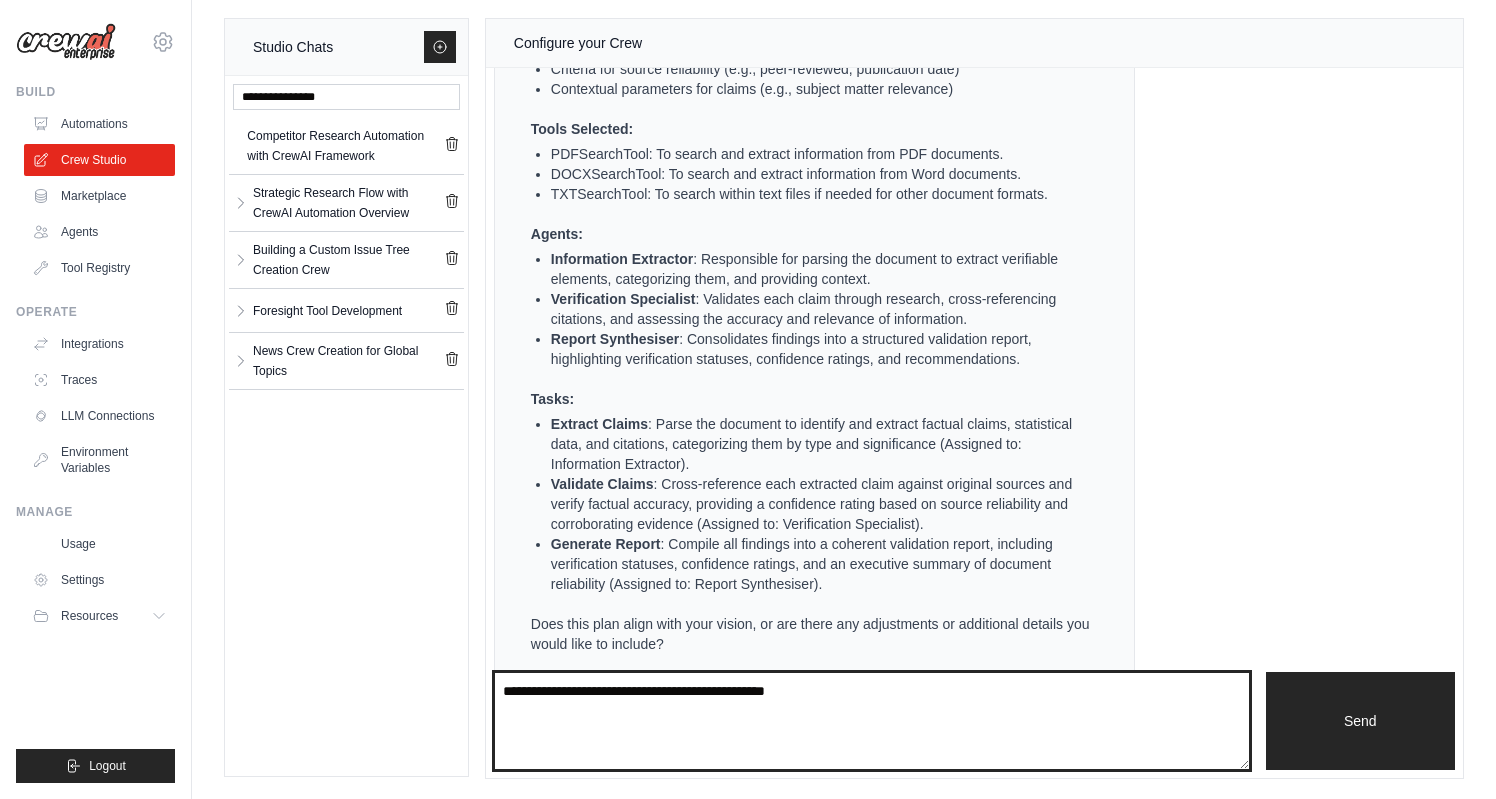 type on "**********" 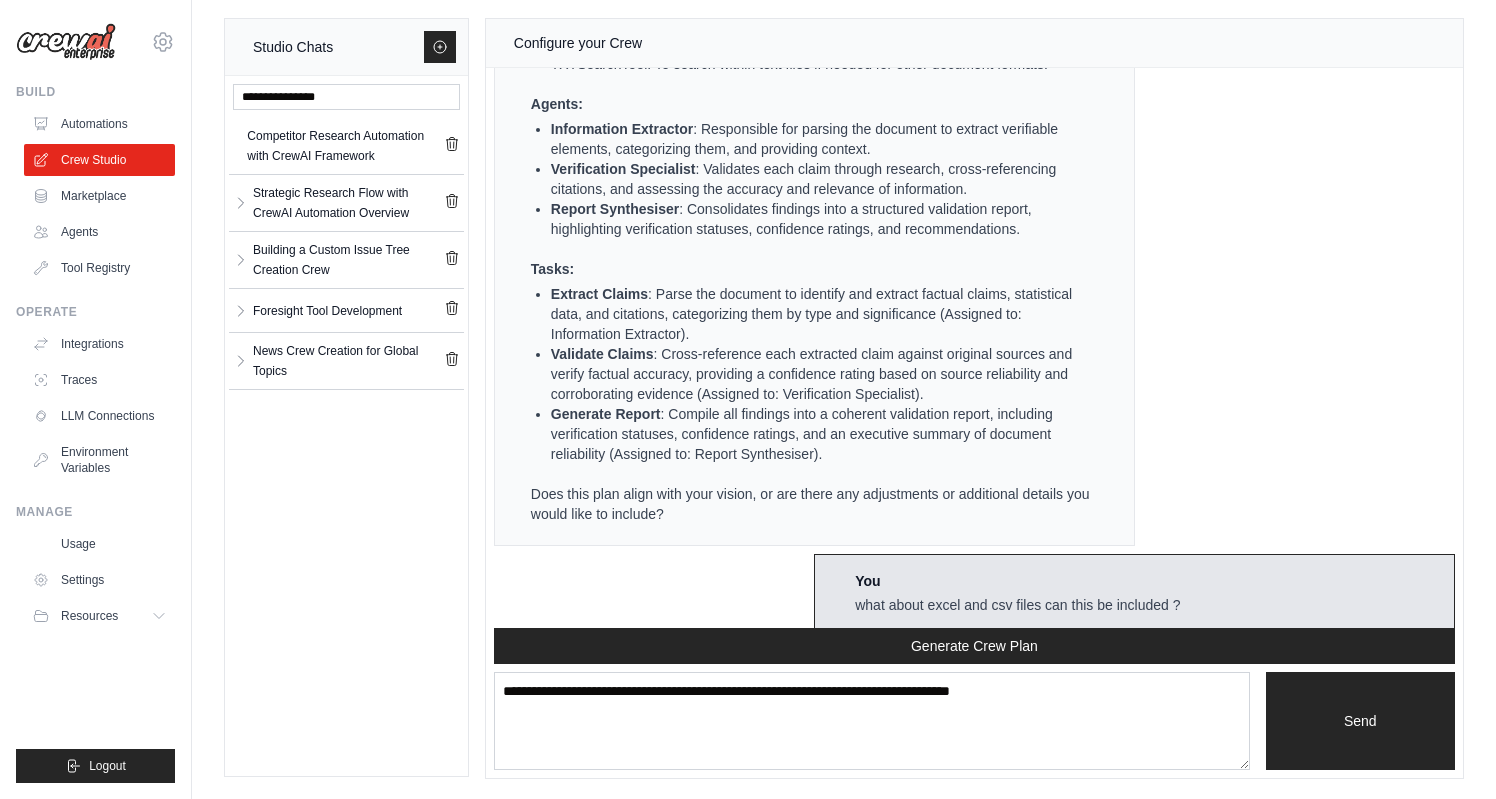 scroll, scrollTop: 1469, scrollLeft: 0, axis: vertical 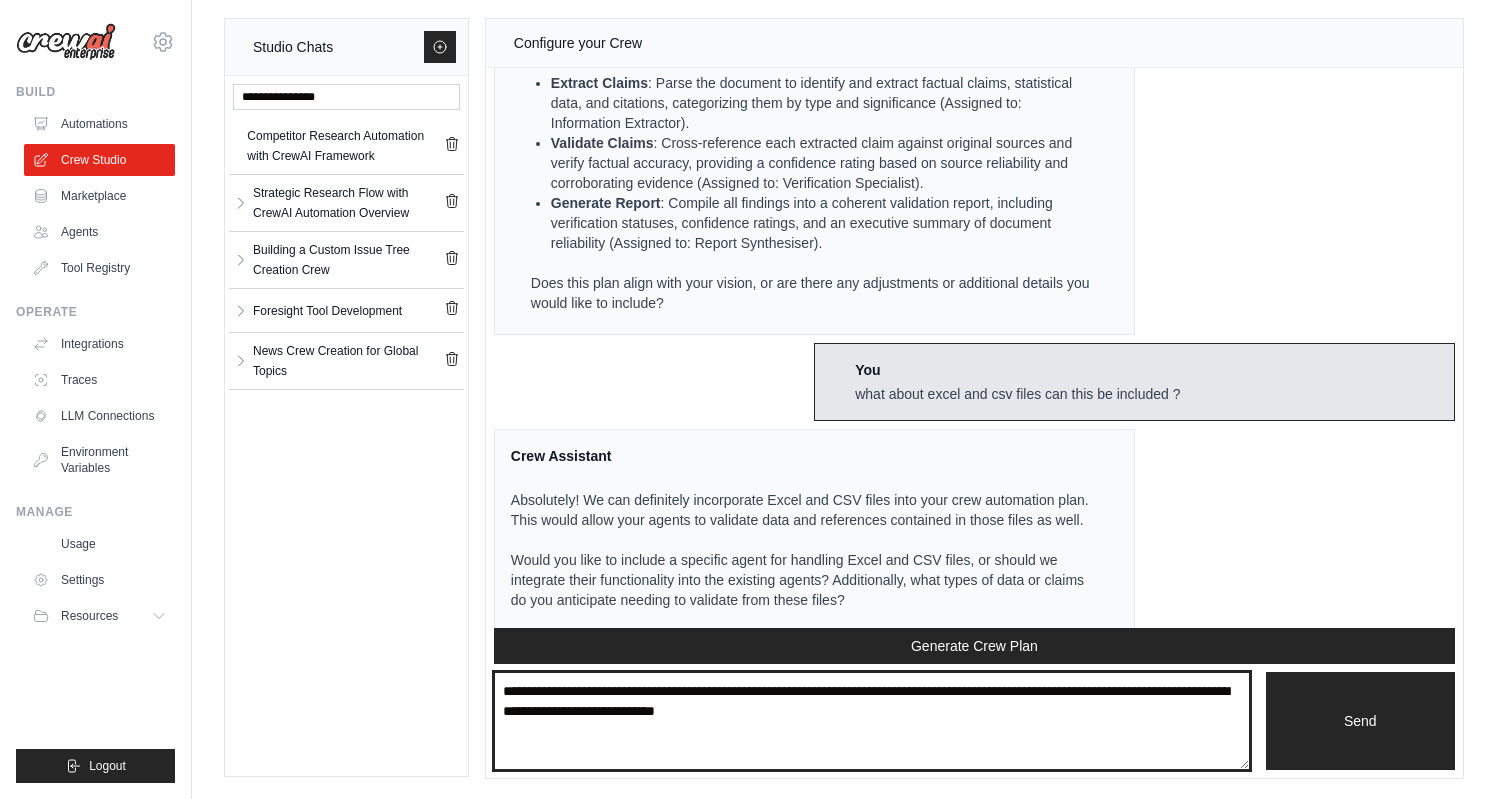 type on "**********" 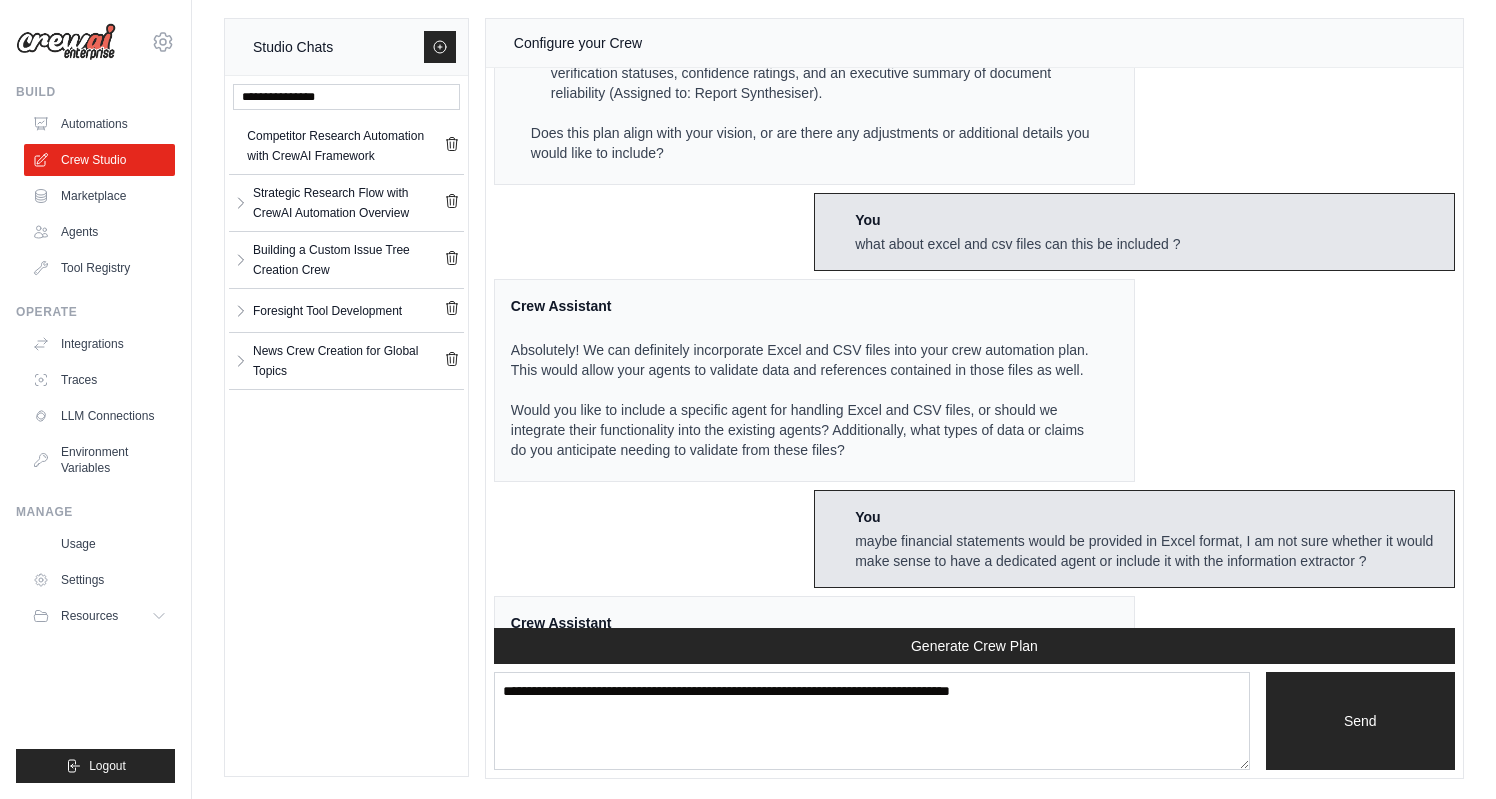scroll, scrollTop: 2666, scrollLeft: 0, axis: vertical 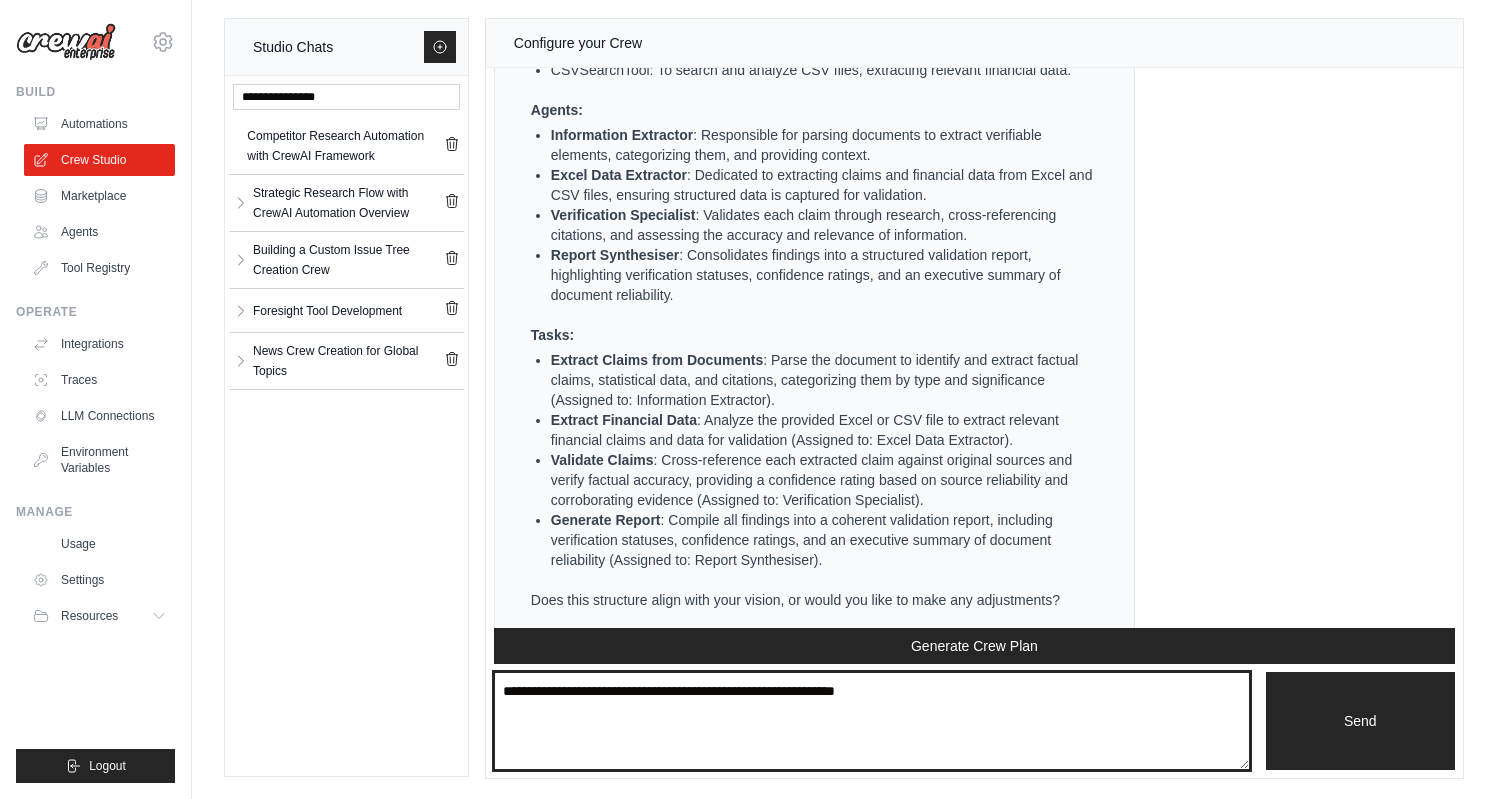 type on "**********" 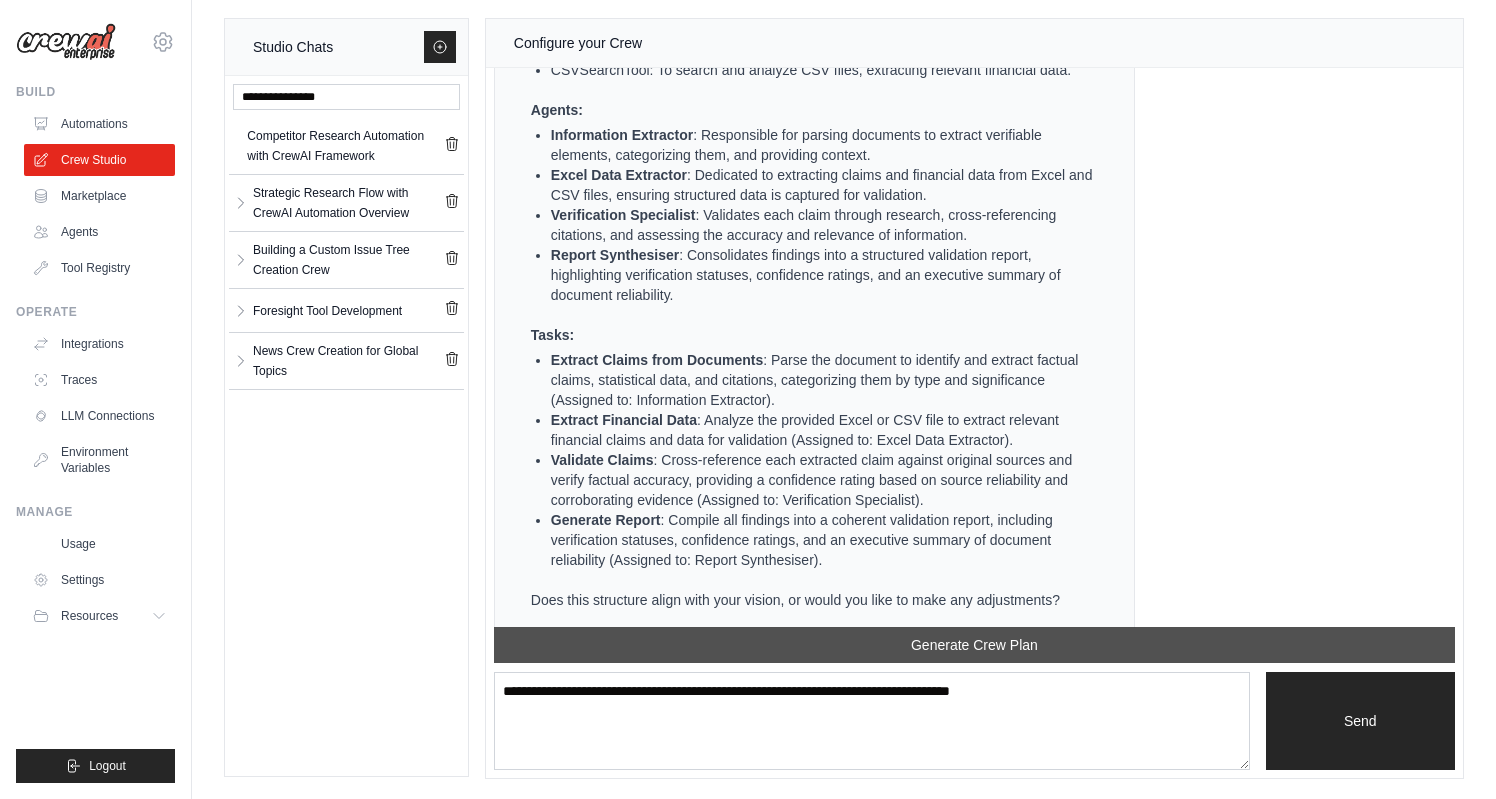 click on "Generate Crew Plan" at bounding box center [974, 645] 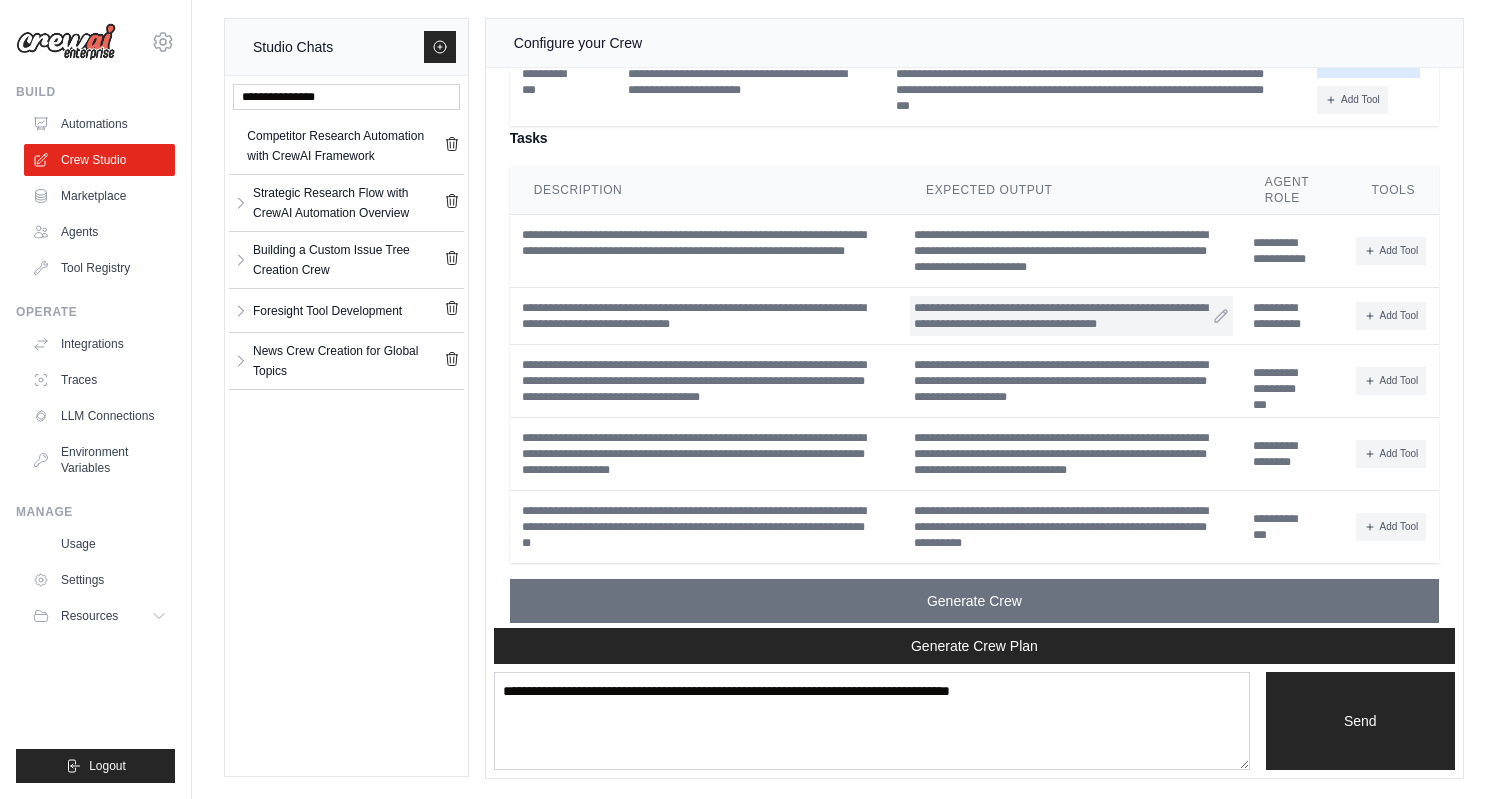 scroll, scrollTop: 3924, scrollLeft: 0, axis: vertical 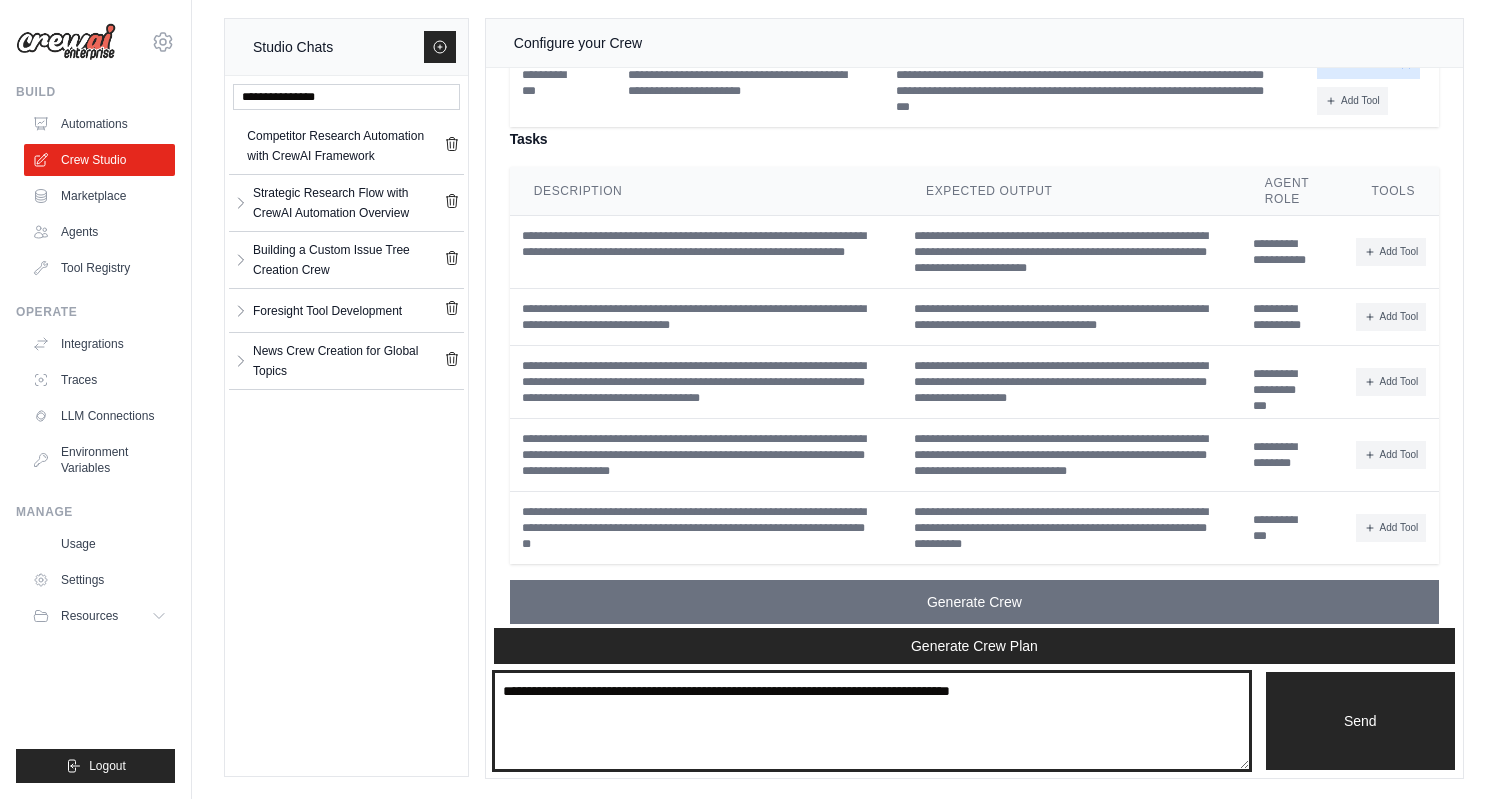 click at bounding box center (872, 721) 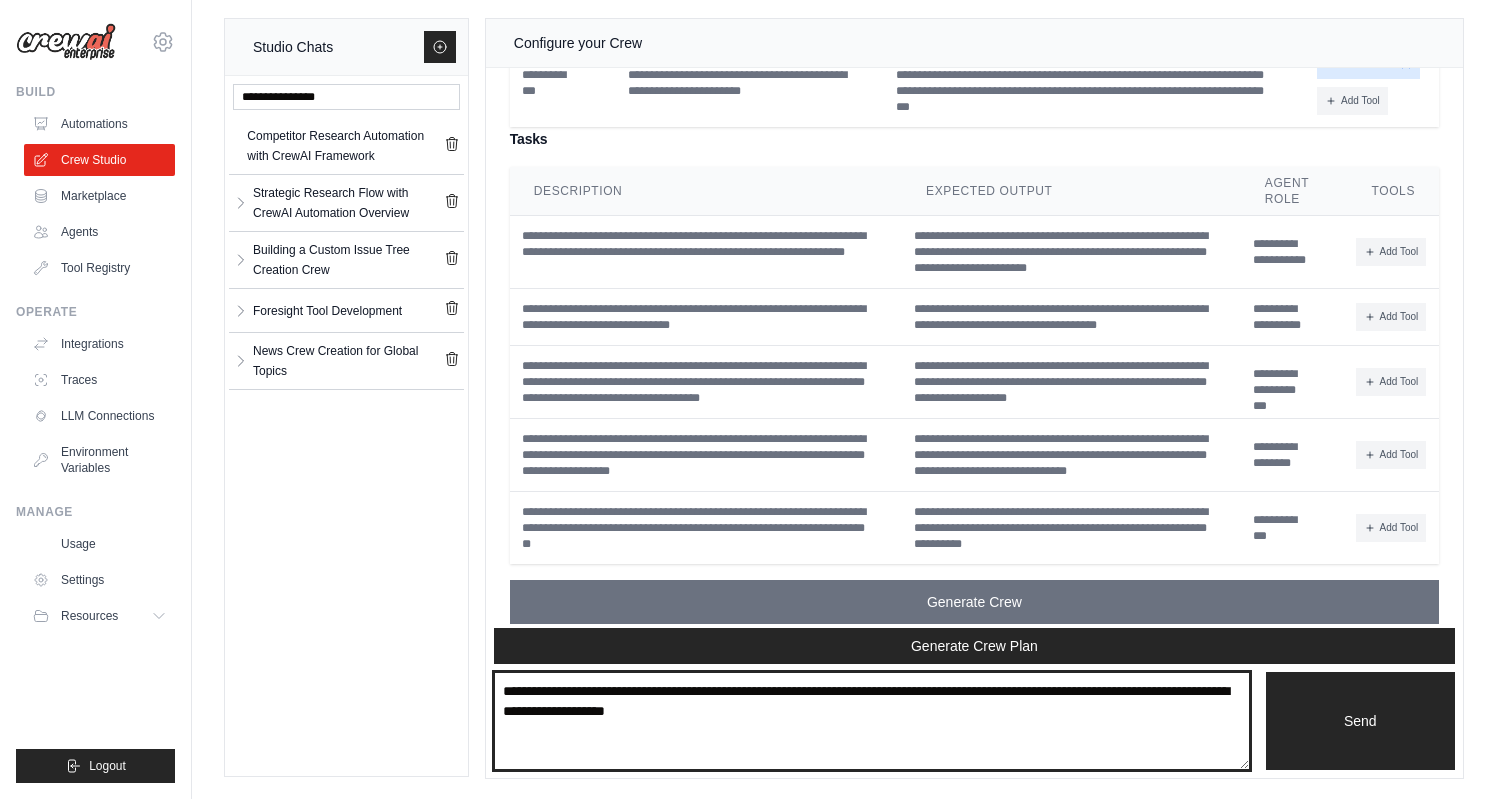 type on "**********" 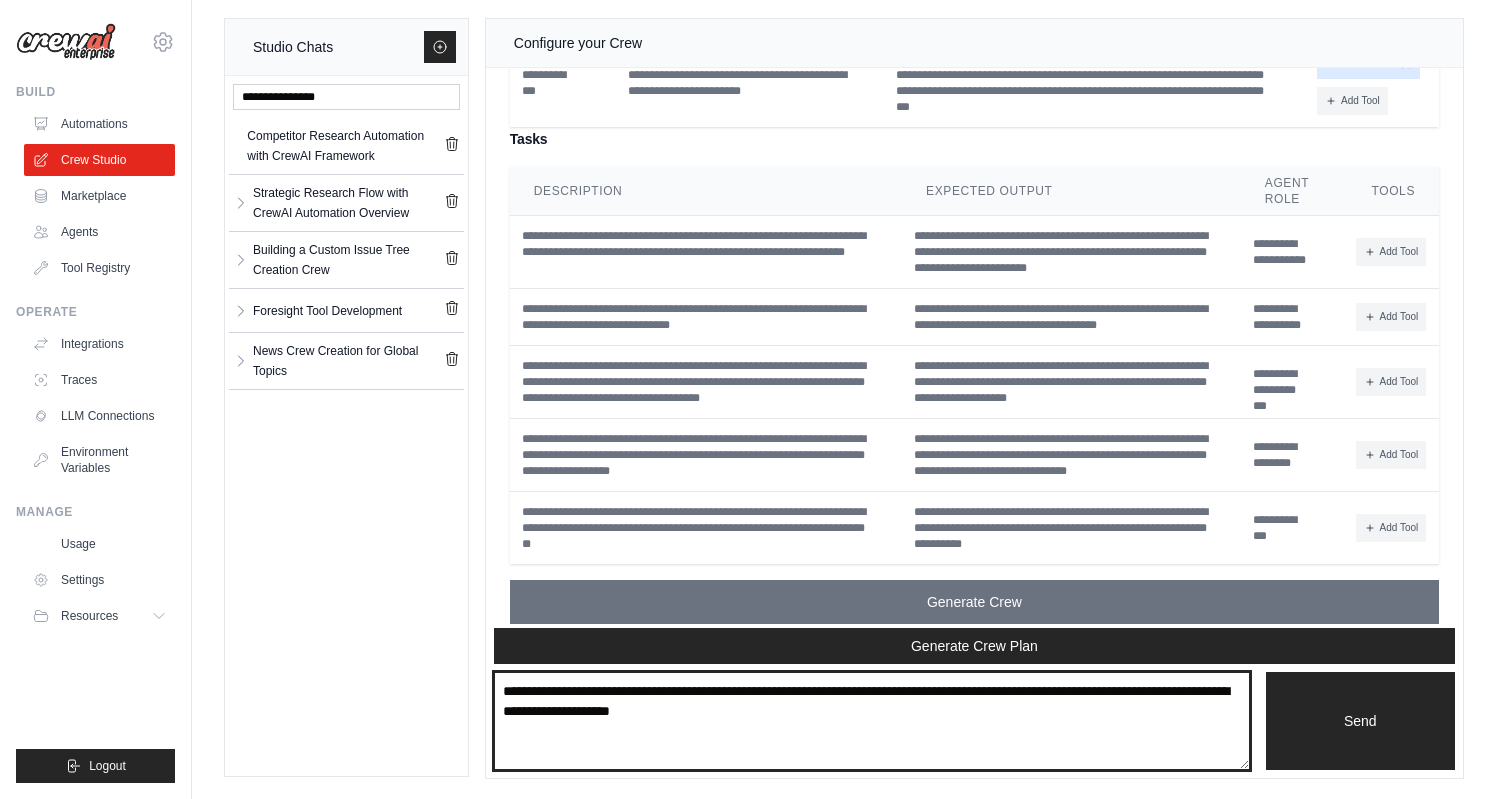 type 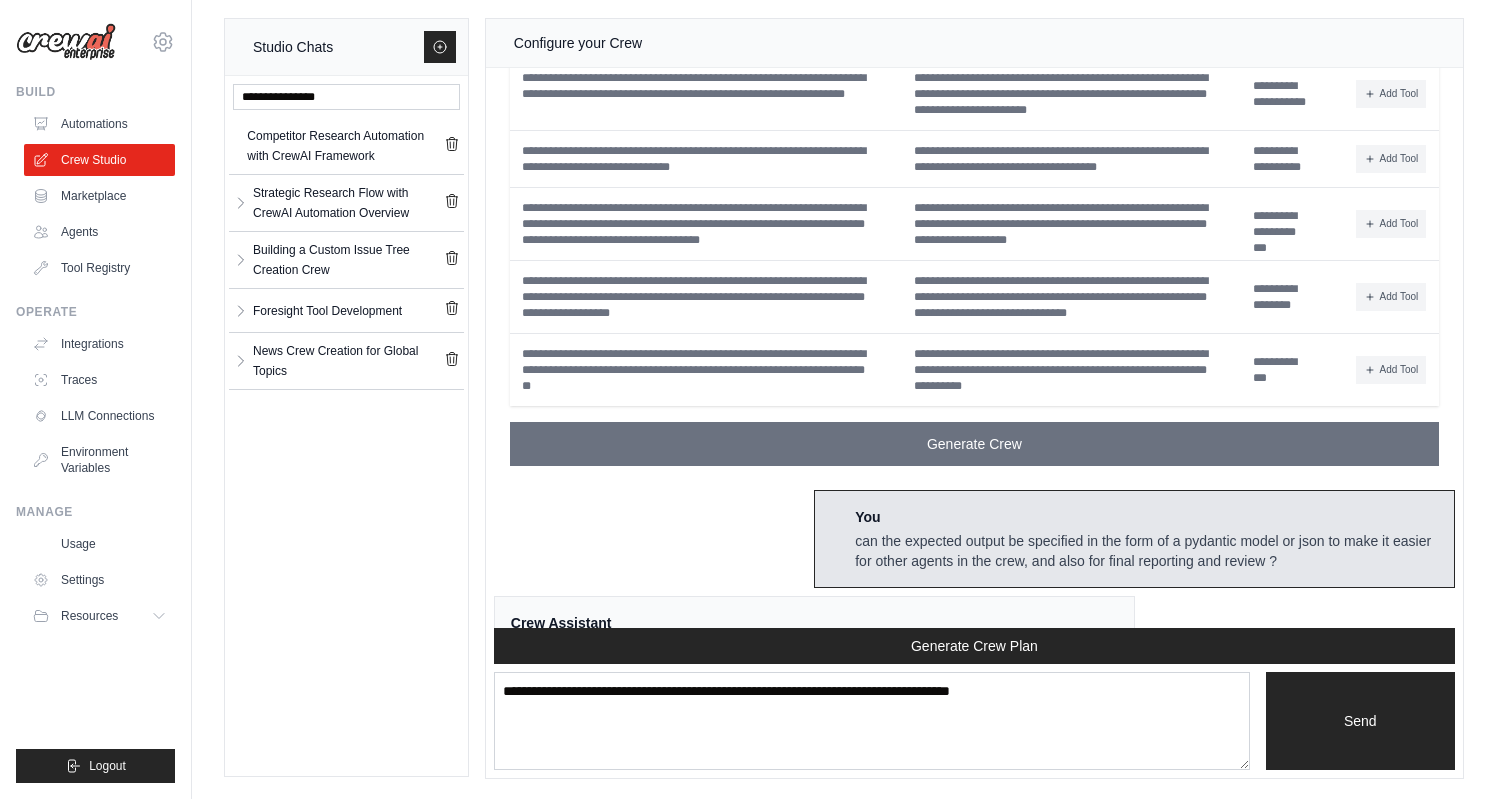 scroll, scrollTop: 5369, scrollLeft: 0, axis: vertical 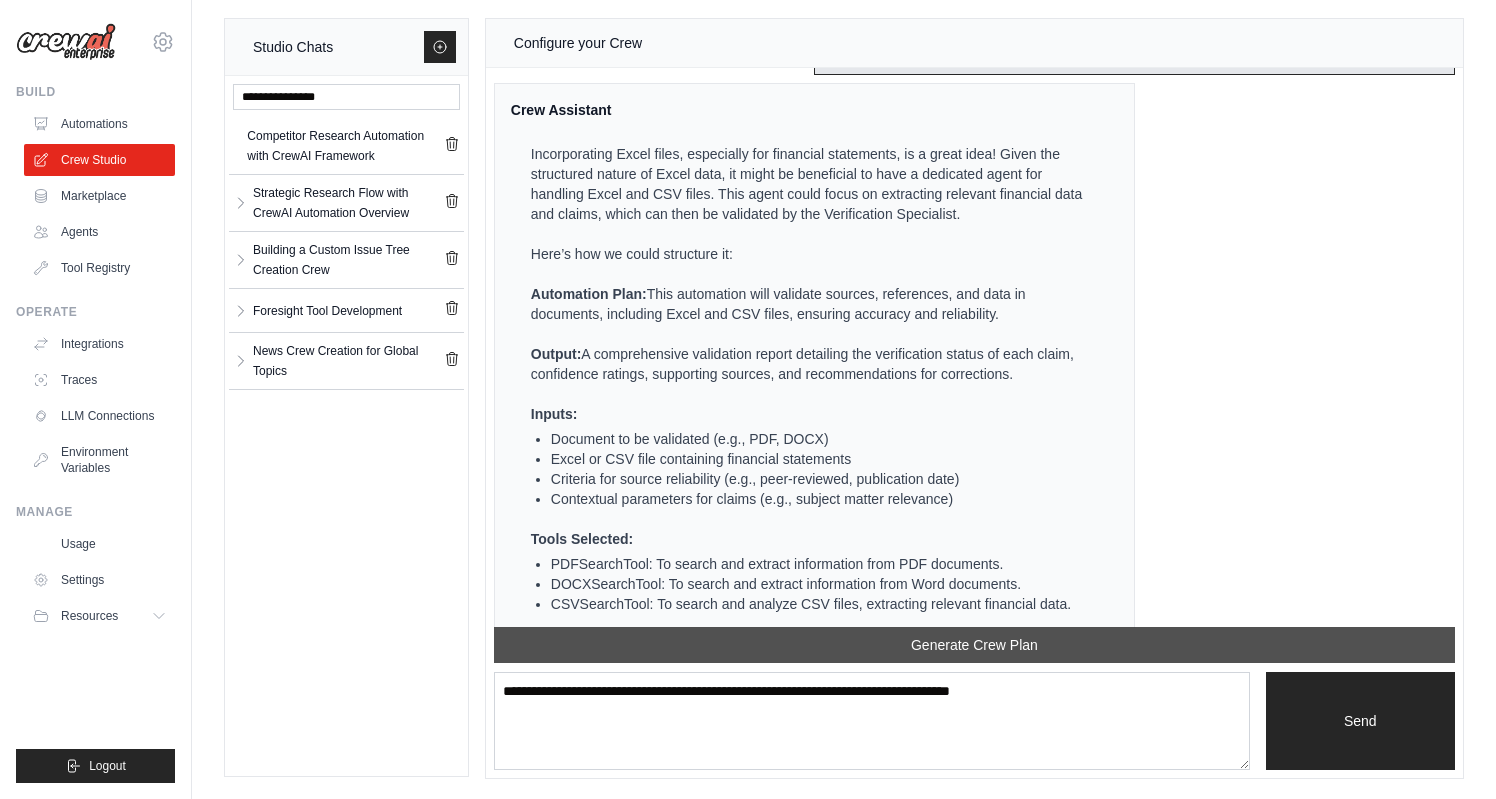 click on "Generate Crew Plan" at bounding box center [974, 645] 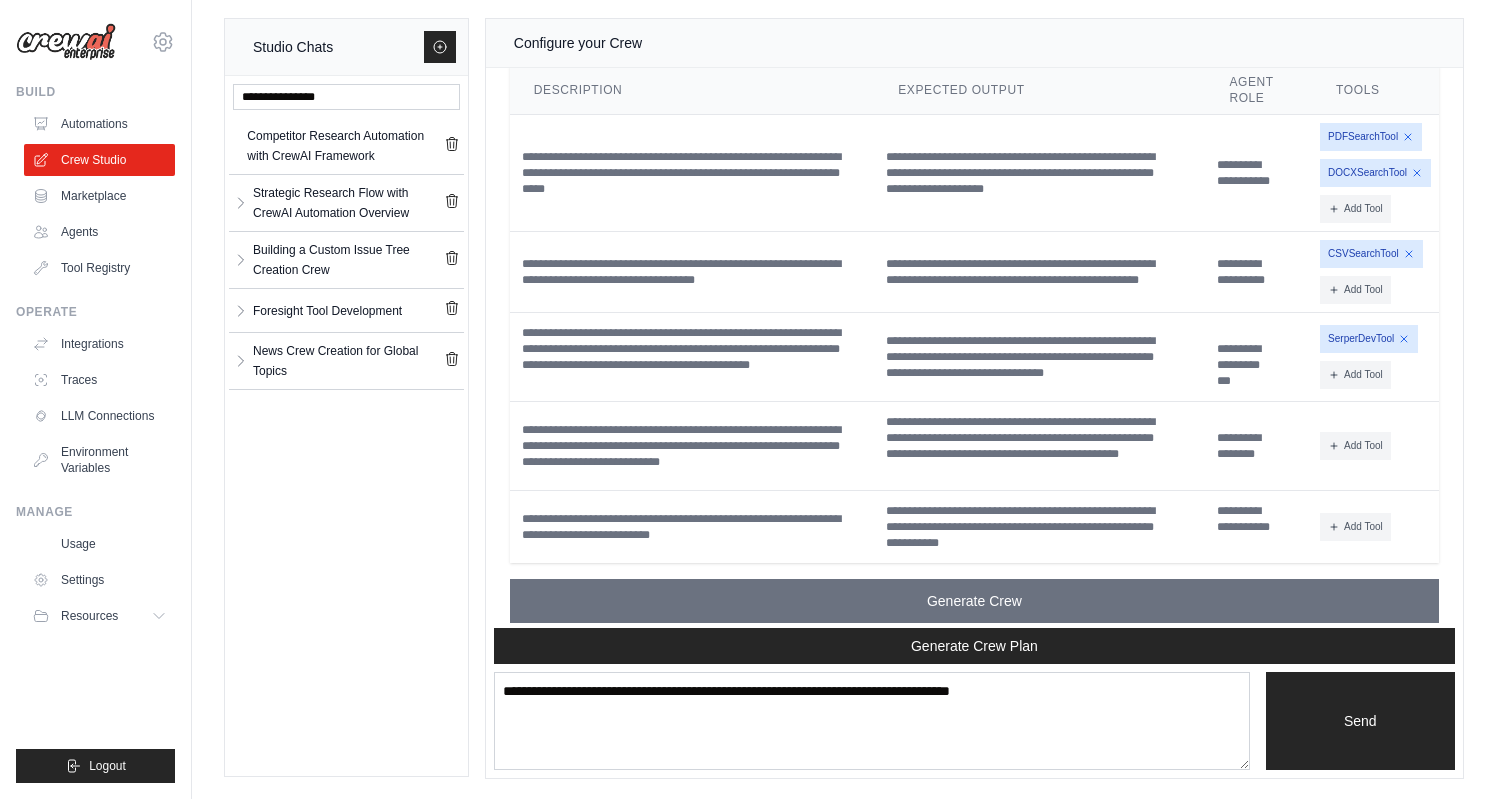 scroll, scrollTop: 6719, scrollLeft: 0, axis: vertical 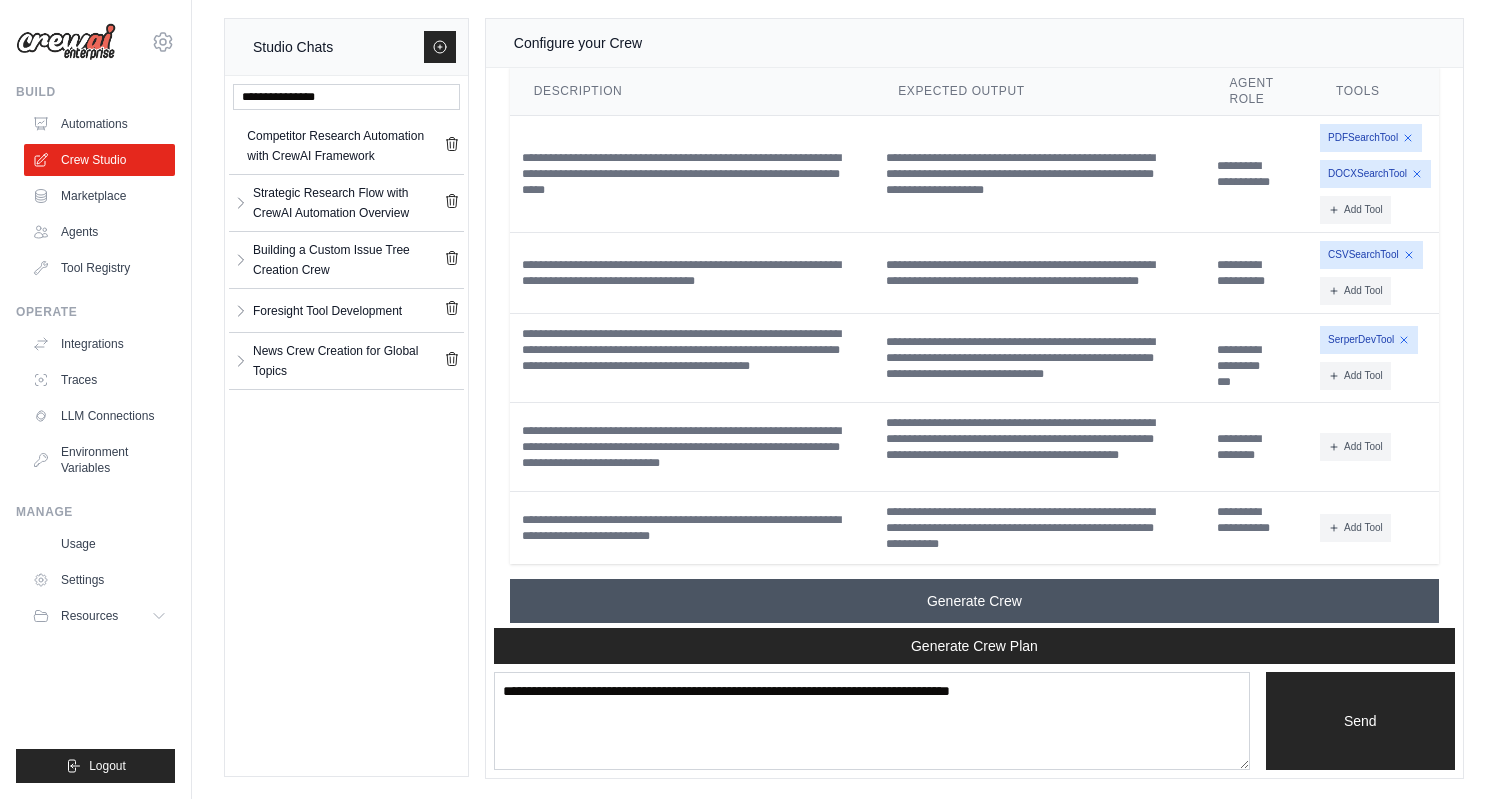 click on "Generate Crew" at bounding box center [974, 601] 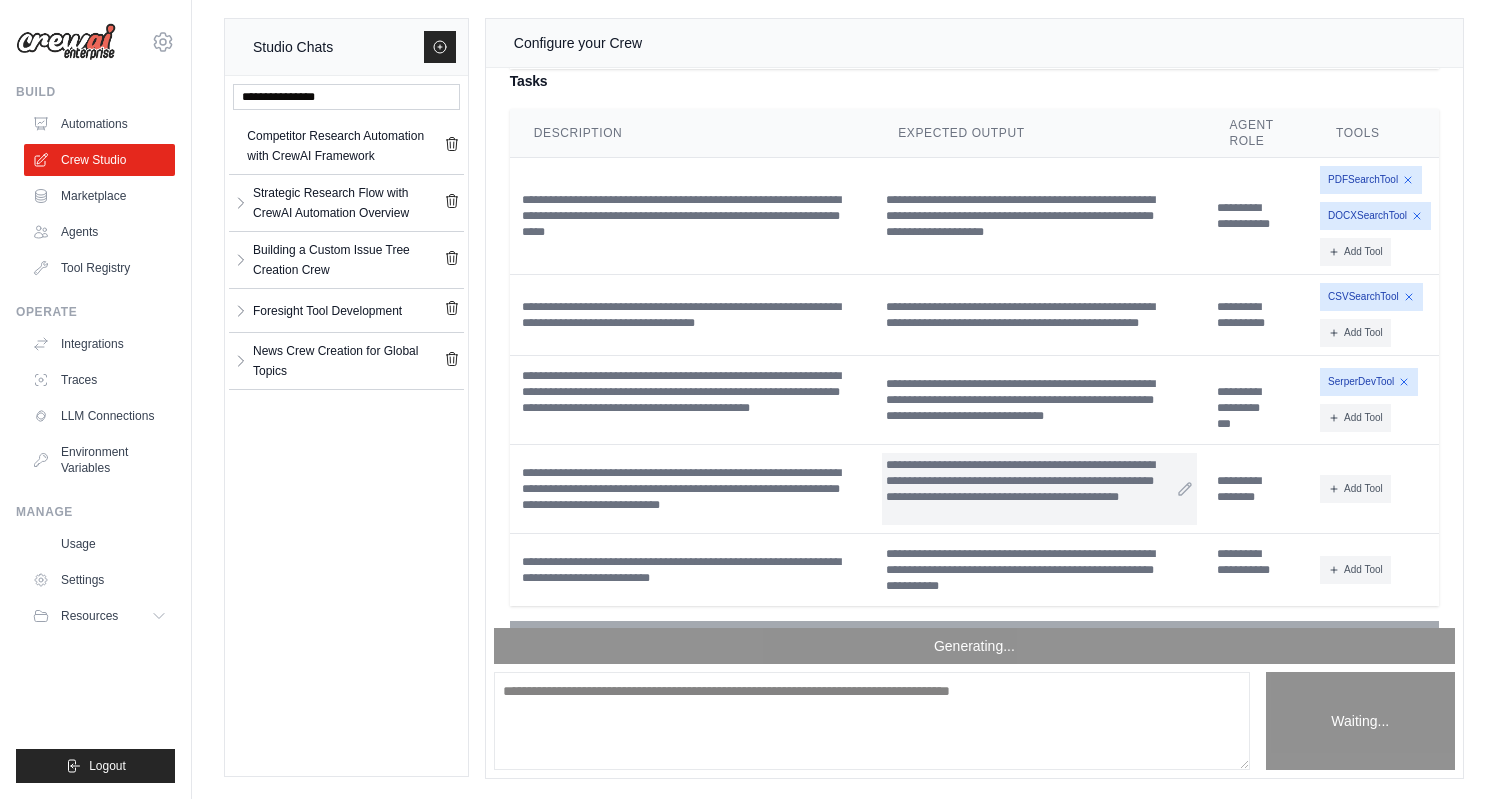 scroll, scrollTop: 6720, scrollLeft: 0, axis: vertical 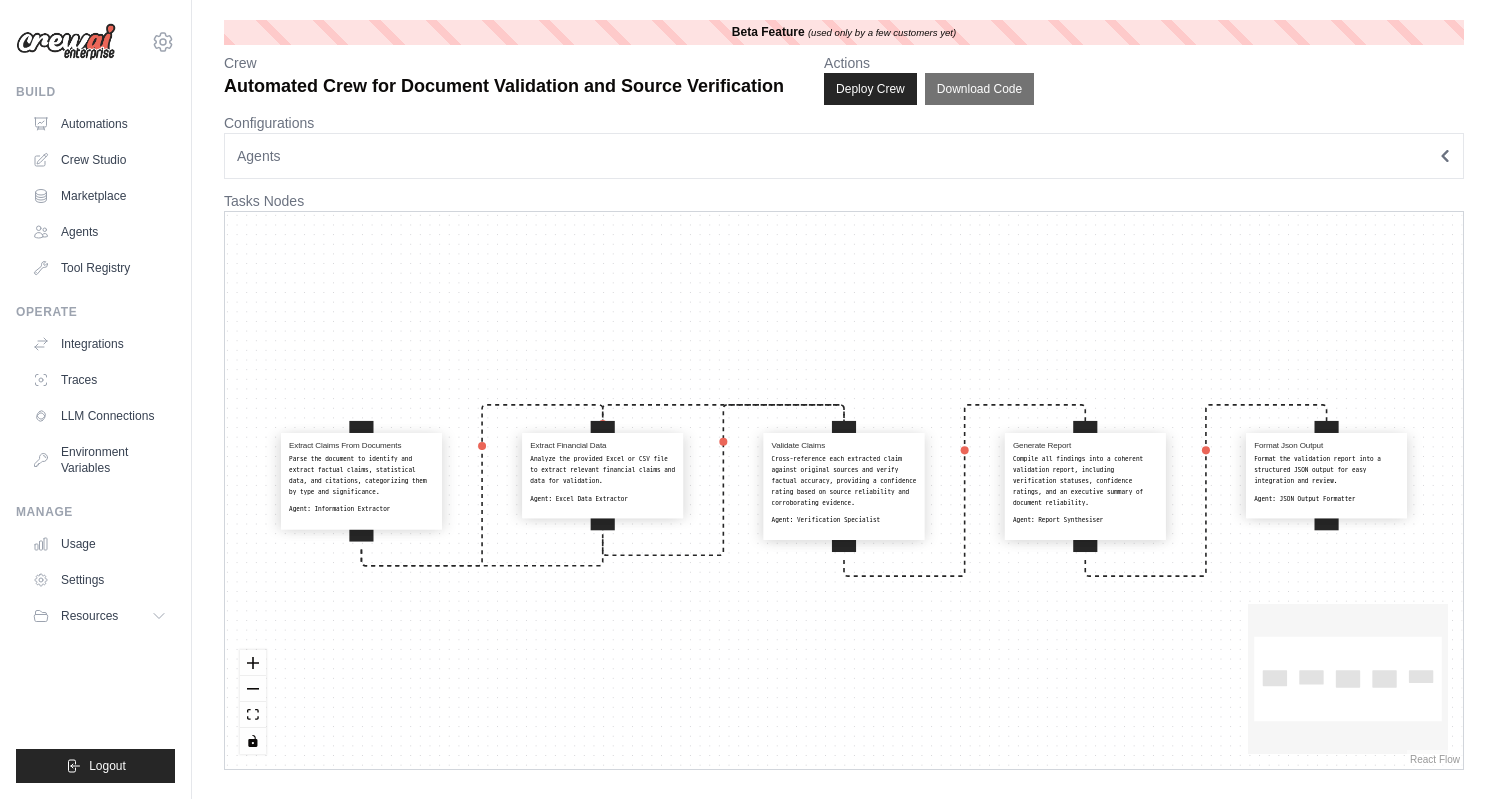 click on "Parse the document to identify and extract factual claims, statistical data, and citations, categorizing them by type and significance." at bounding box center (361, 475) 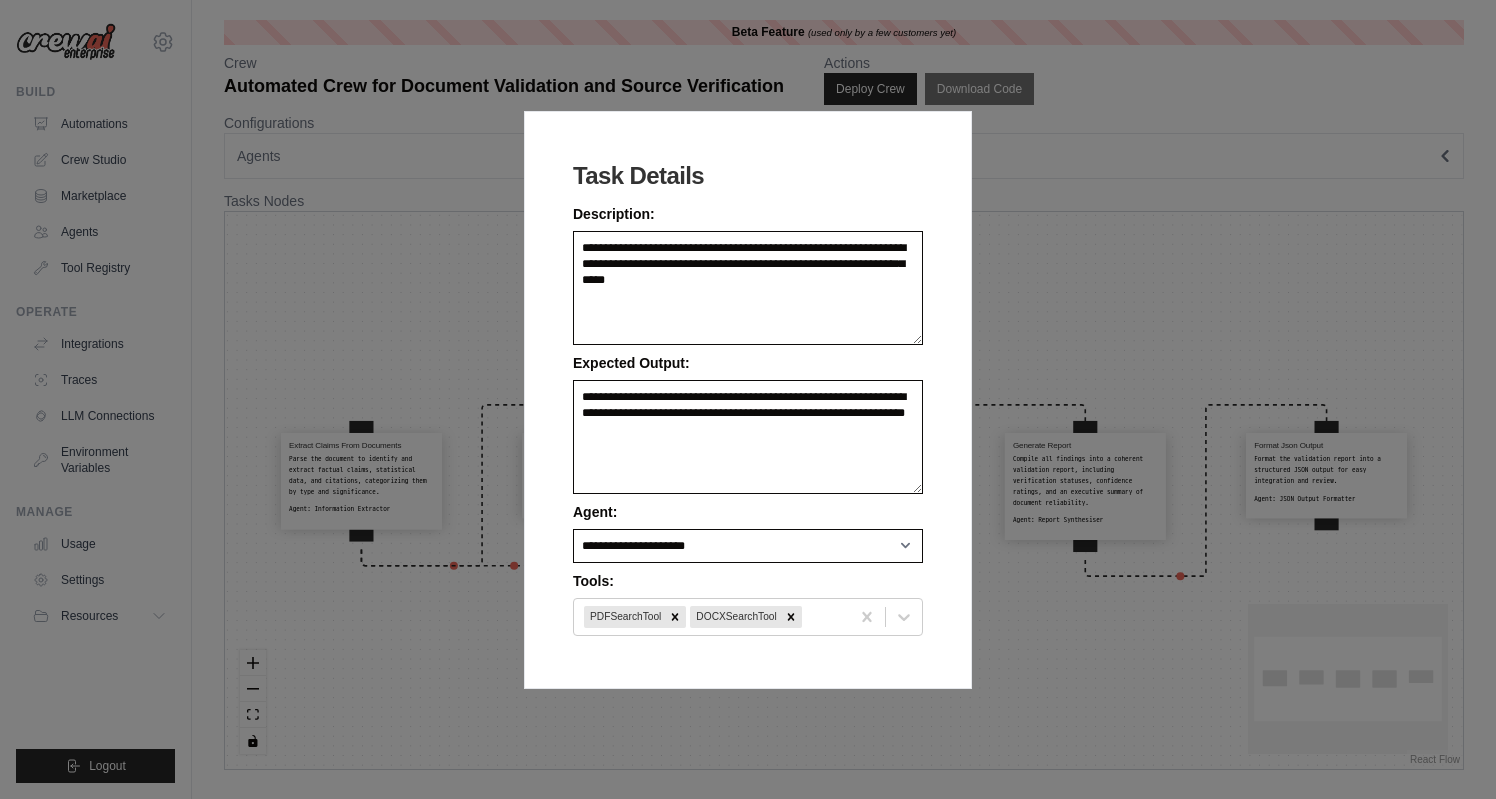 click on "**********" at bounding box center [748, 399] 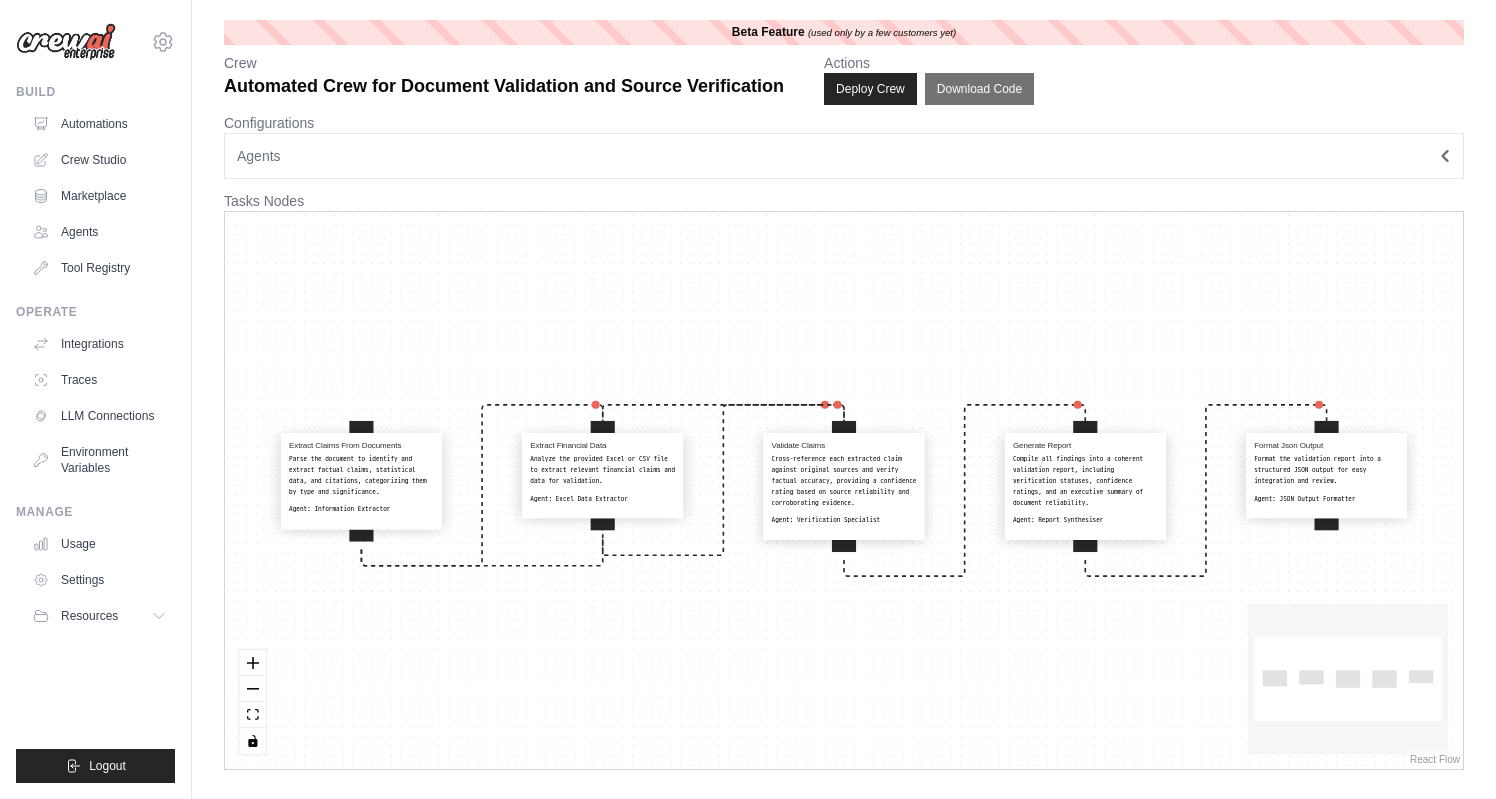 click on "Cross-reference each extracted claim against original sources and verify factual accuracy, providing a confidence rating based on source reliability and corroborating evidence." at bounding box center [844, 481] 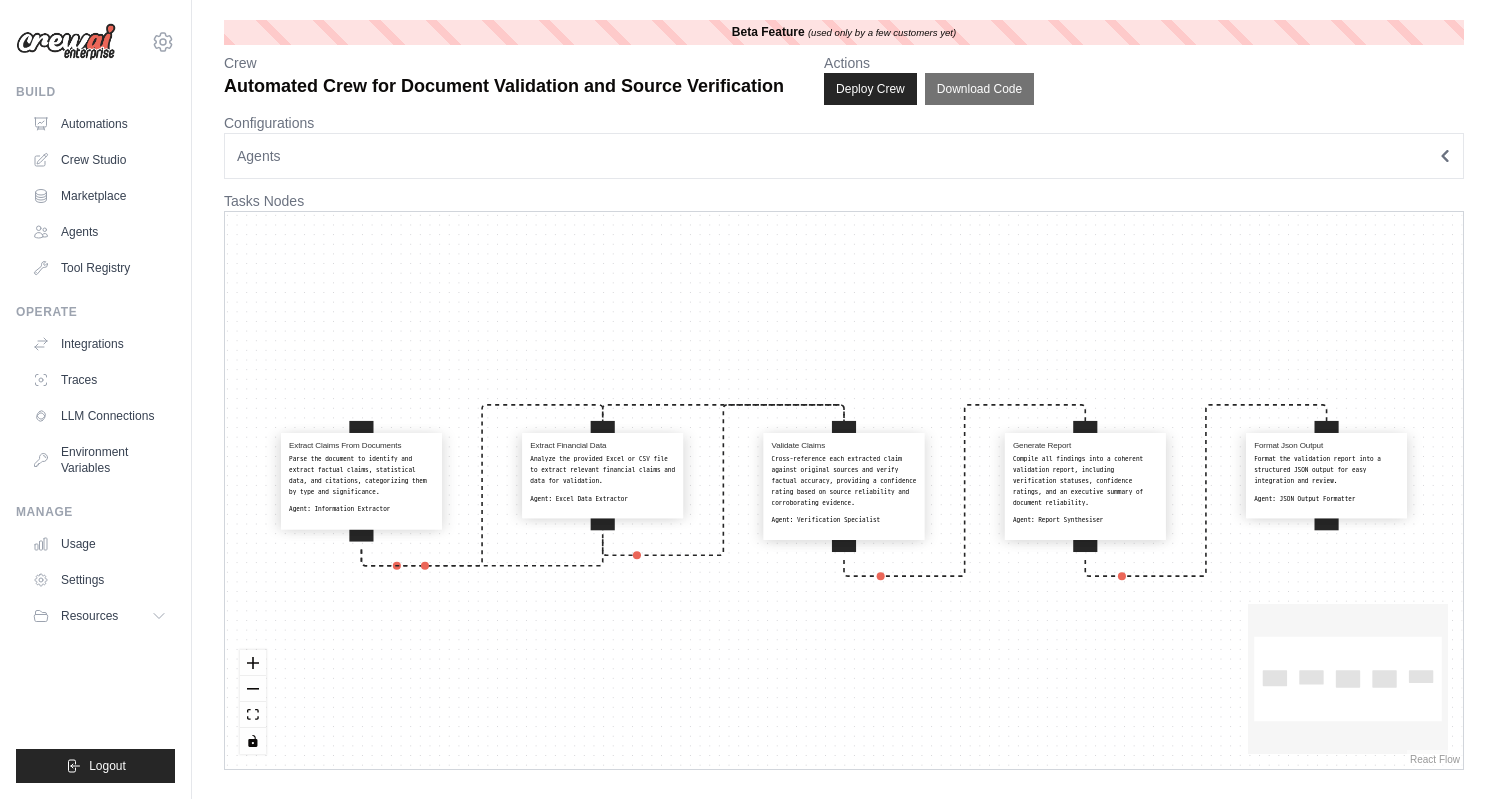 select on "**********" 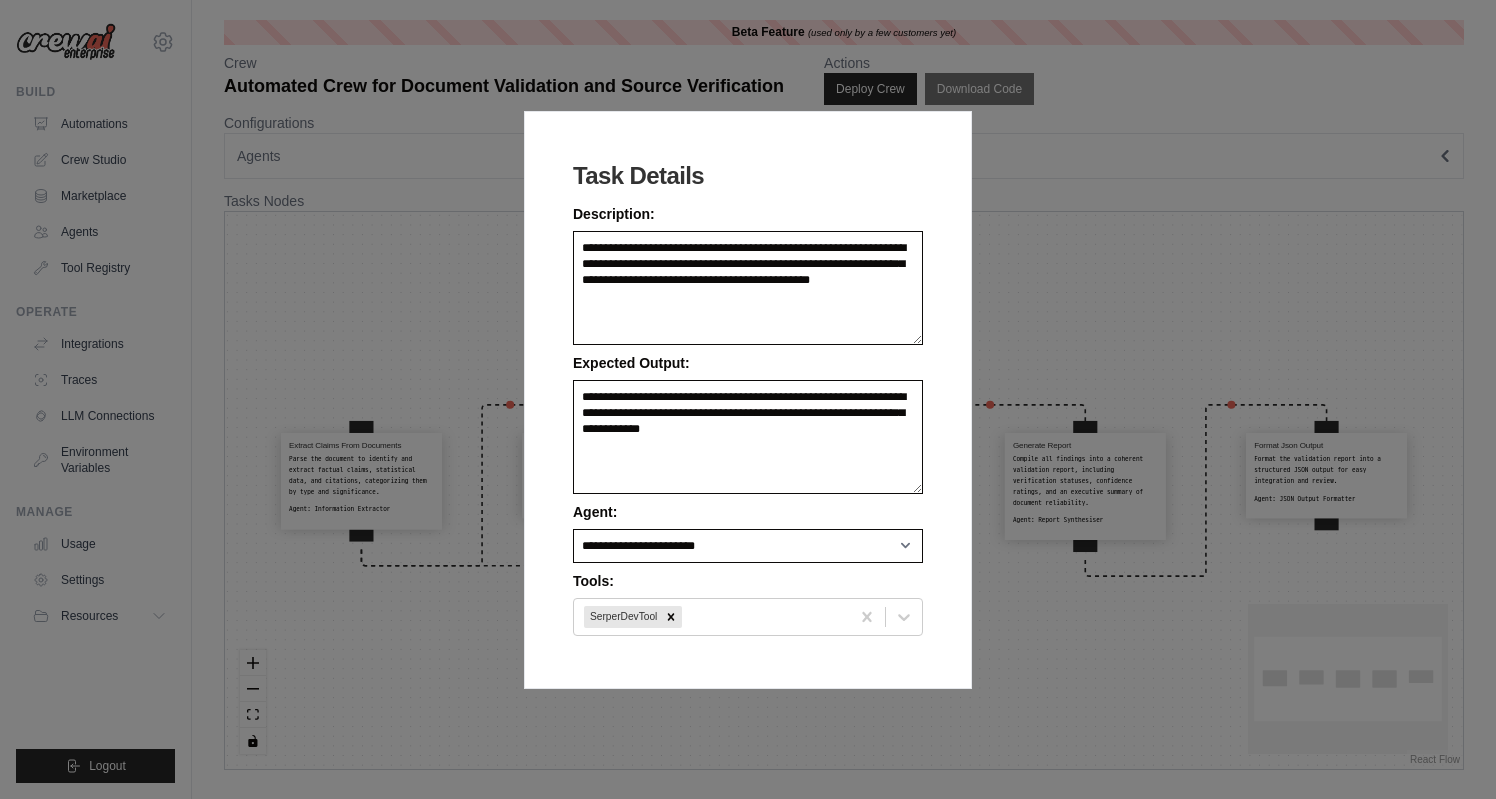 click on "**********" at bounding box center [748, 399] 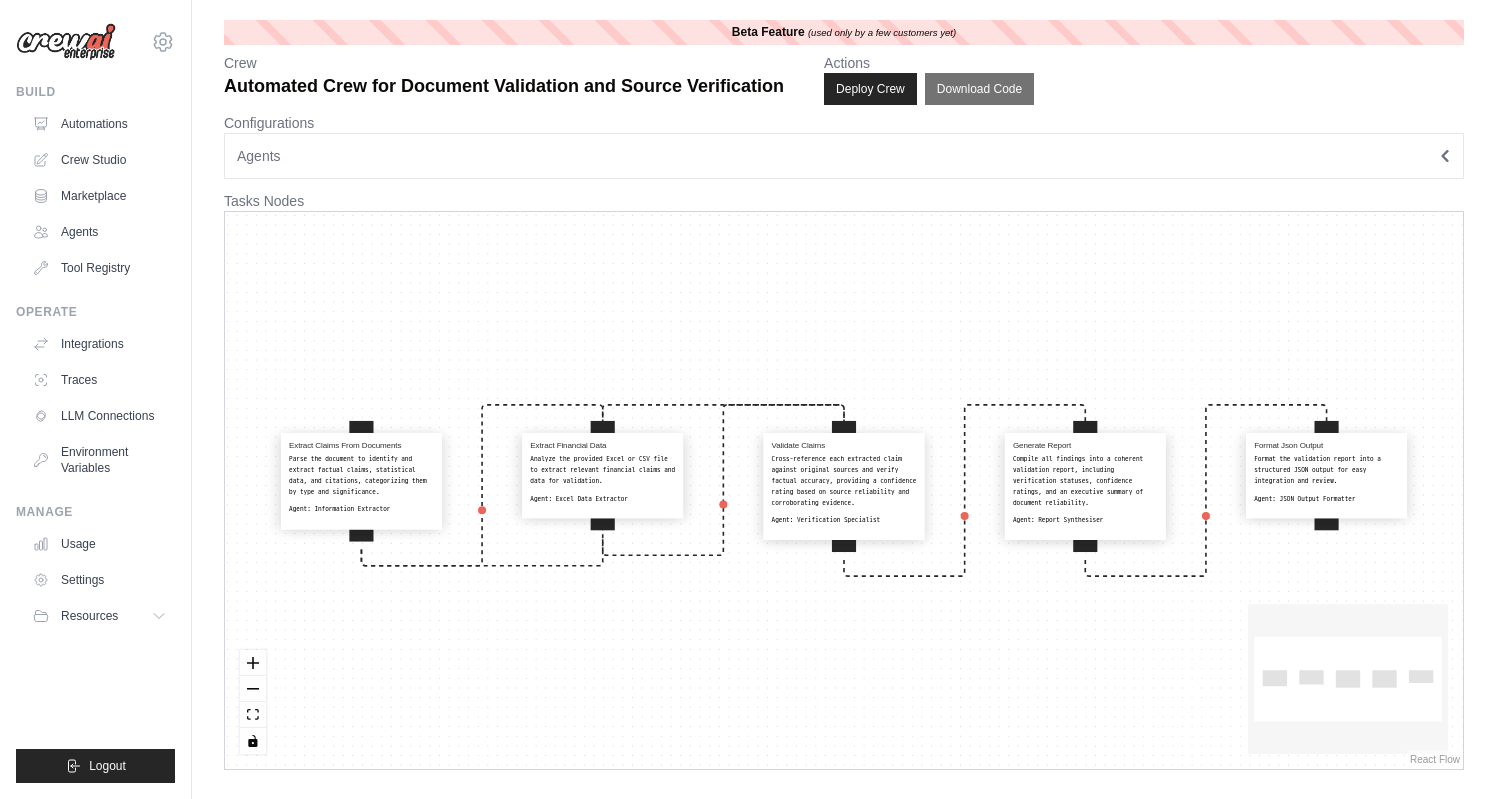 click on "Compile all findings into a coherent validation report, including verification statuses, confidence ratings, and an executive summary of document reliability." at bounding box center [1085, 481] 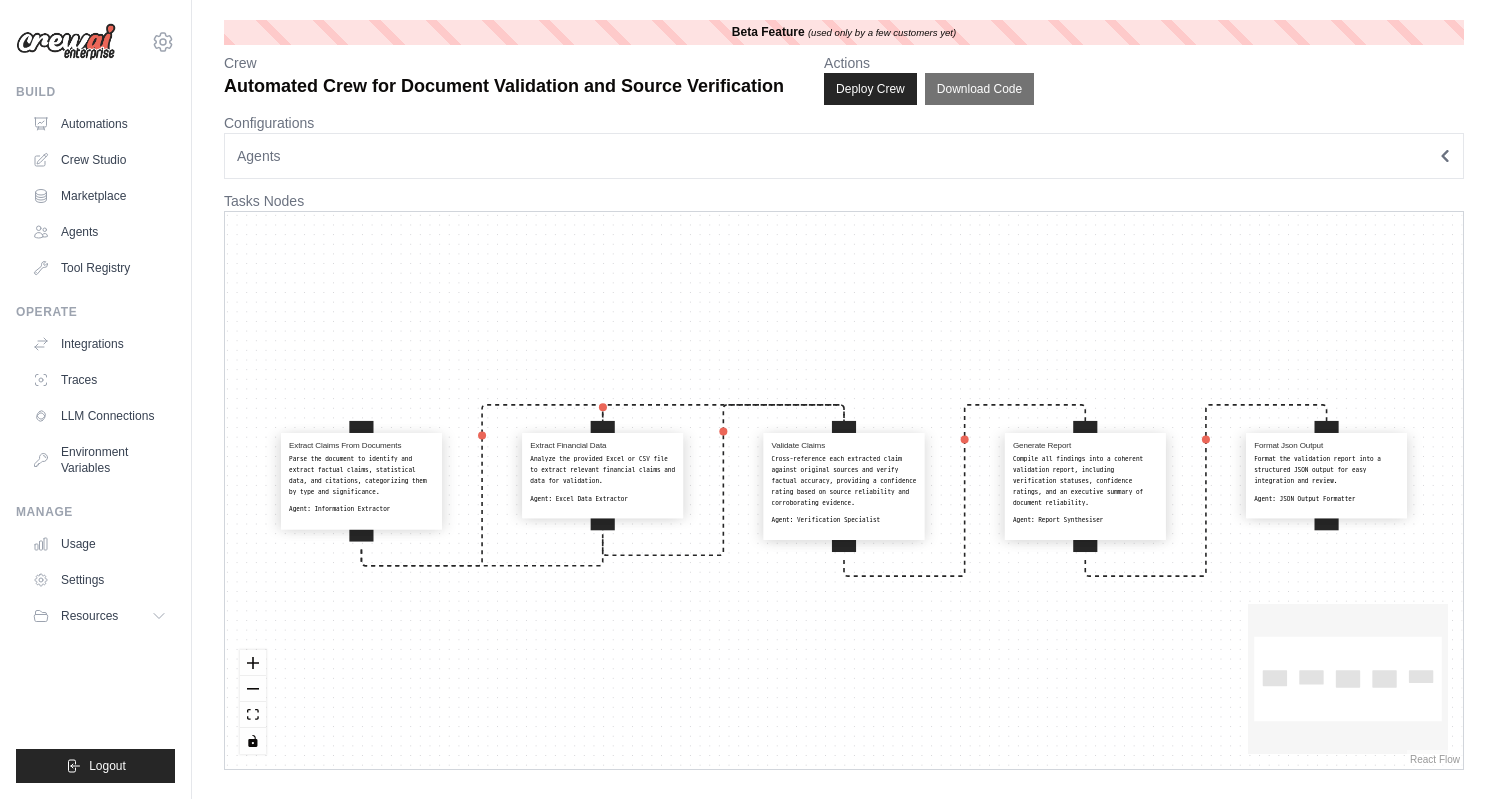 select on "**********" 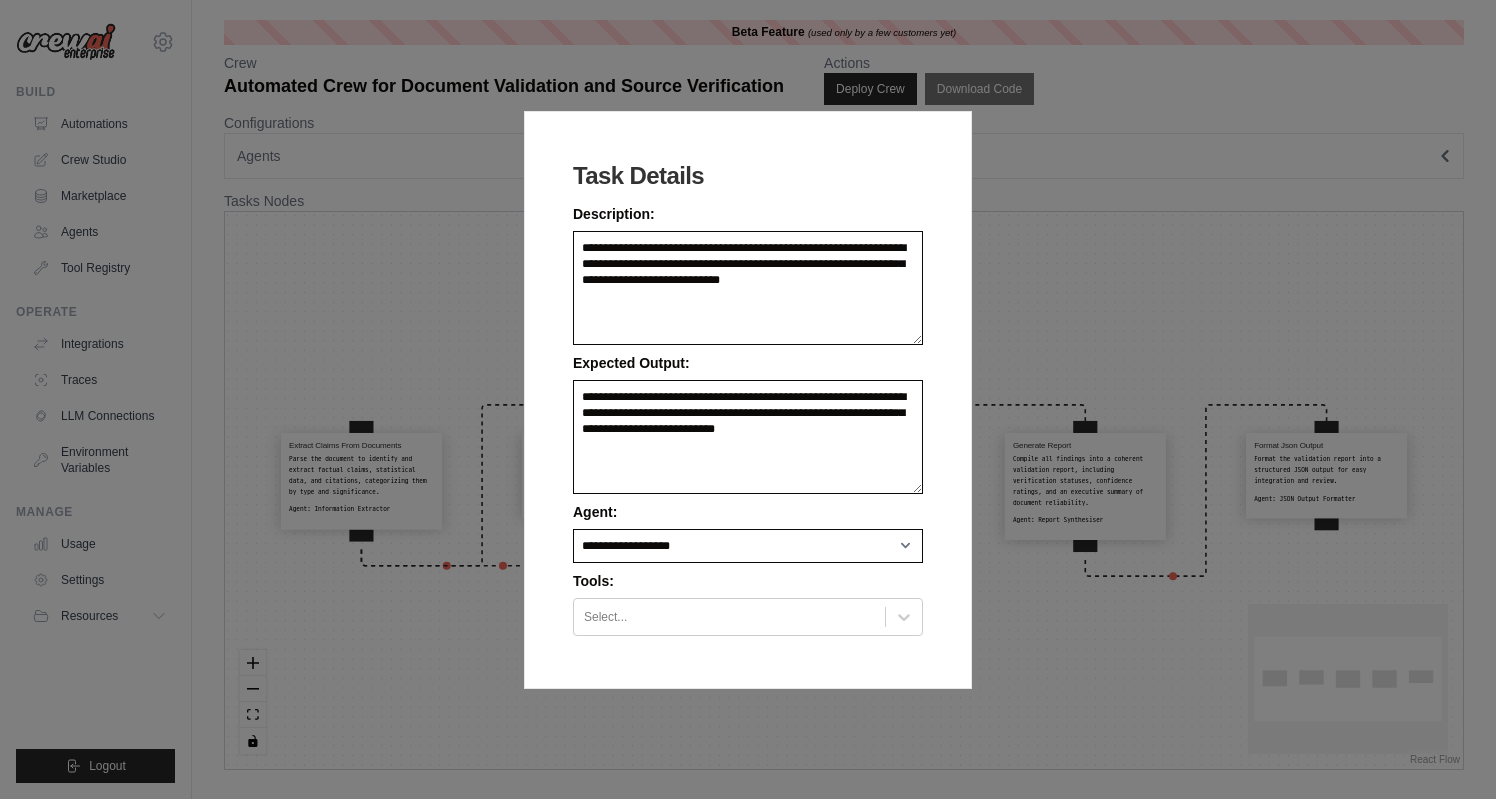 click on "**********" at bounding box center [748, 399] 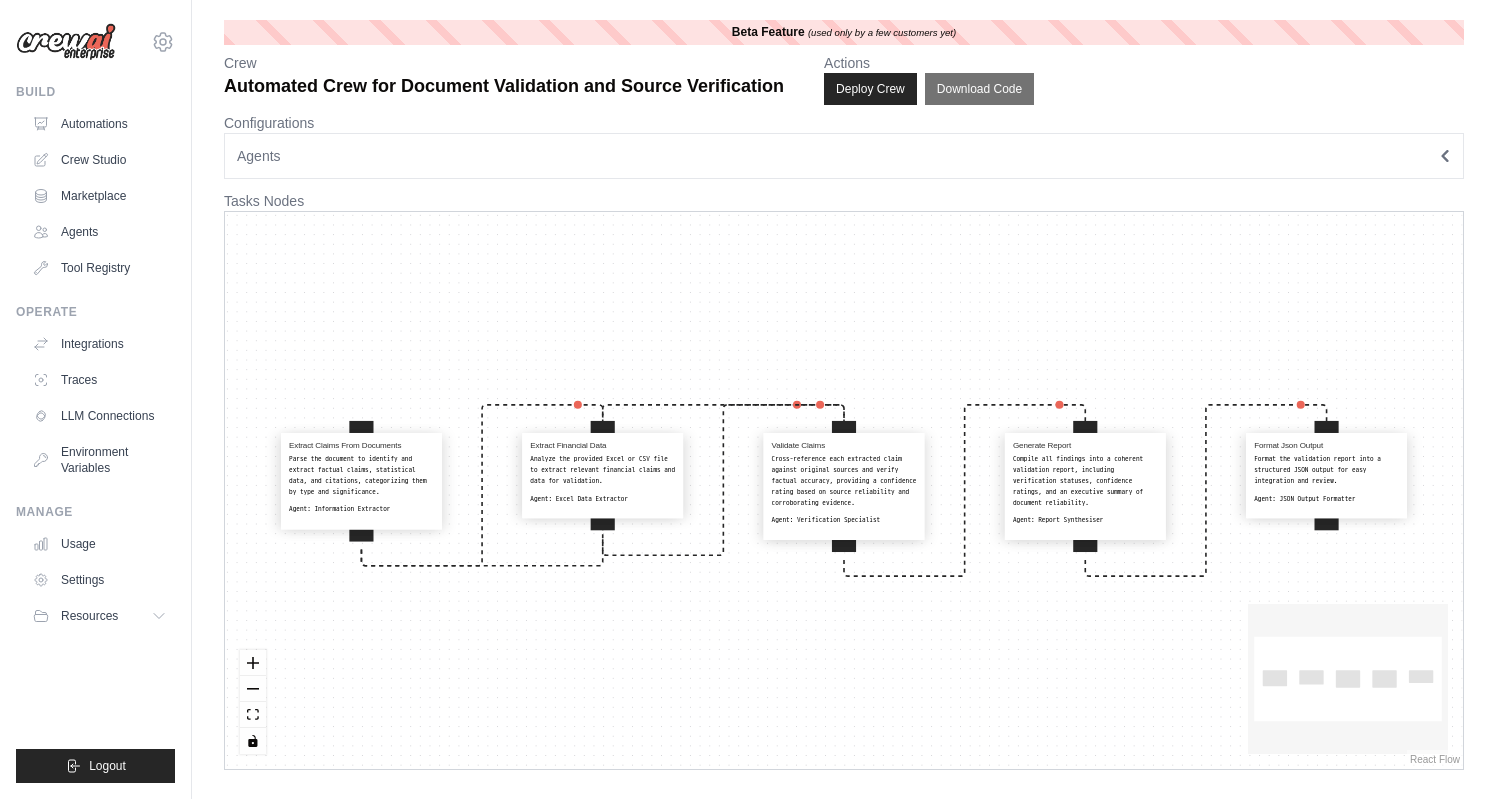 click on "Format the validation report into a structured JSON output for easy integration and review." at bounding box center (1326, 470) 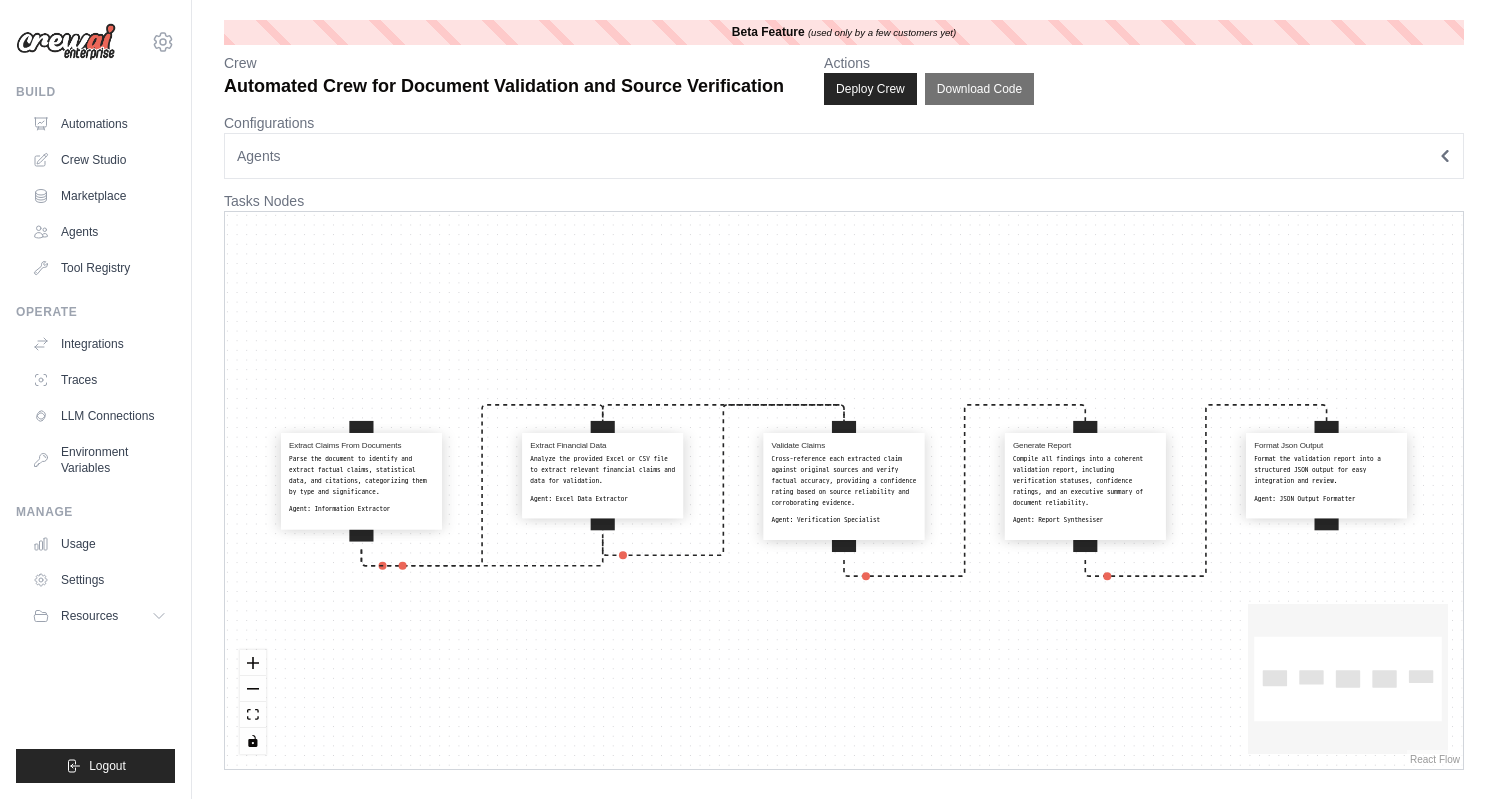 select on "**********" 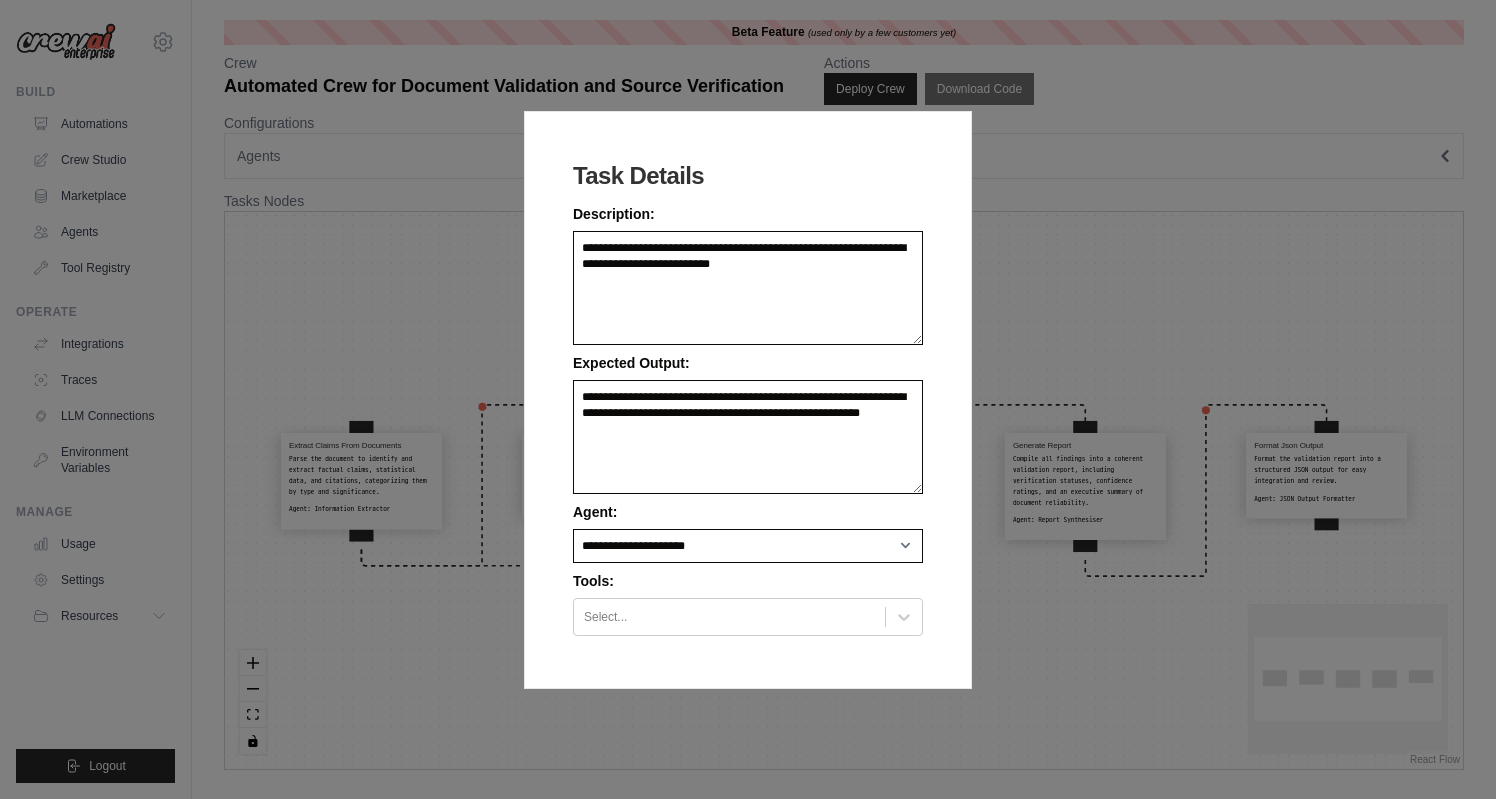click on "**********" at bounding box center [748, 399] 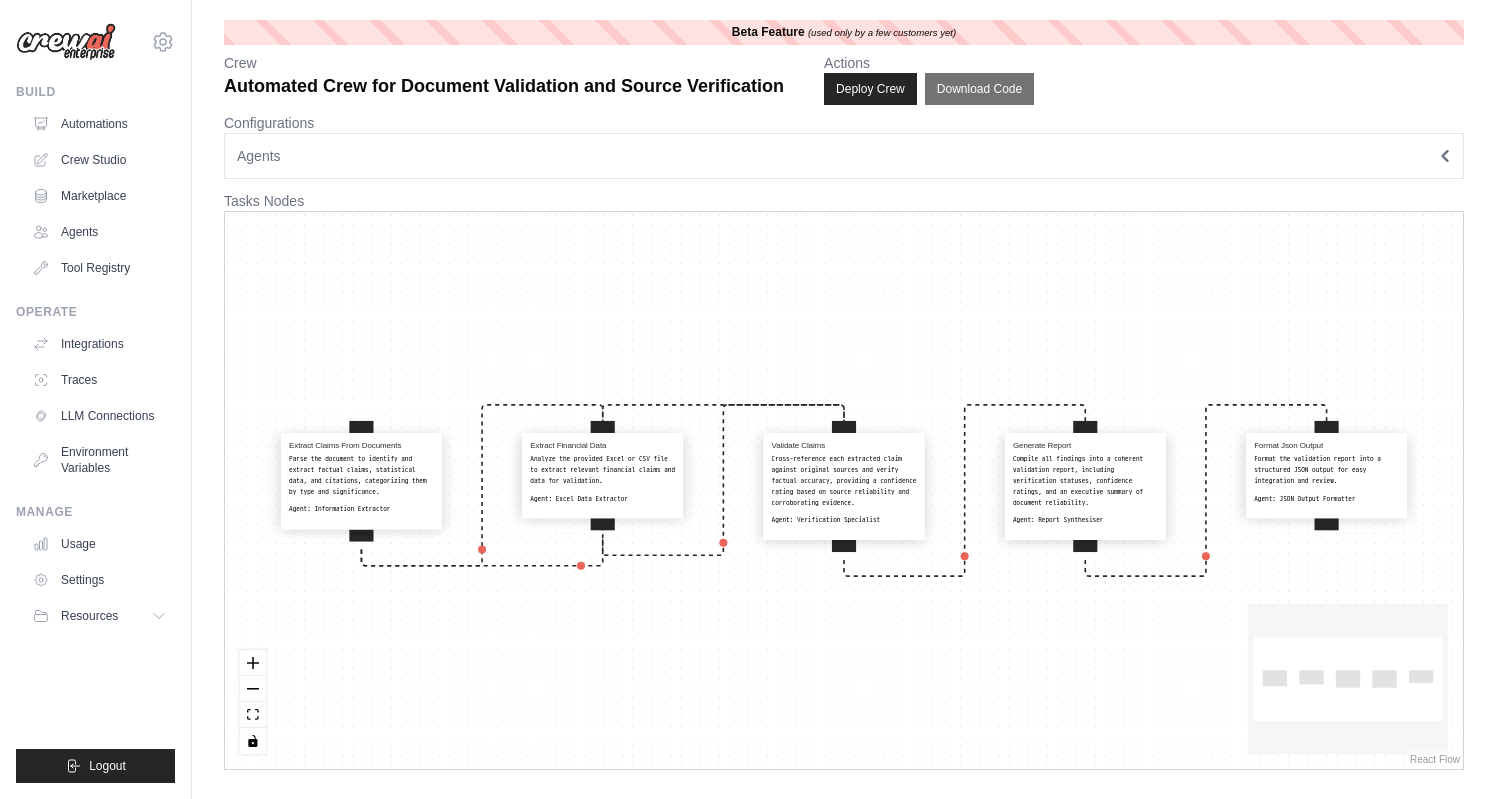 click on "Parse the document to identify and extract factual claims, statistical data, and citations, categorizing them by type and significance." at bounding box center [361, 475] 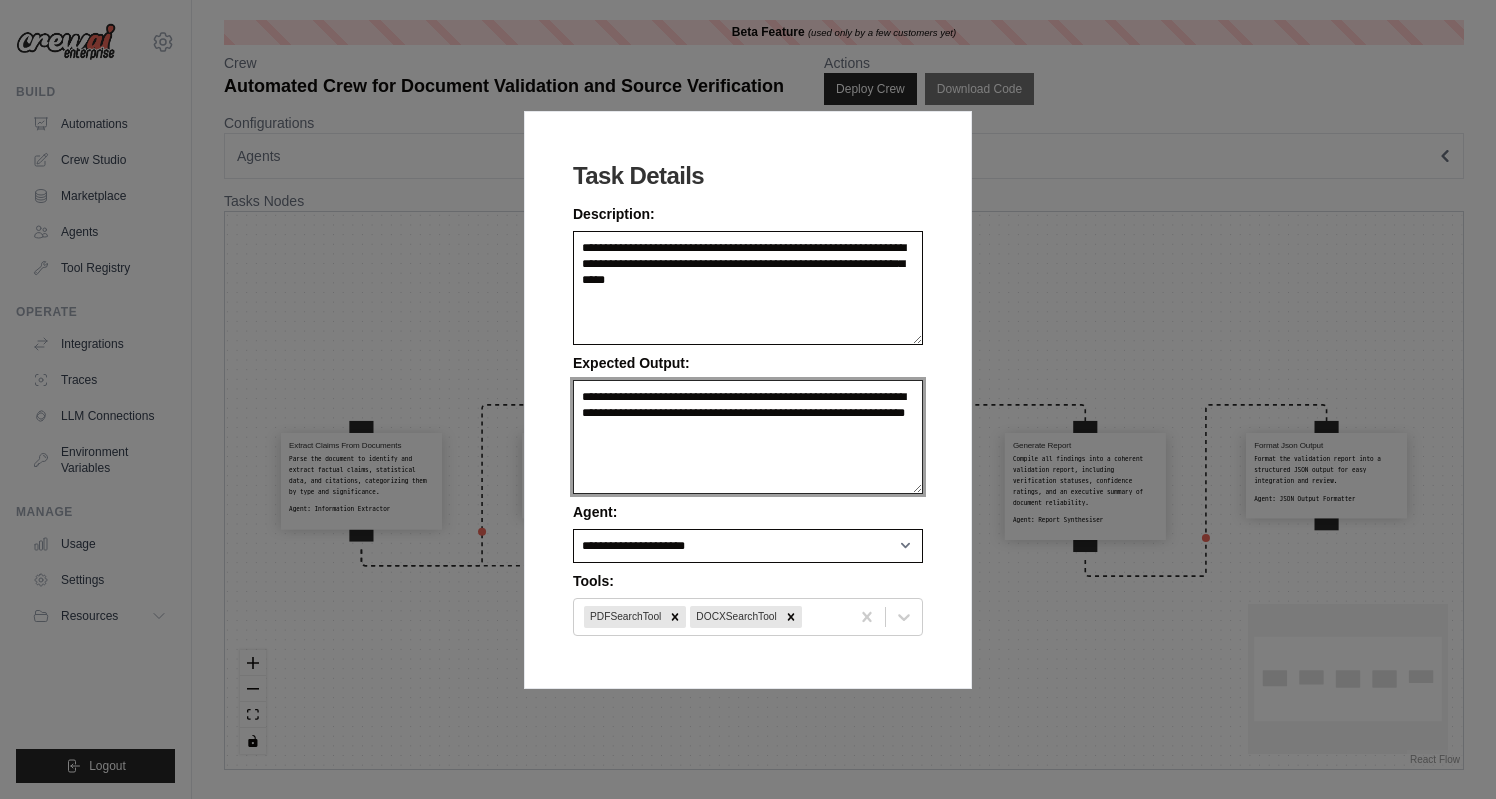click on "**********" at bounding box center [748, 437] 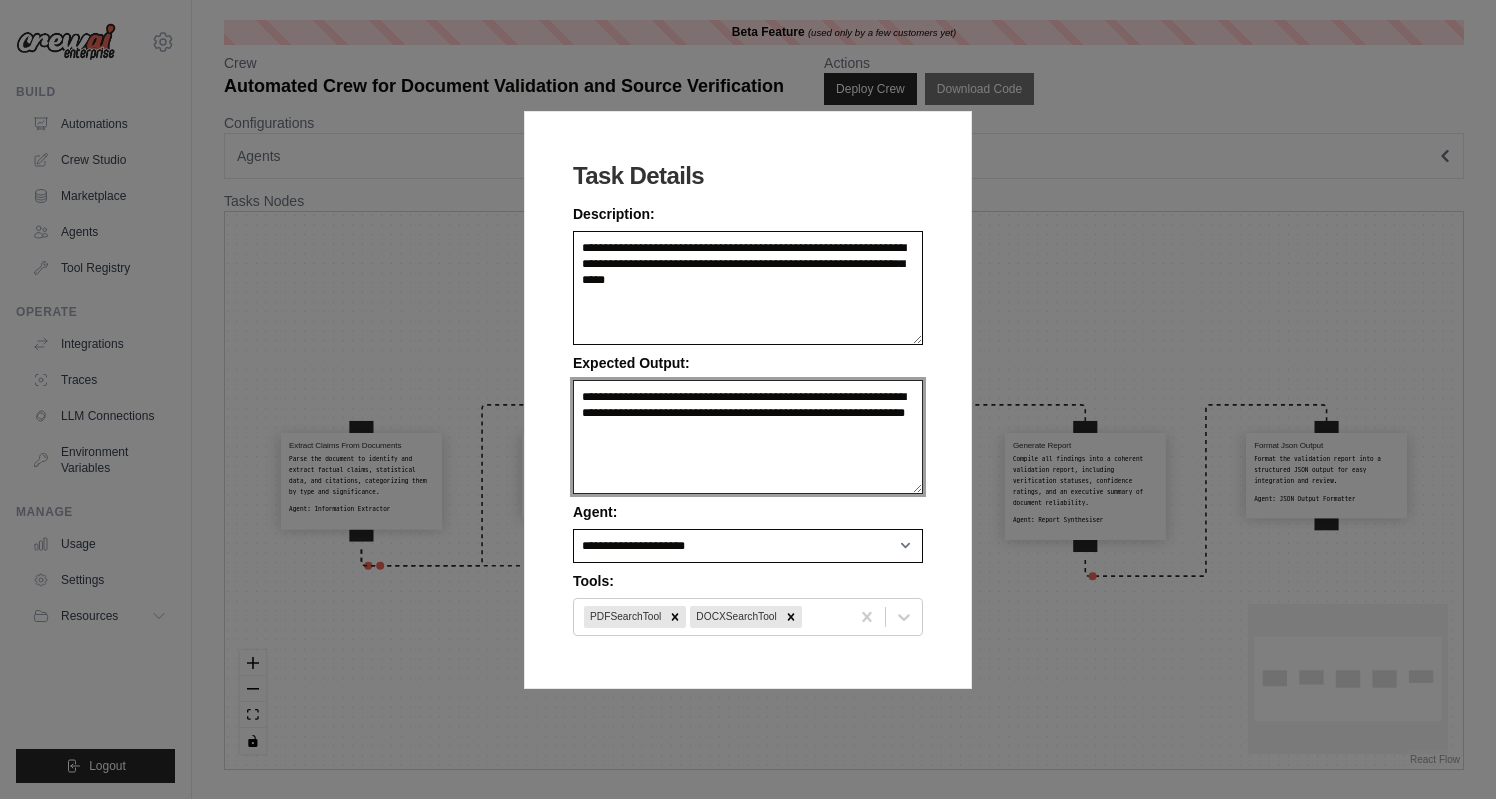click on "**********" at bounding box center [748, 437] 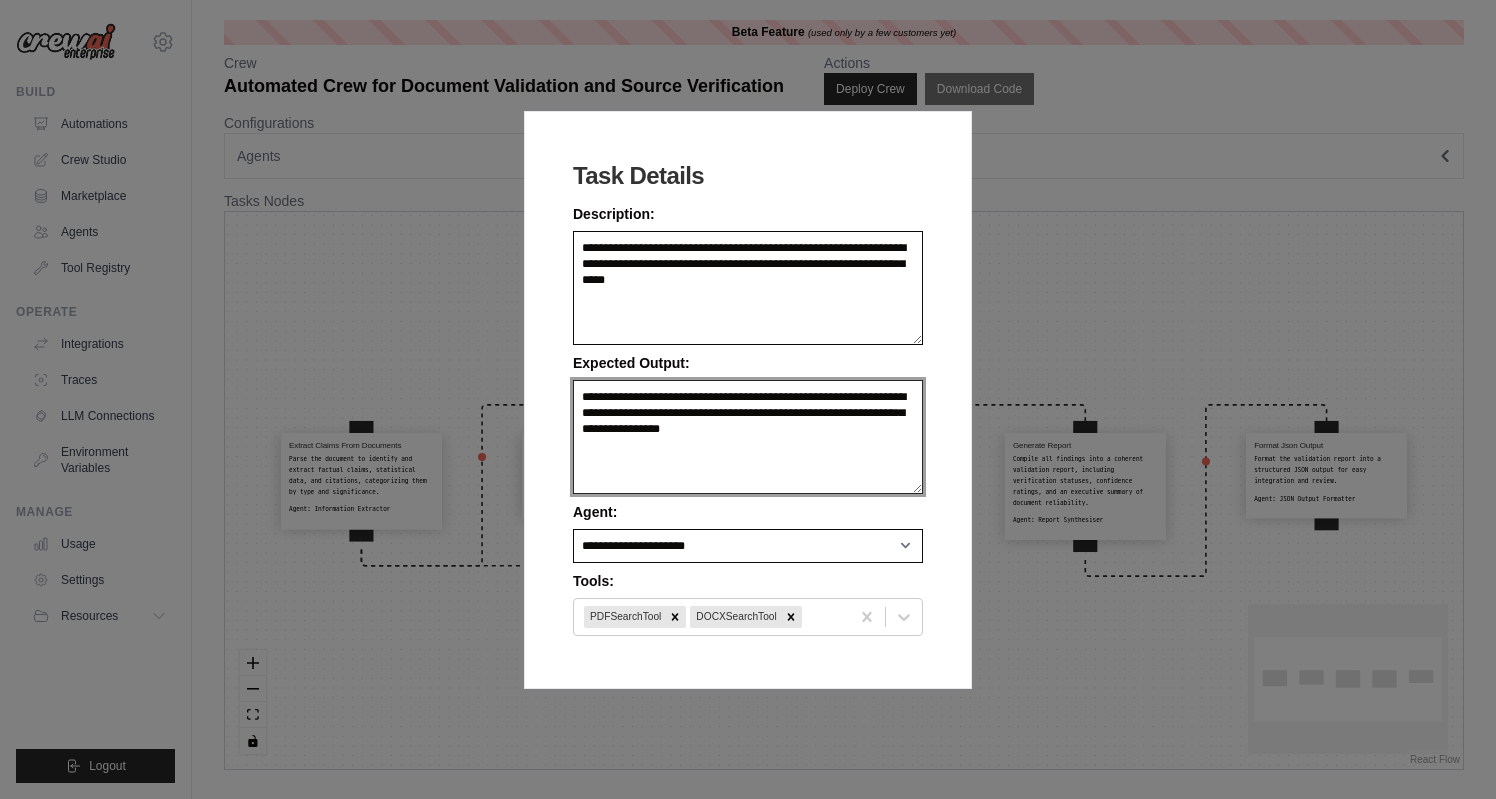 click on "**********" at bounding box center [748, 437] 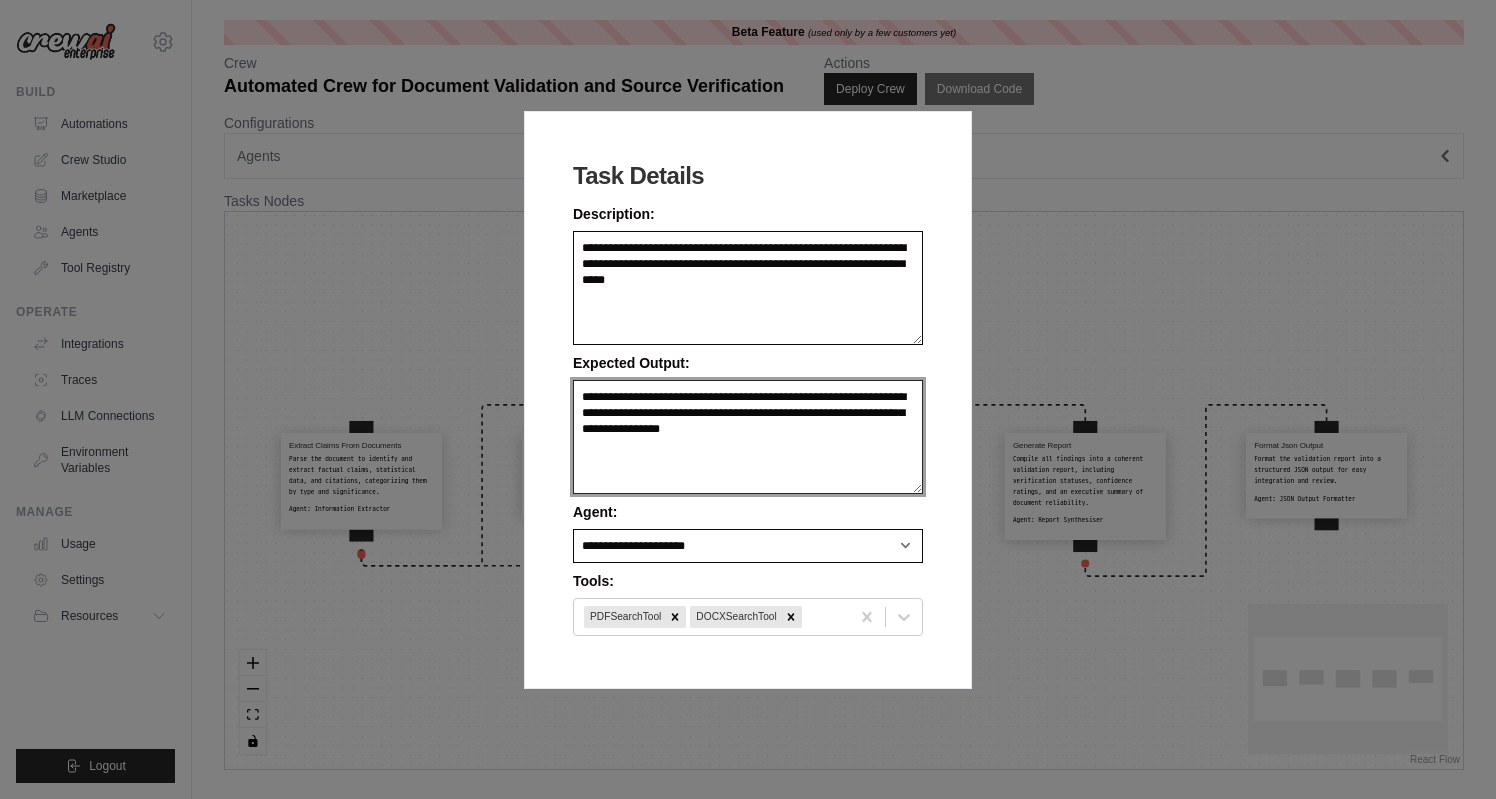 type on "**********" 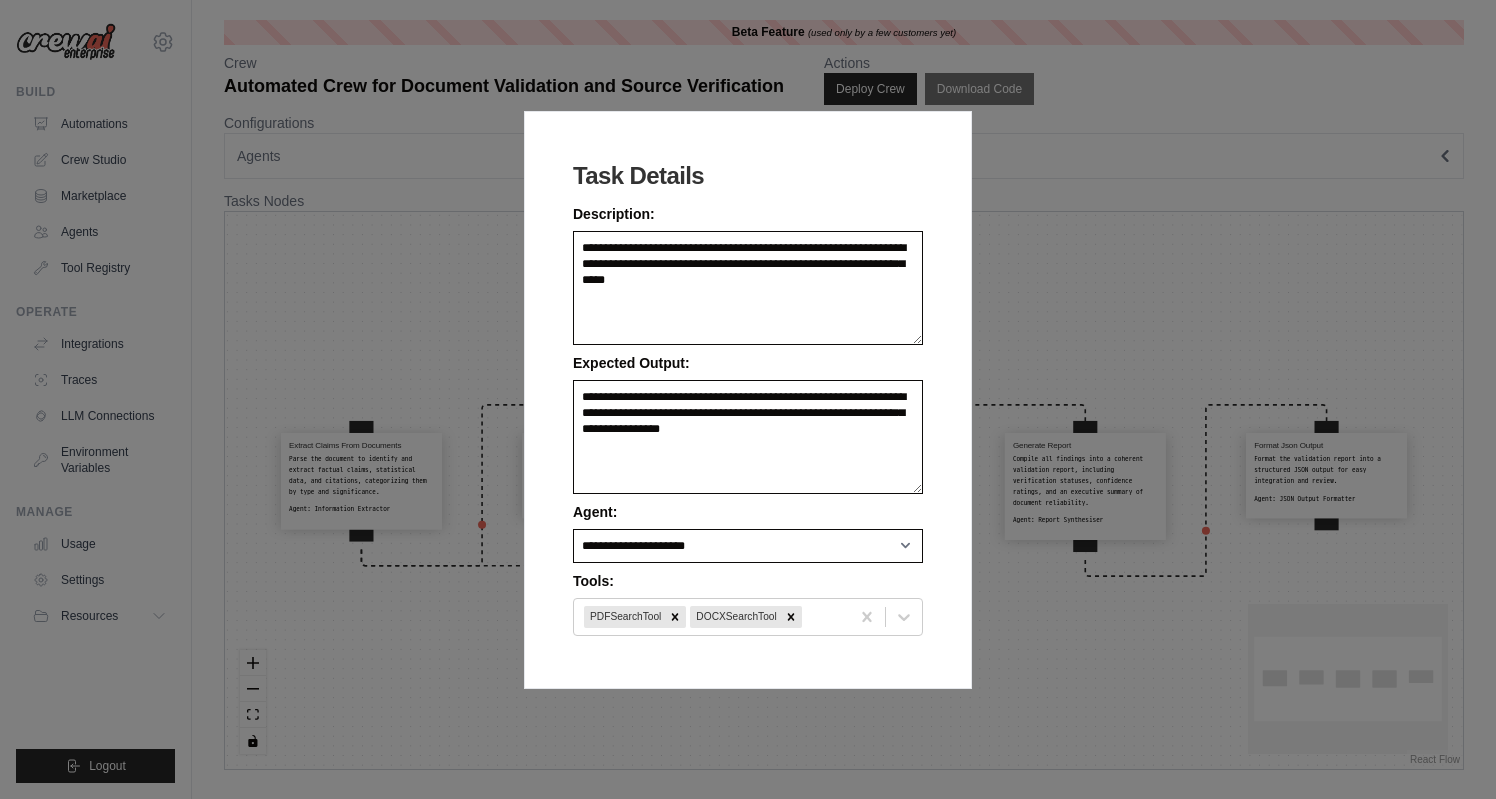 click on "**********" at bounding box center [748, 399] 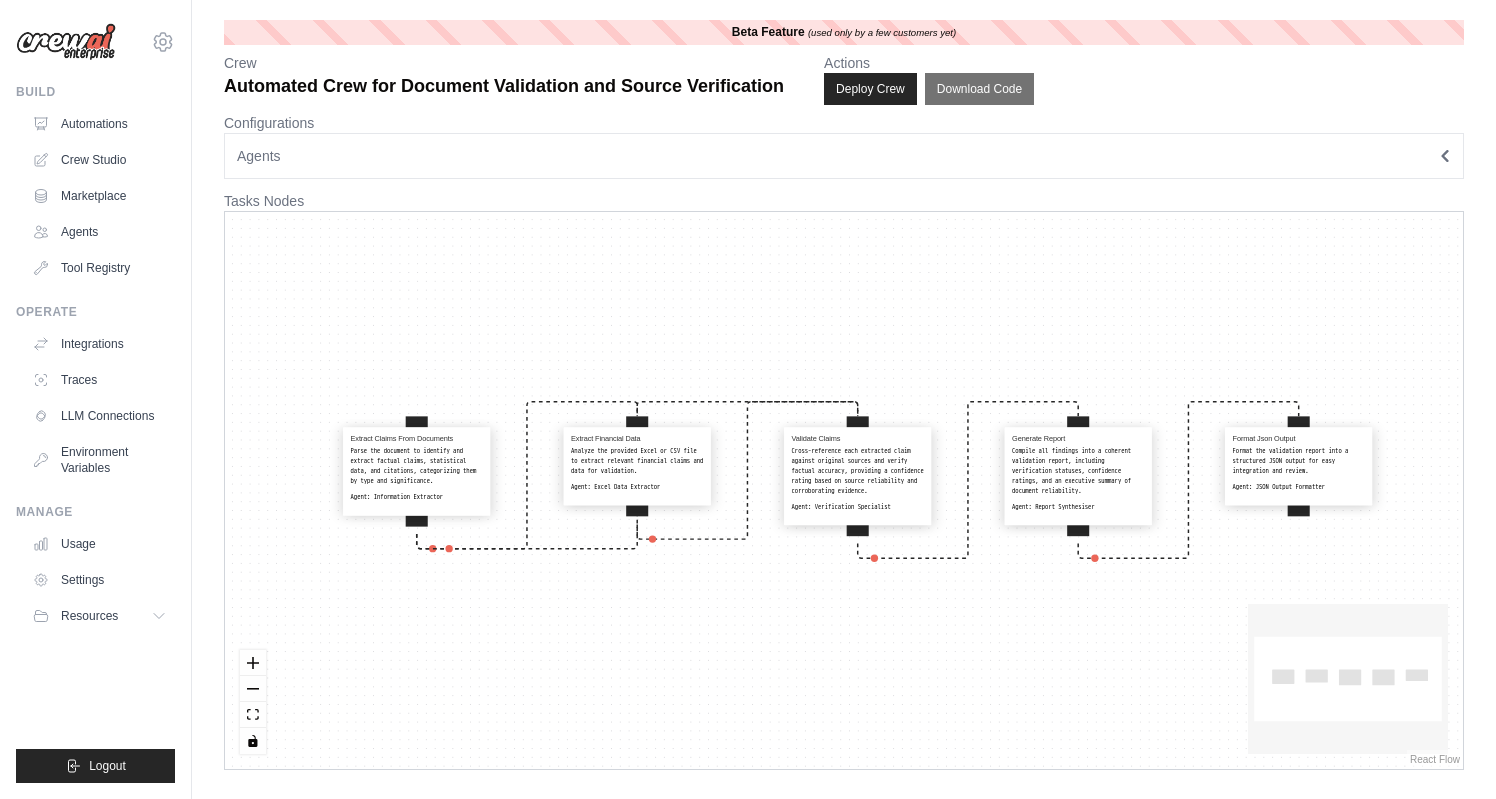 click on "Parse the document to identify and extract factual claims, statistical data, and citations, categorizing them by type and significance." at bounding box center [417, 467] 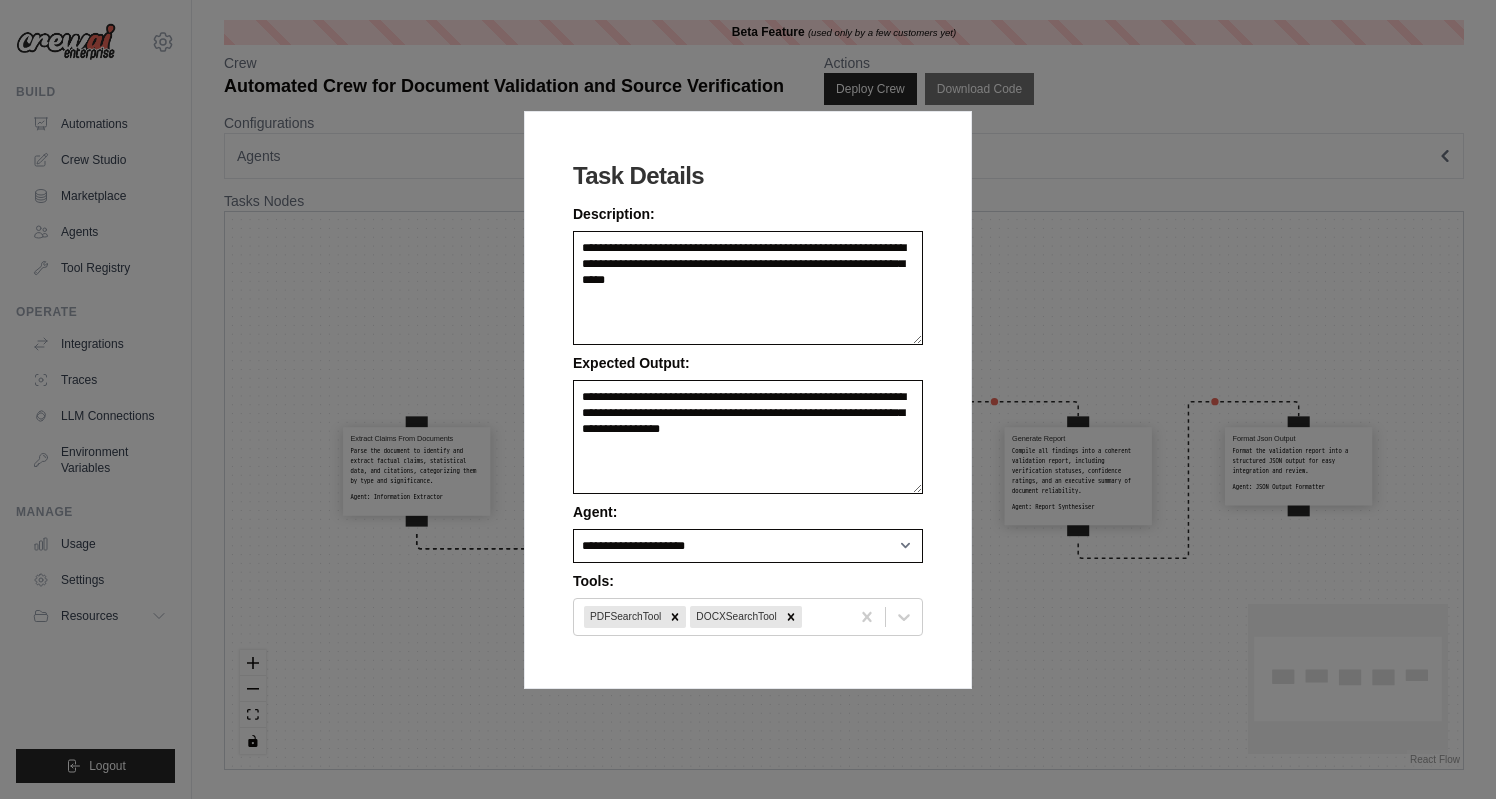 click on "**********" at bounding box center (748, 399) 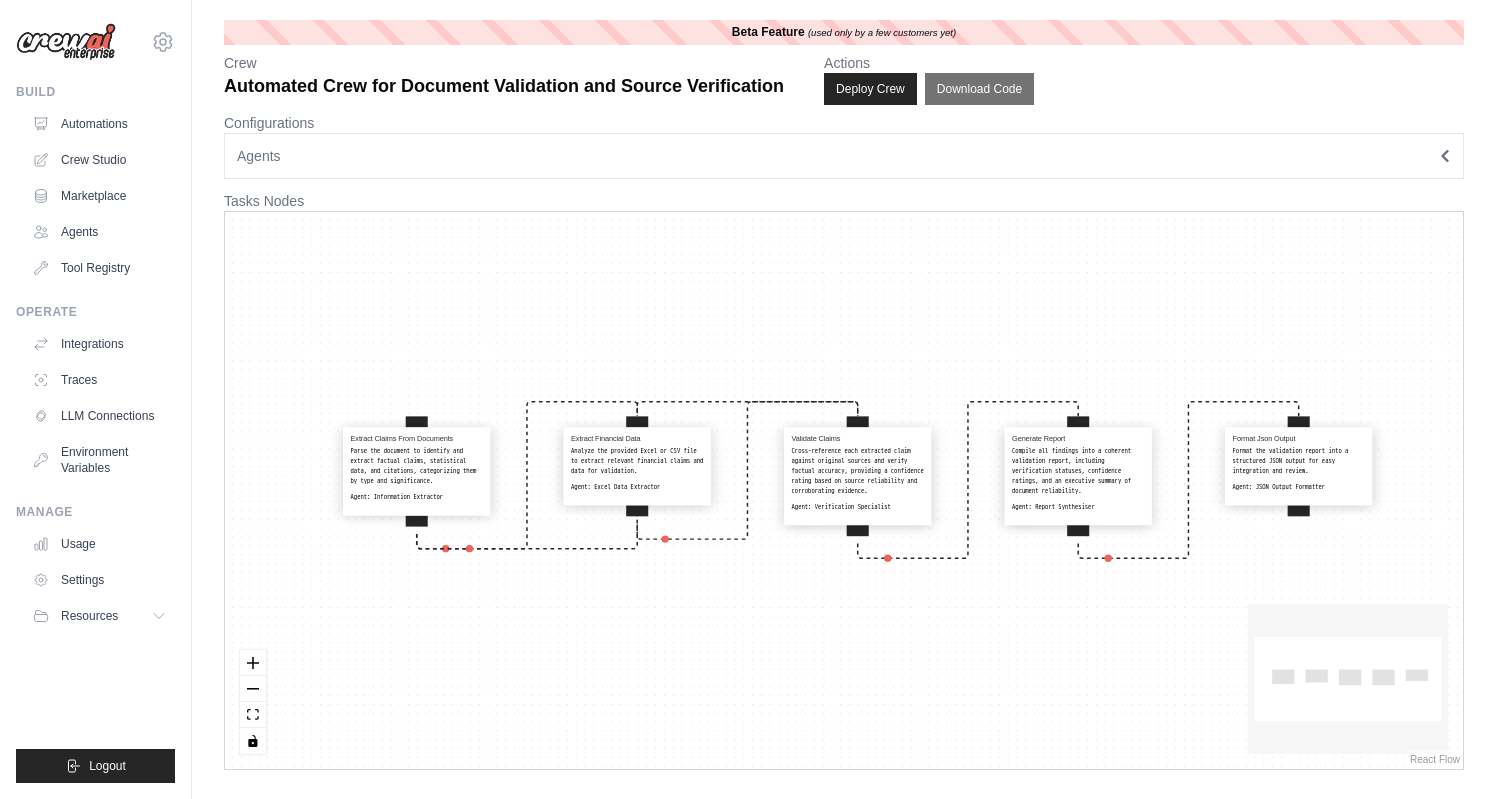 click on "Analyze the provided Excel or CSV file to extract relevant financial claims and data for validation." at bounding box center [637, 462] 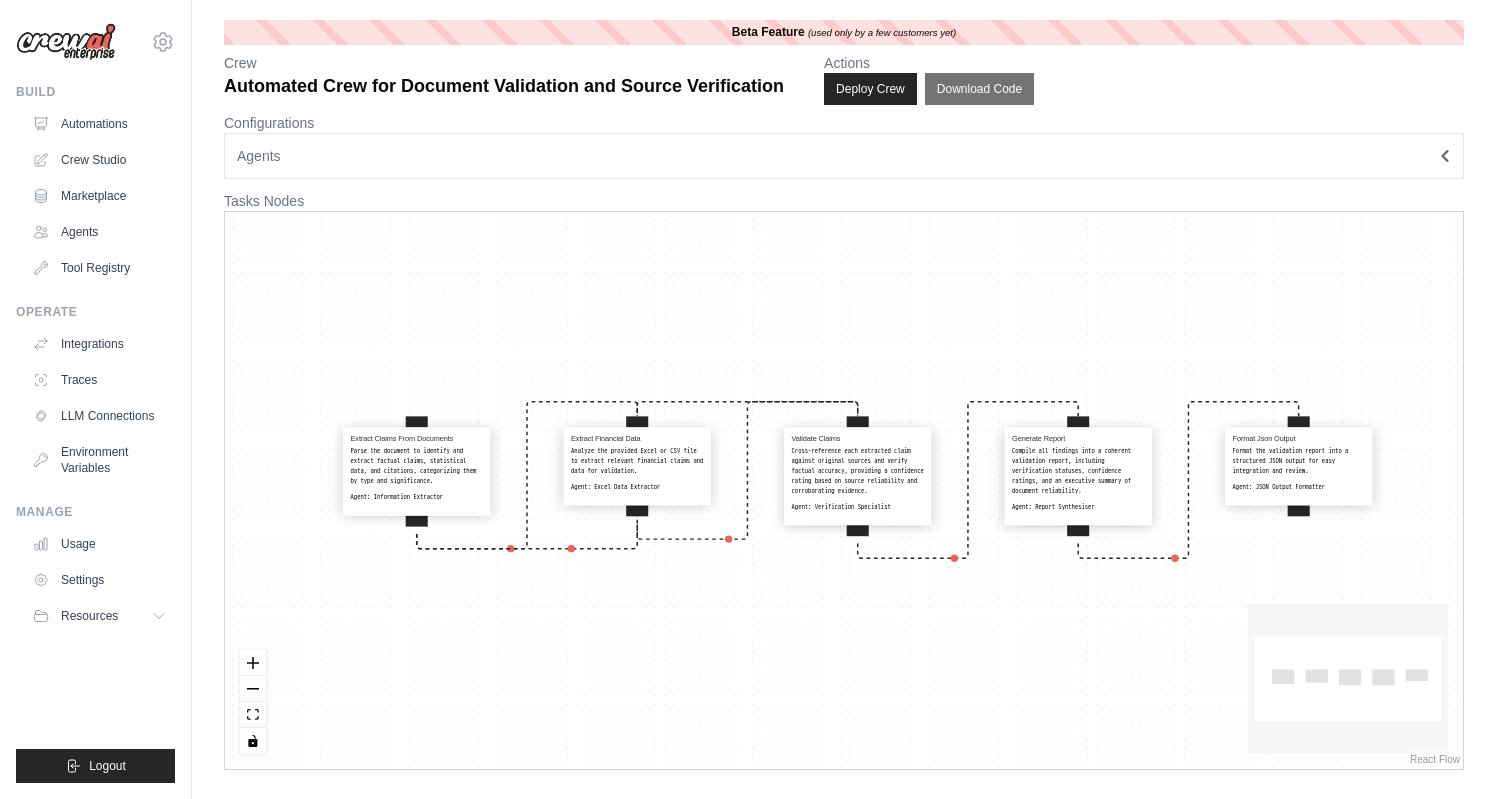 select on "**********" 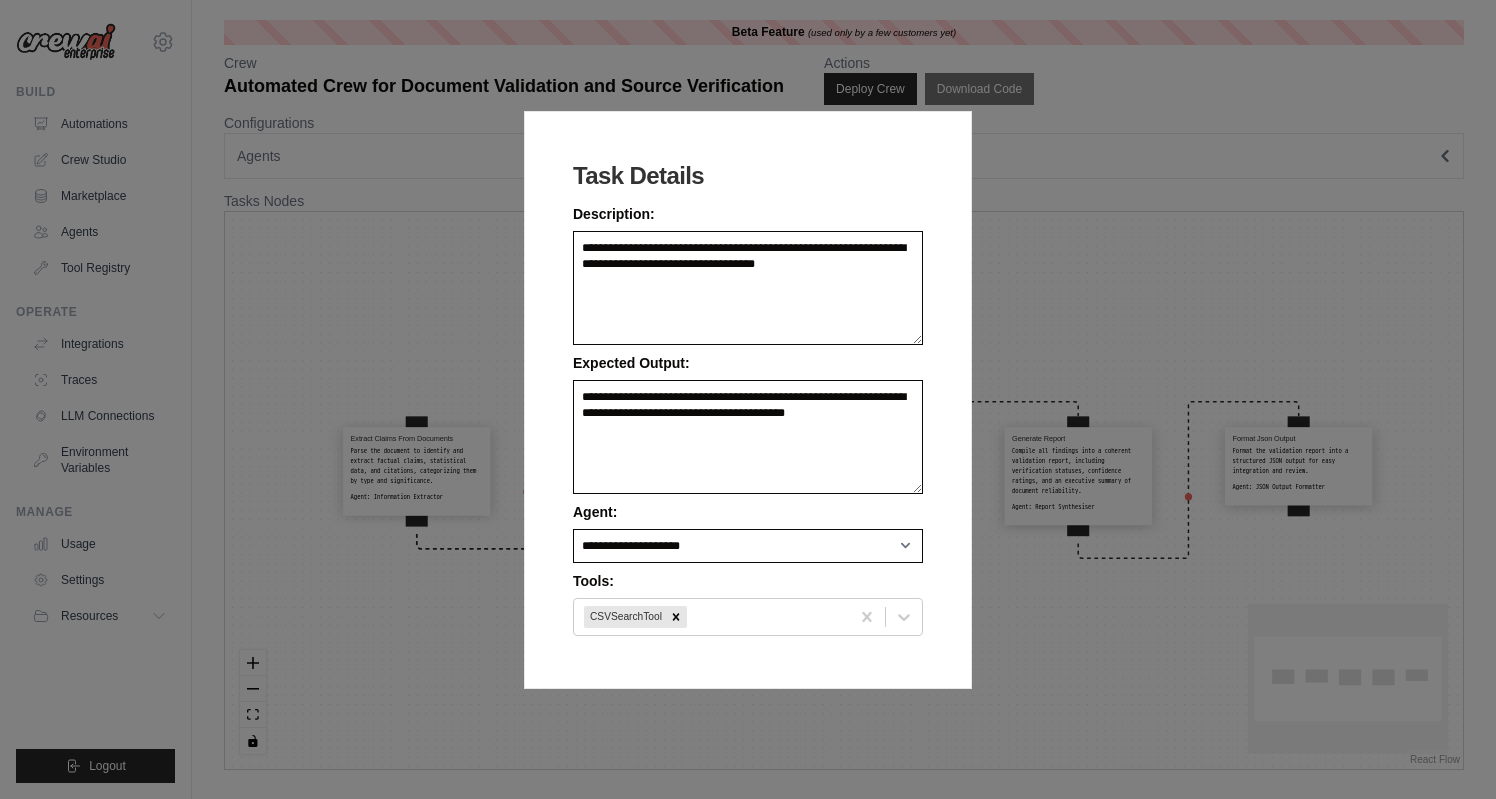 click on "**********" at bounding box center (748, 399) 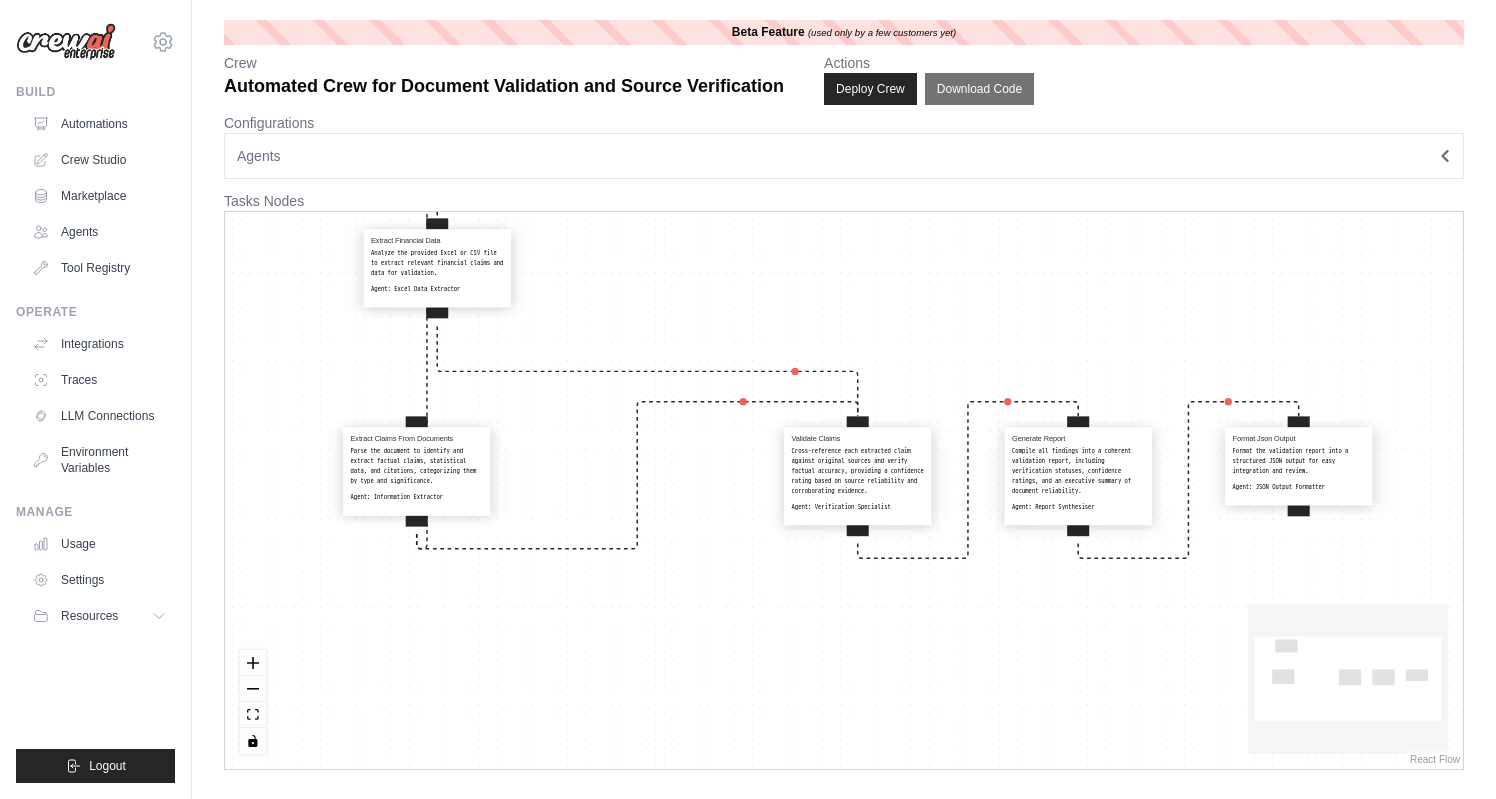drag, startPoint x: 660, startPoint y: 481, endPoint x: 460, endPoint y: 282, distance: 282.1365 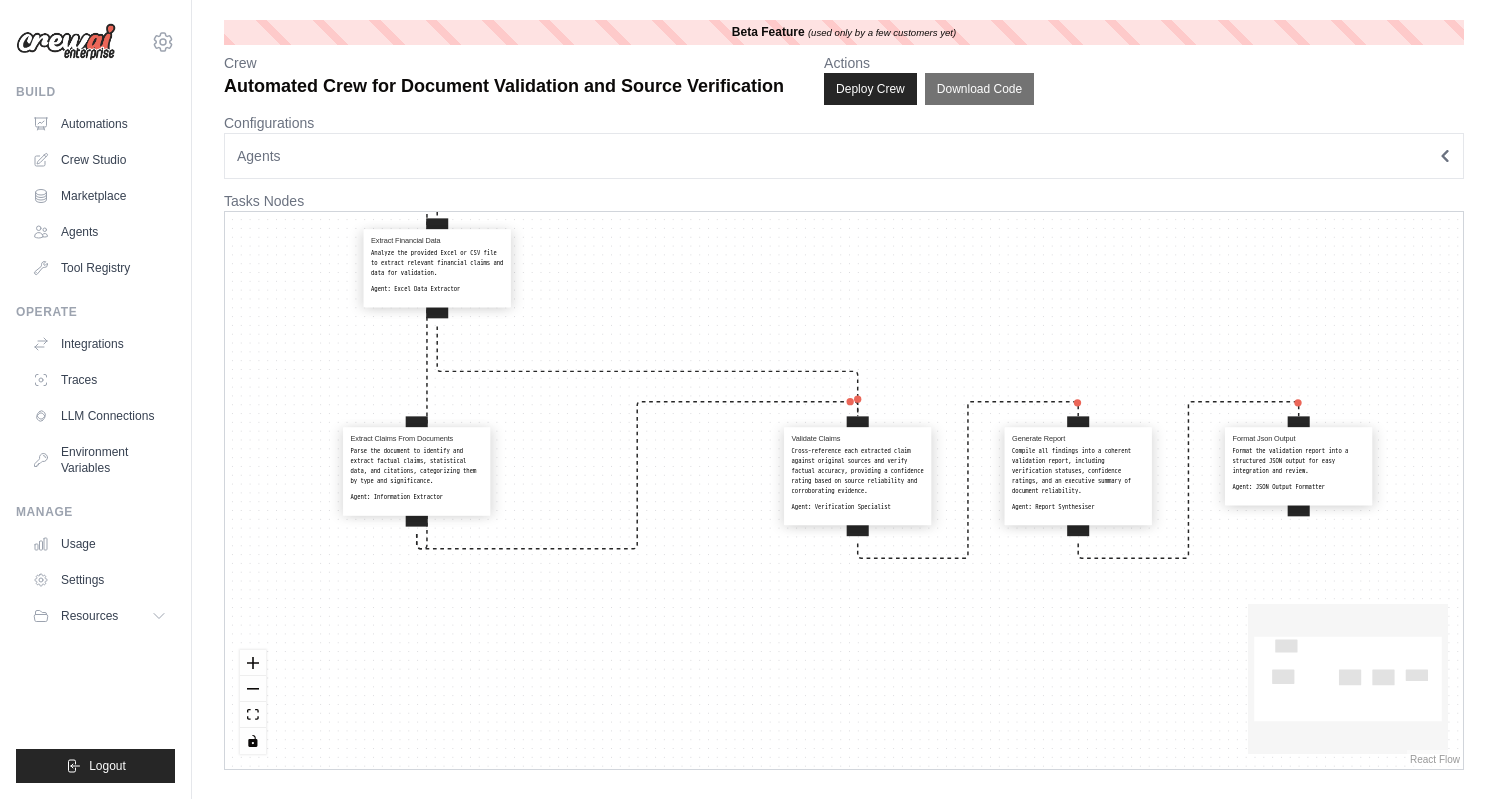 click on "Analyze the provided Excel or CSV file to extract relevant financial claims and data for validation." at bounding box center [437, 264] 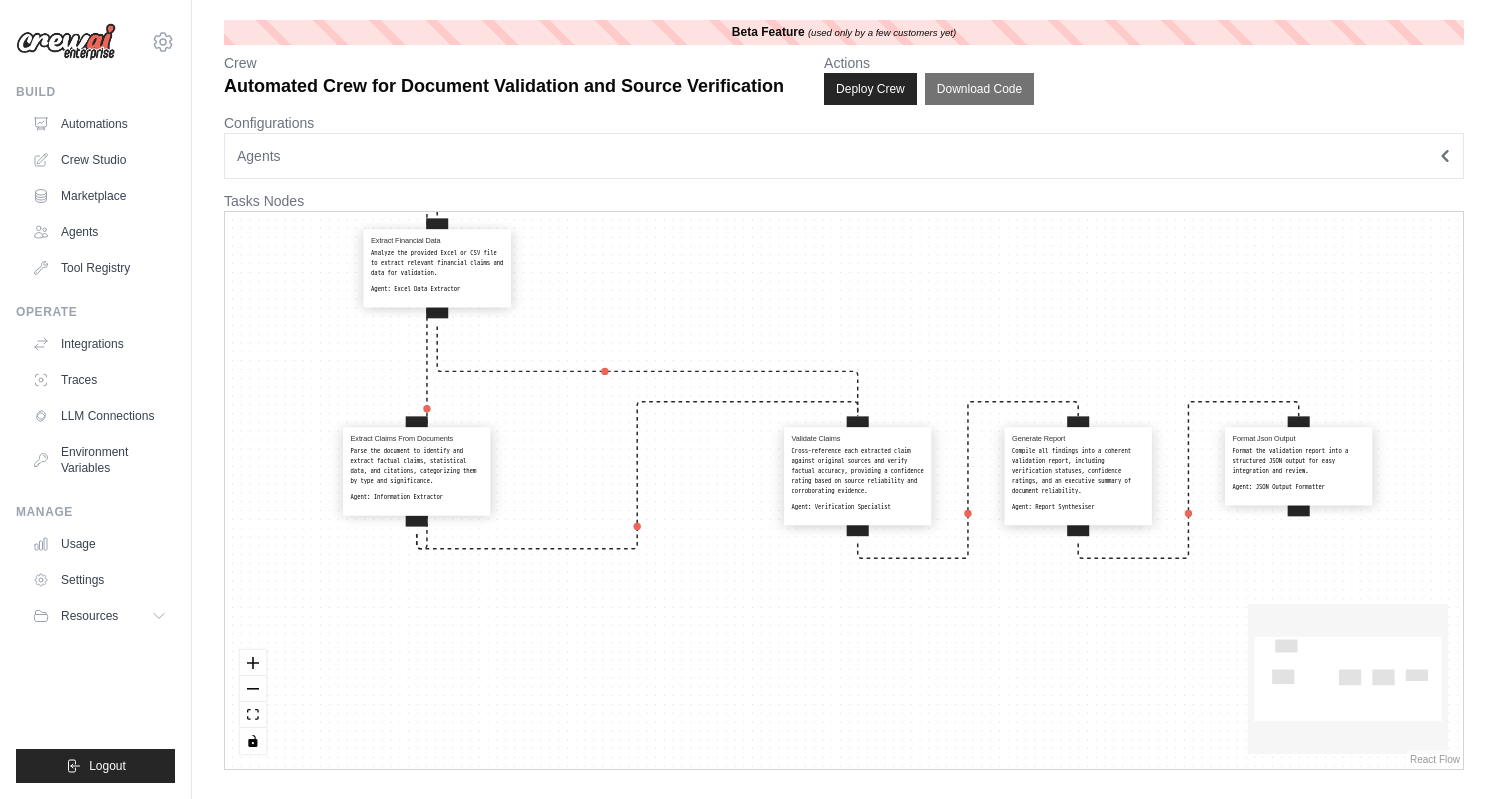 click on "Cross-reference each extracted claim against original sources and verify factual accuracy, providing a confidence rating based on source reliability and corroborating evidence." at bounding box center [858, 472] 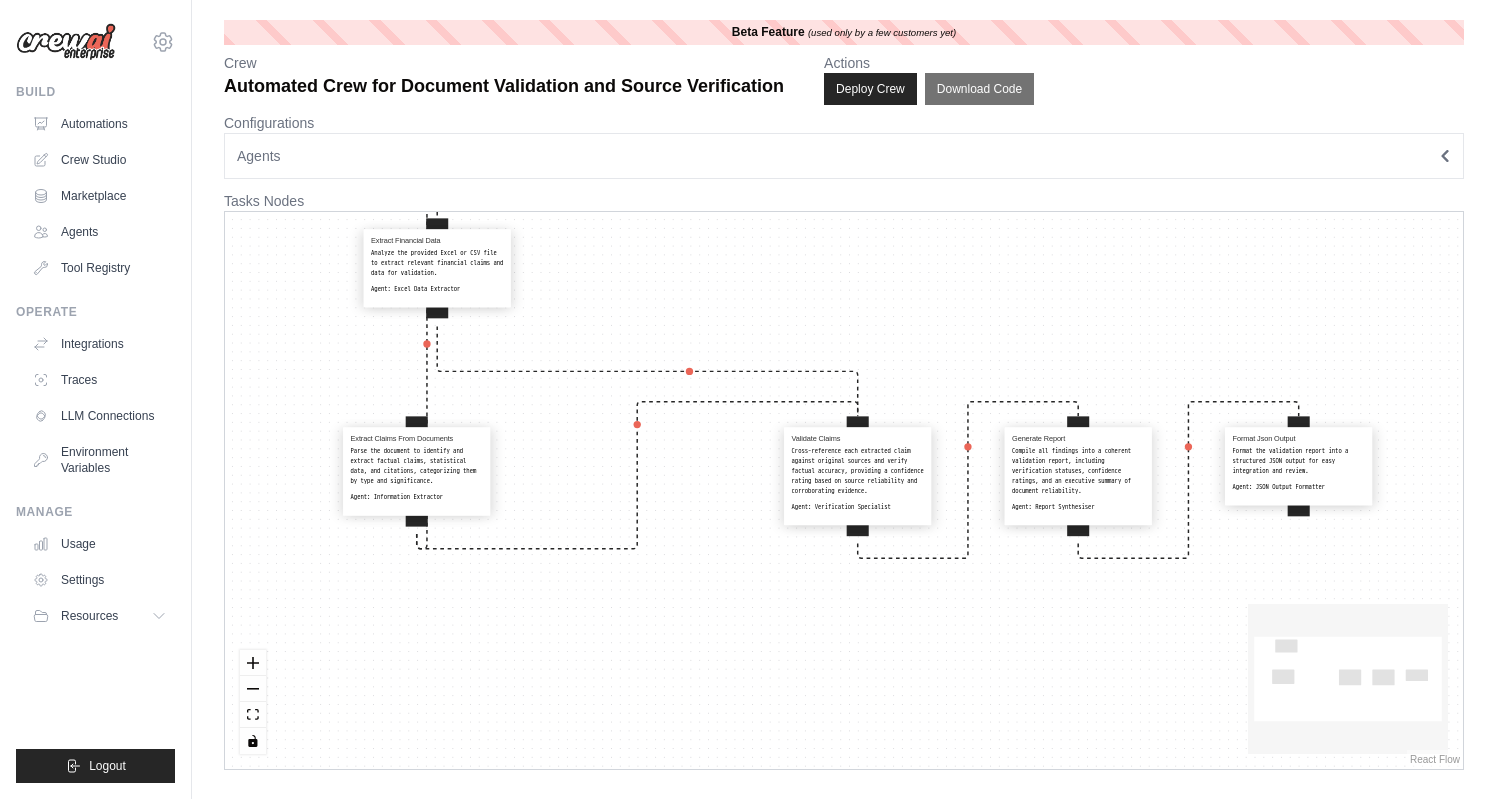 select on "**********" 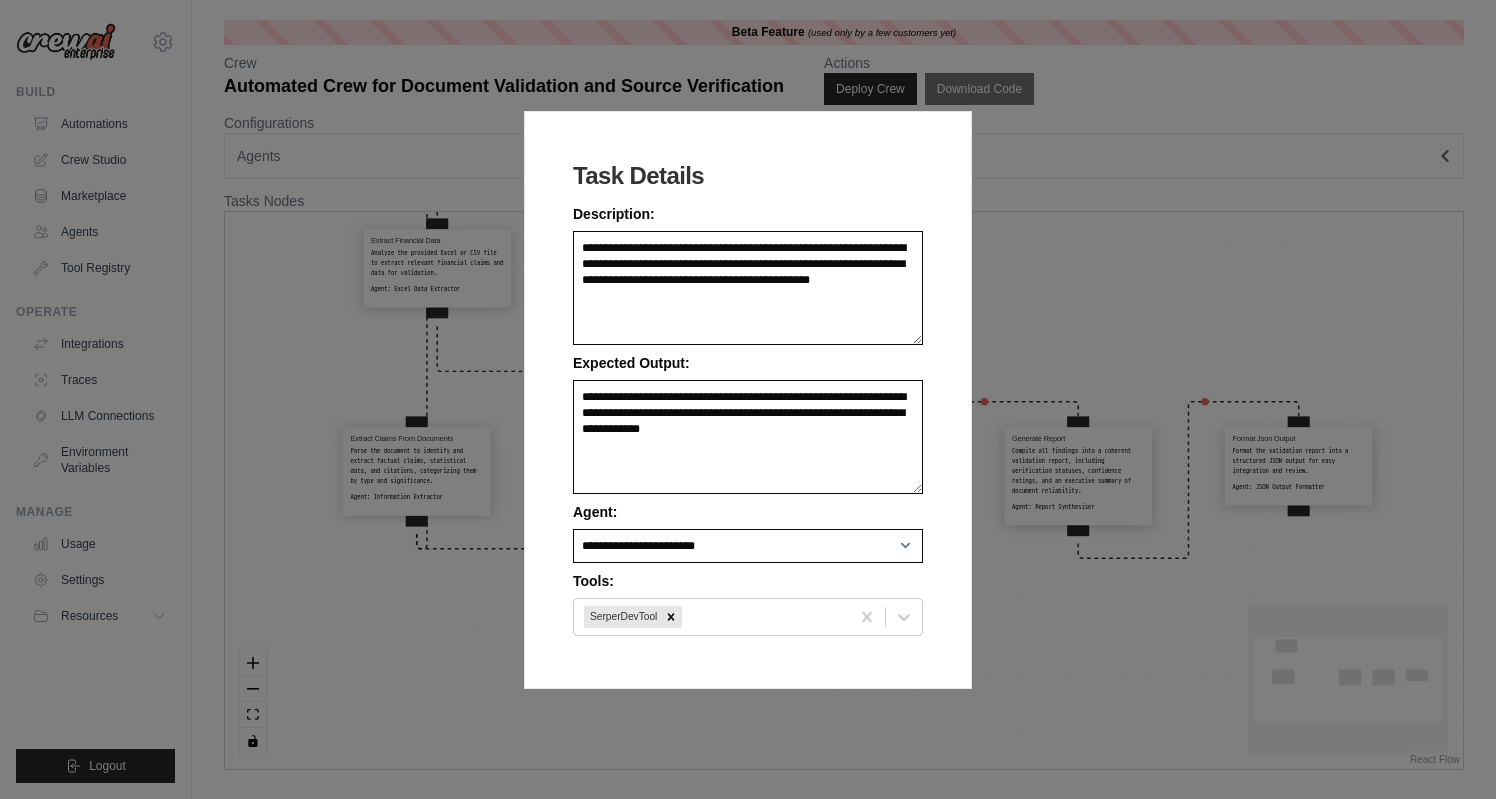 click on "**********" at bounding box center (748, 399) 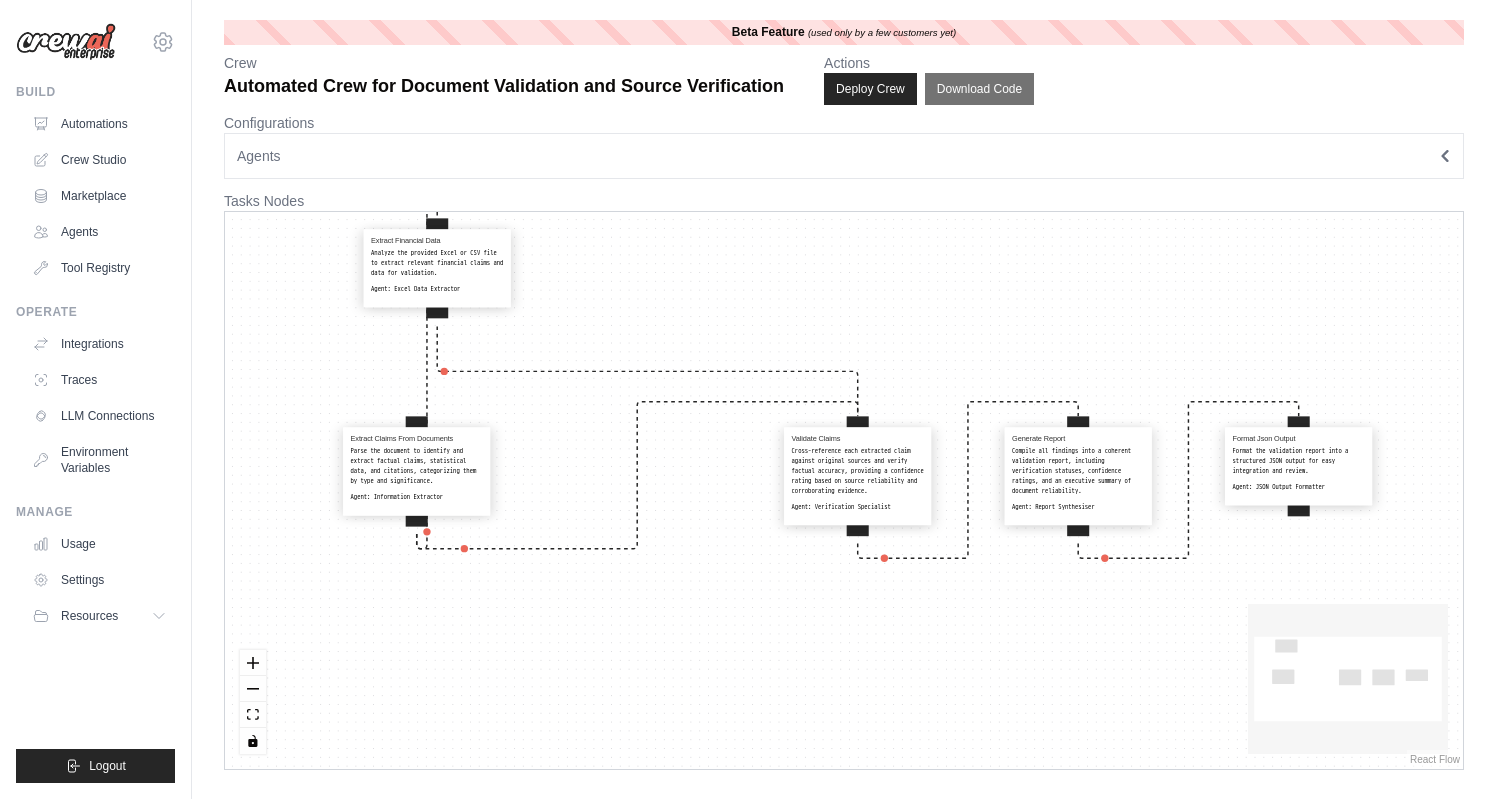 click on "Generate Report Compile all findings into a coherent validation report, including verification statuses, confidence ratings, and an executive summary of document reliability. Agent:   Report Synthesiser" at bounding box center [1078, 473] 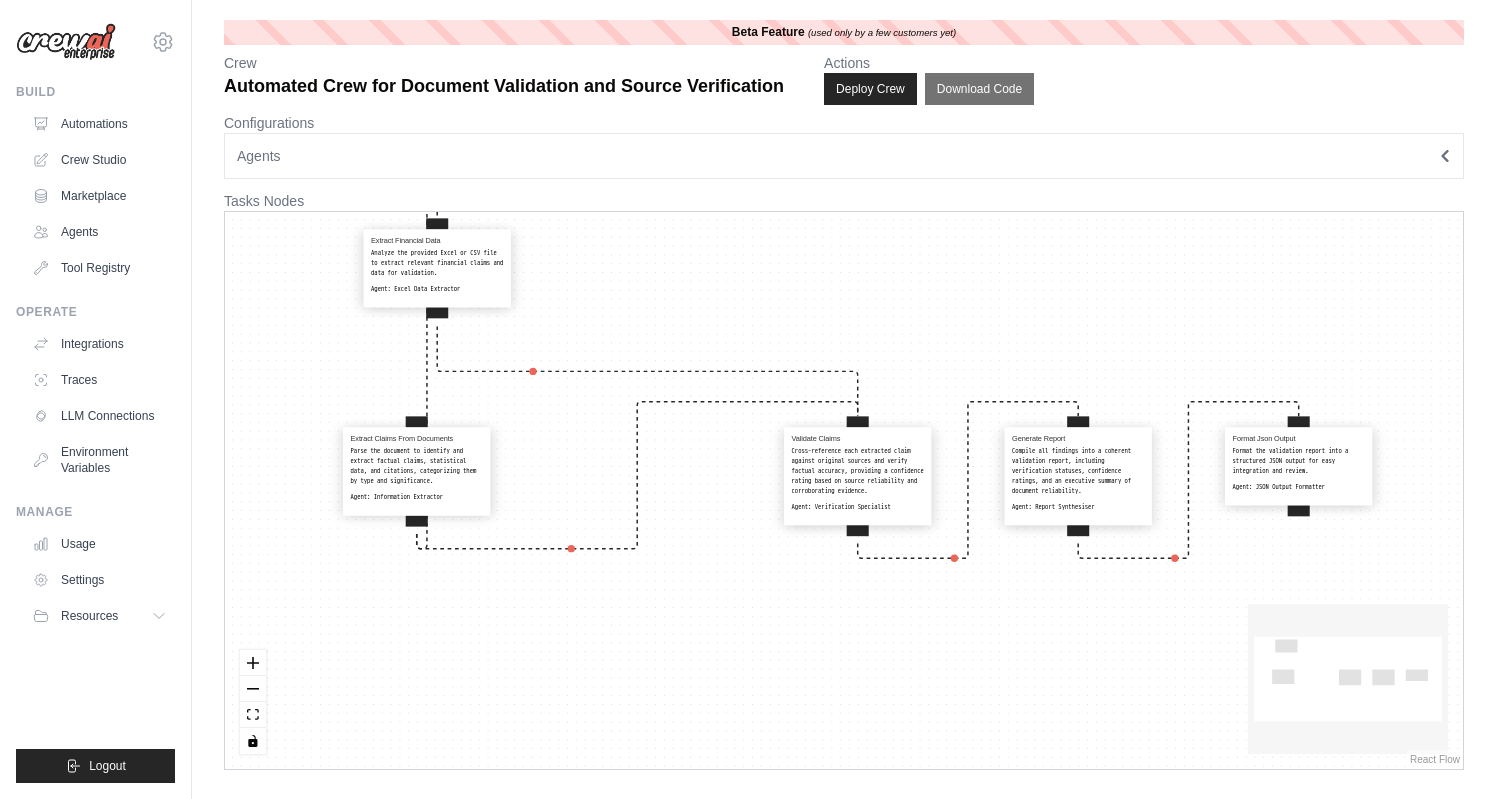 select on "**********" 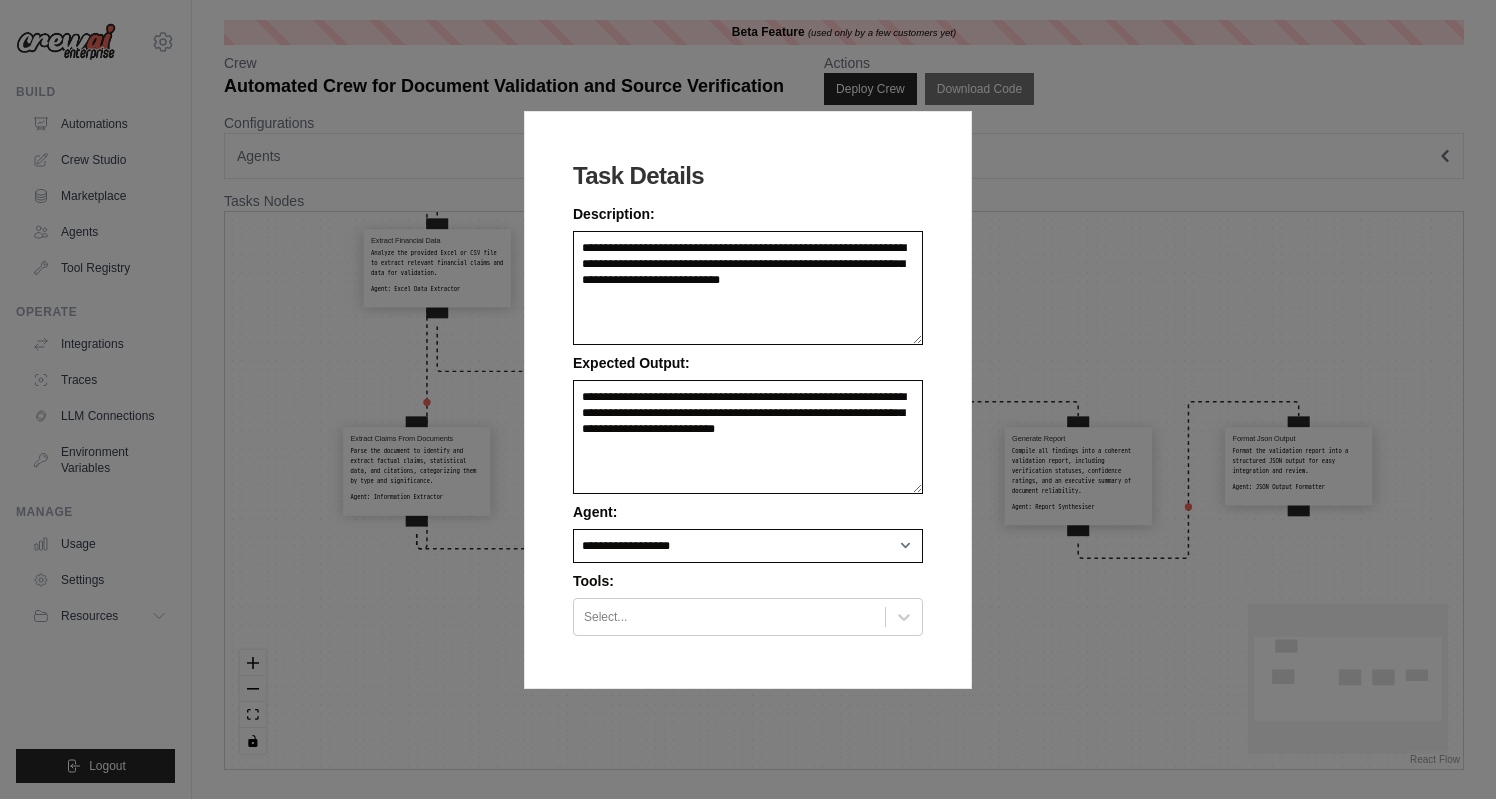 click on "**********" at bounding box center (748, 399) 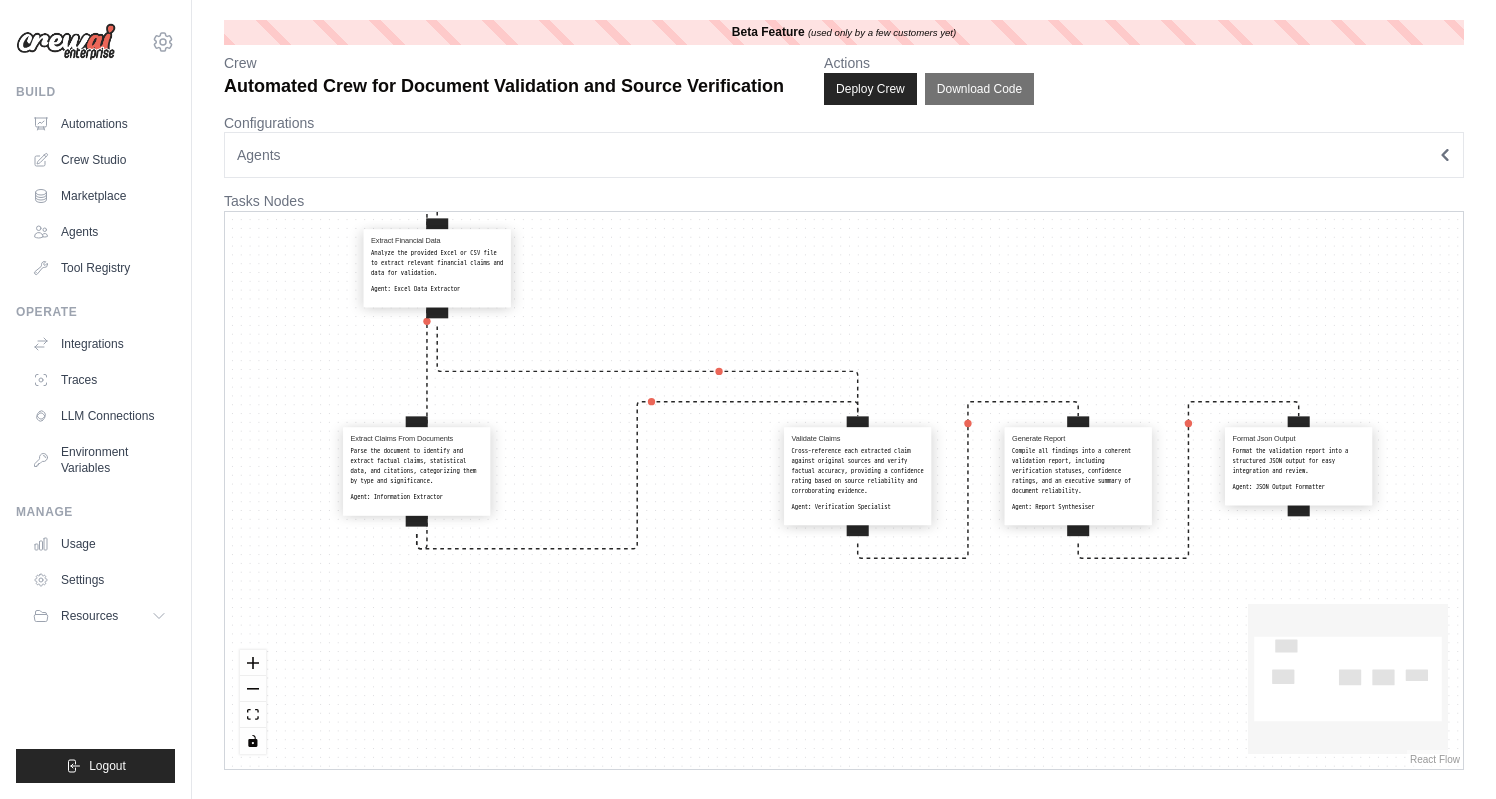 click on "Agents" at bounding box center [844, 155] 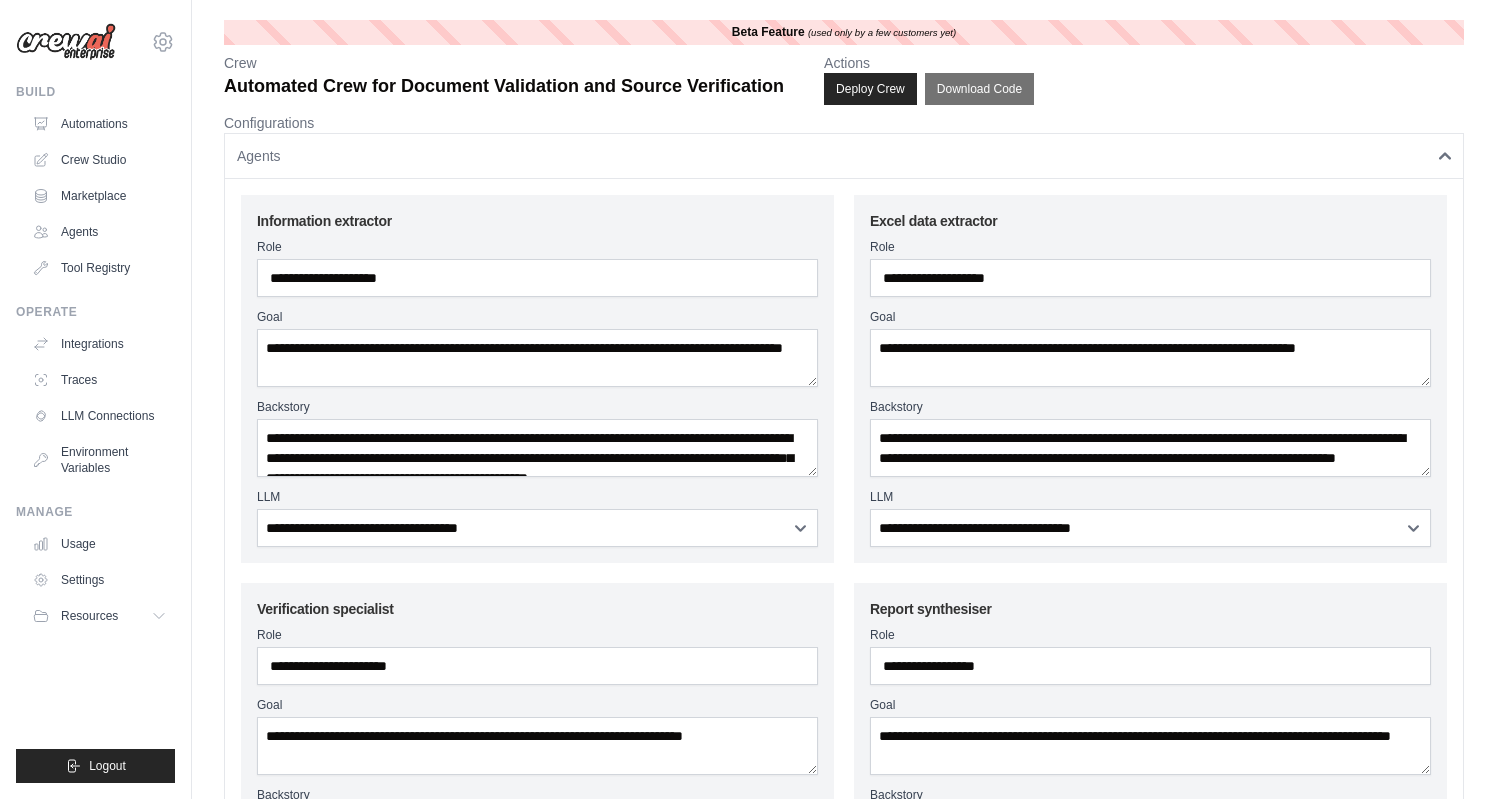 scroll, scrollTop: 0, scrollLeft: 0, axis: both 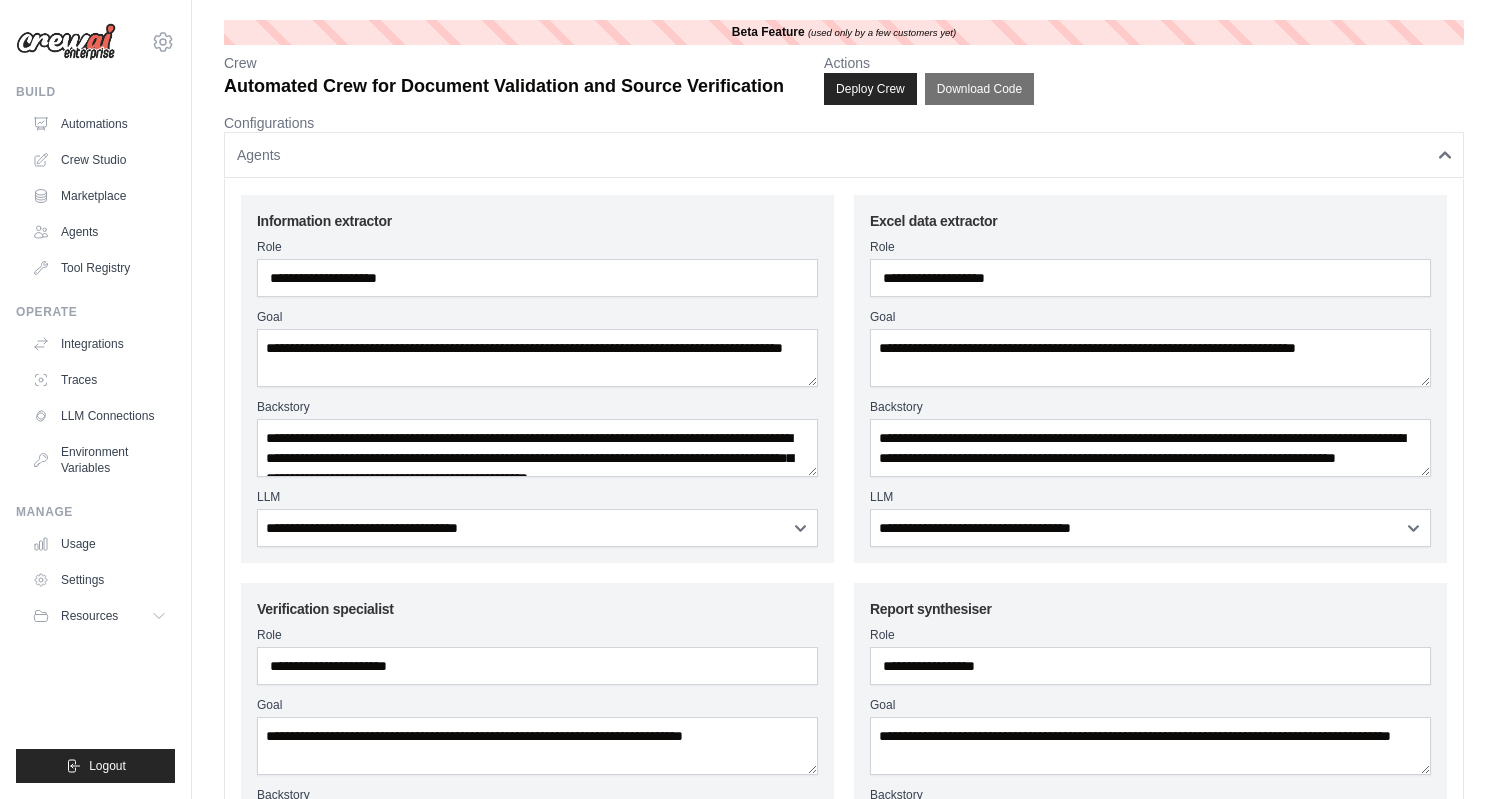 click on "Agents" at bounding box center (844, 155) 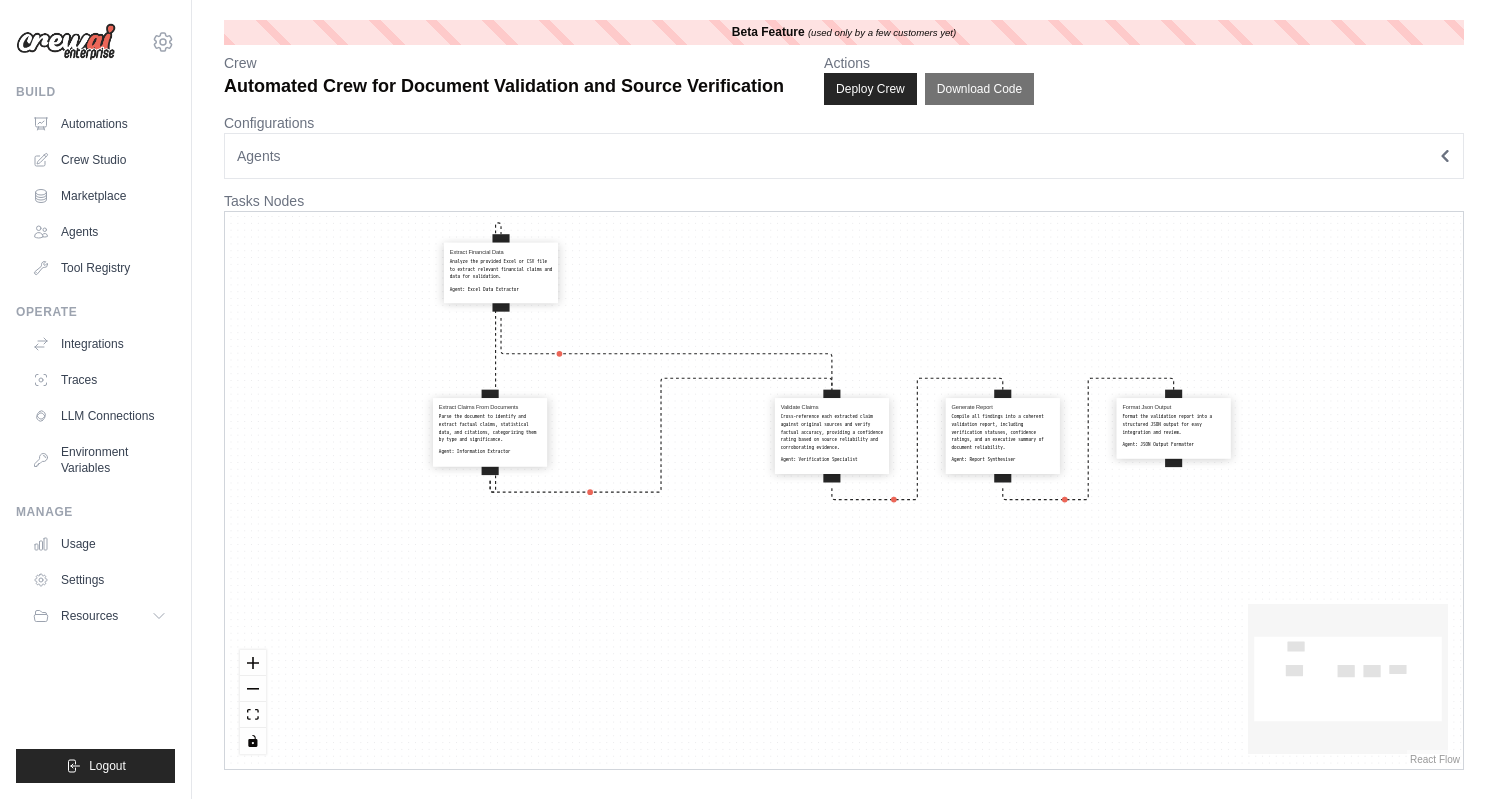 drag, startPoint x: 512, startPoint y: 293, endPoint x: 496, endPoint y: 294, distance: 16.03122 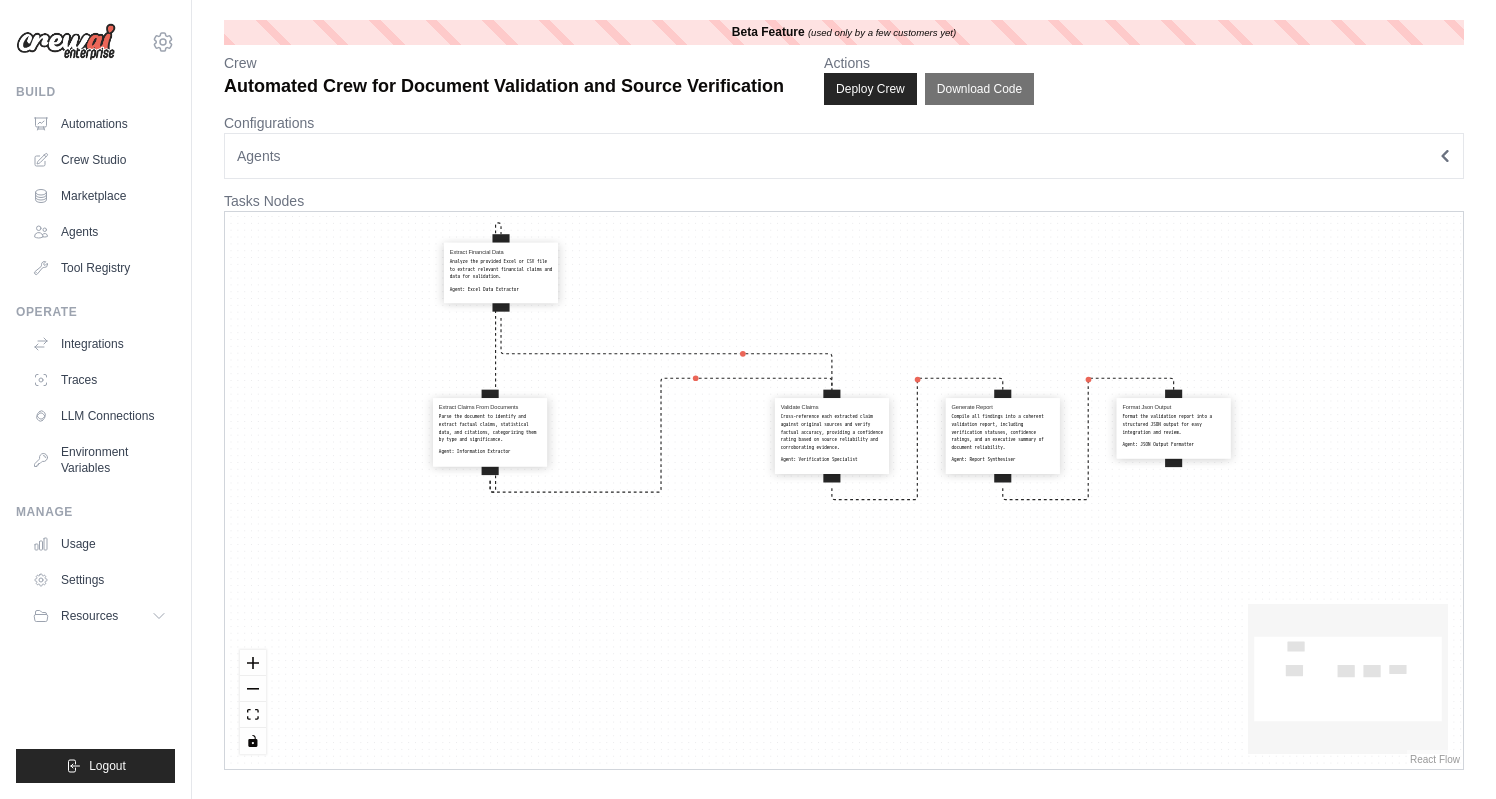 click on "Extract Financial Data Analyze the provided Excel or CSV file to extract relevant financial claims and data for validation. Agent:   Excel Data Extractor" at bounding box center (501, 270) 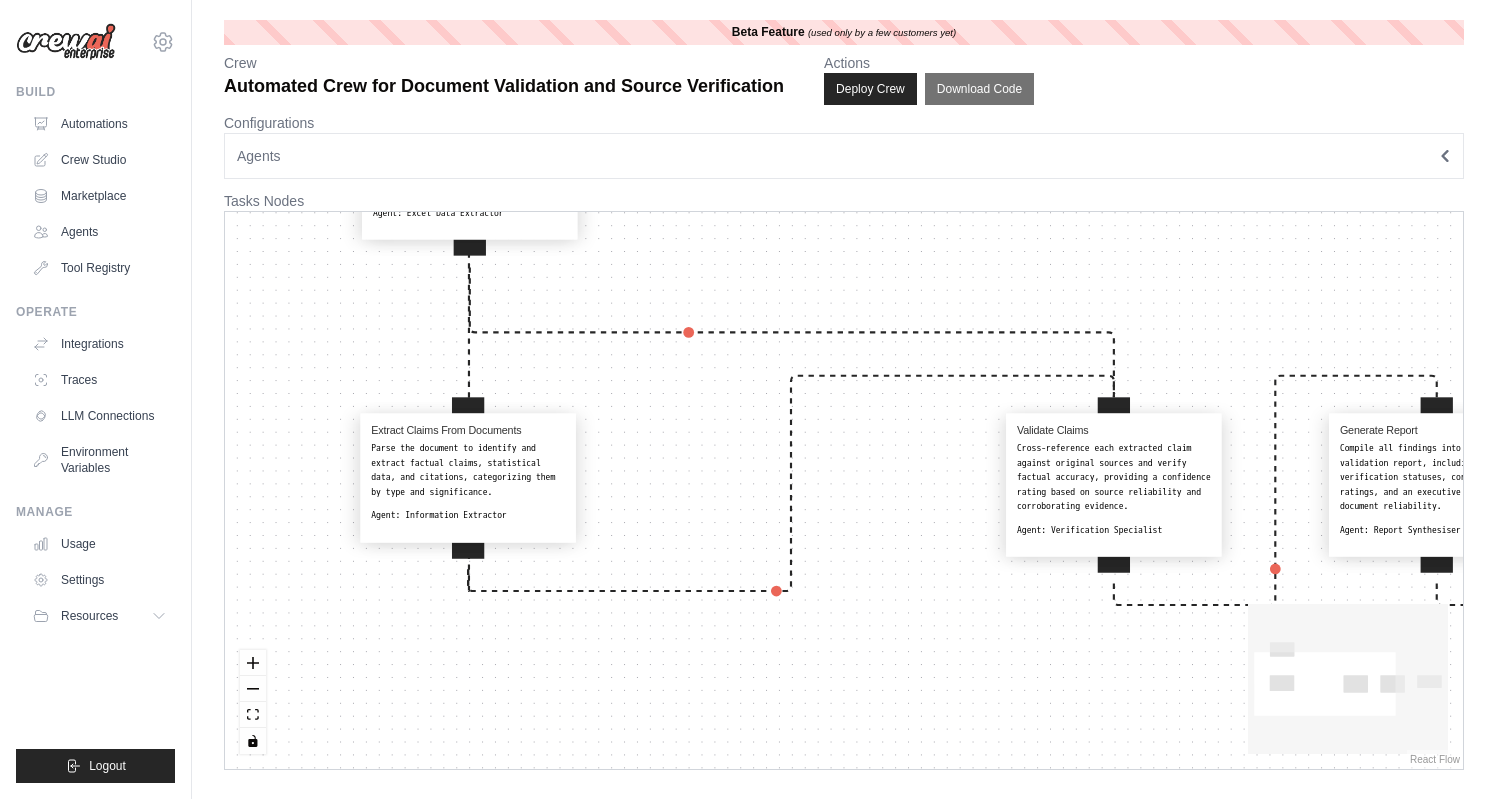 click on "Parse the document to identify and extract factual claims, statistical data, and citations, categorizing them by type and significance." at bounding box center [468, 470] 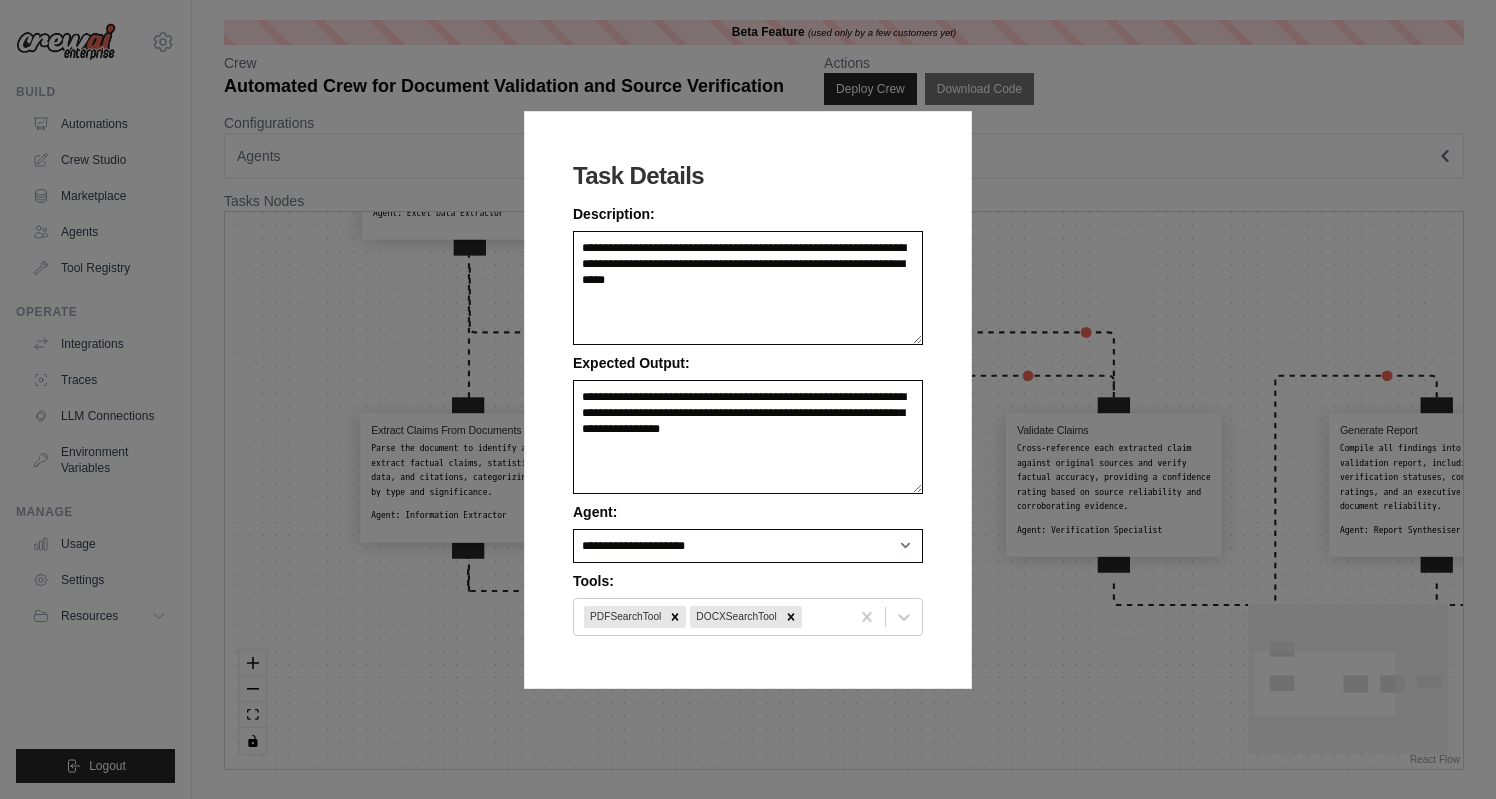 click on "**********" at bounding box center (748, 399) 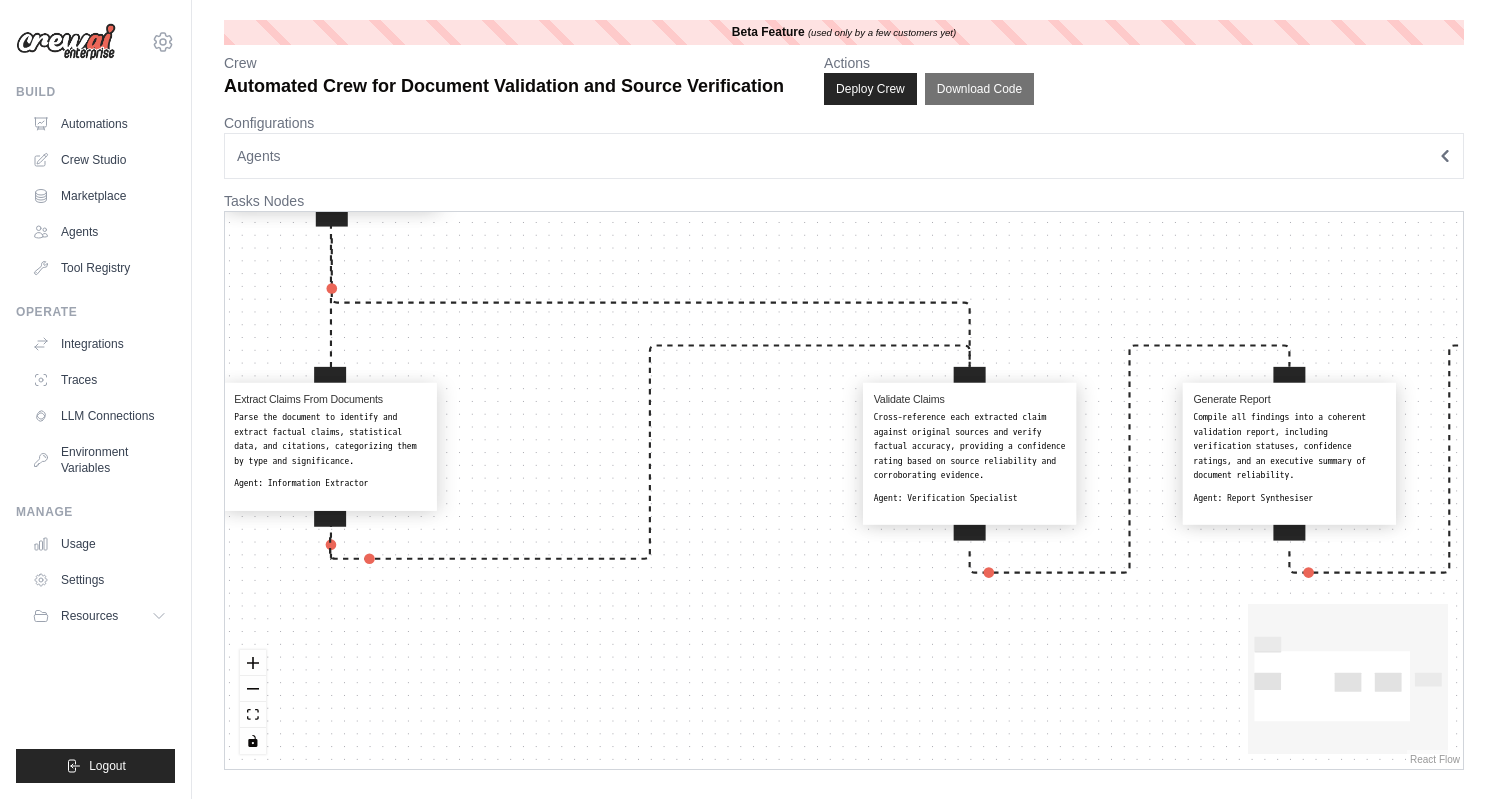 drag, startPoint x: 883, startPoint y: 454, endPoint x: 741, endPoint y: 423, distance: 145.34442 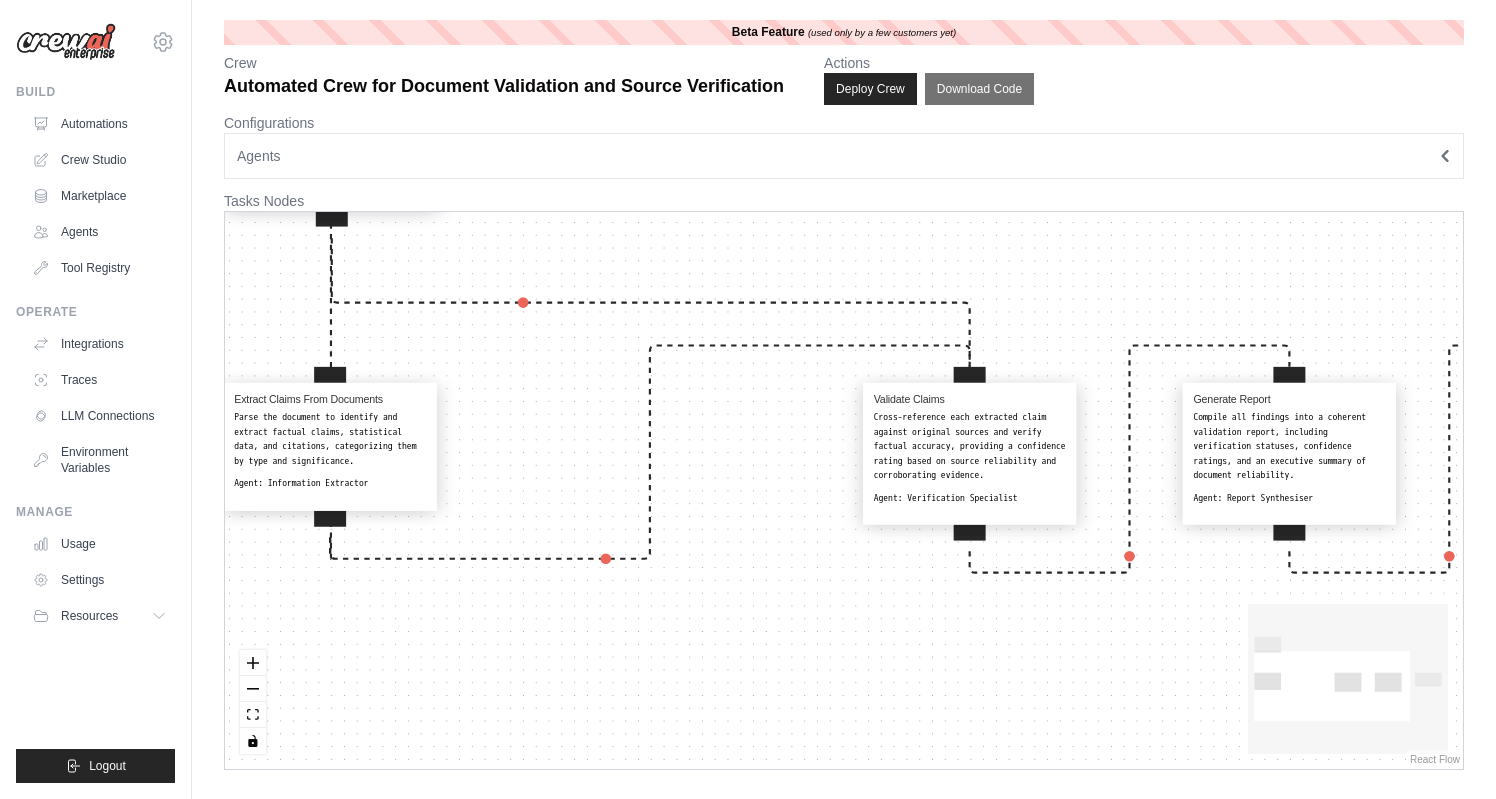 click on "Extract Claims From Documents Parse the document to identify and extract factual claims, statistical data, and citations, categorizing them by type and significance. Agent:   Information Extractor Extract Financial Data Analyze the provided Excel or CSV file to extract relevant financial claims and data for validation. Agent:   Excel Data Extractor Validate Claims Cross-reference each extracted claim against original sources and verify factual accuracy, providing a confidence rating based on source reliability and corroborating evidence. Agent:   Verification Specialist Generate Report Compile all findings into a coherent validation report, including verification statuses, confidence ratings, and an executive summary of document reliability. Agent:   Report Synthesiser Format Json Output Format the validation report into a structured JSON output for easy integration and review. Agent:   JSON Output Formatter" at bounding box center (844, 490) 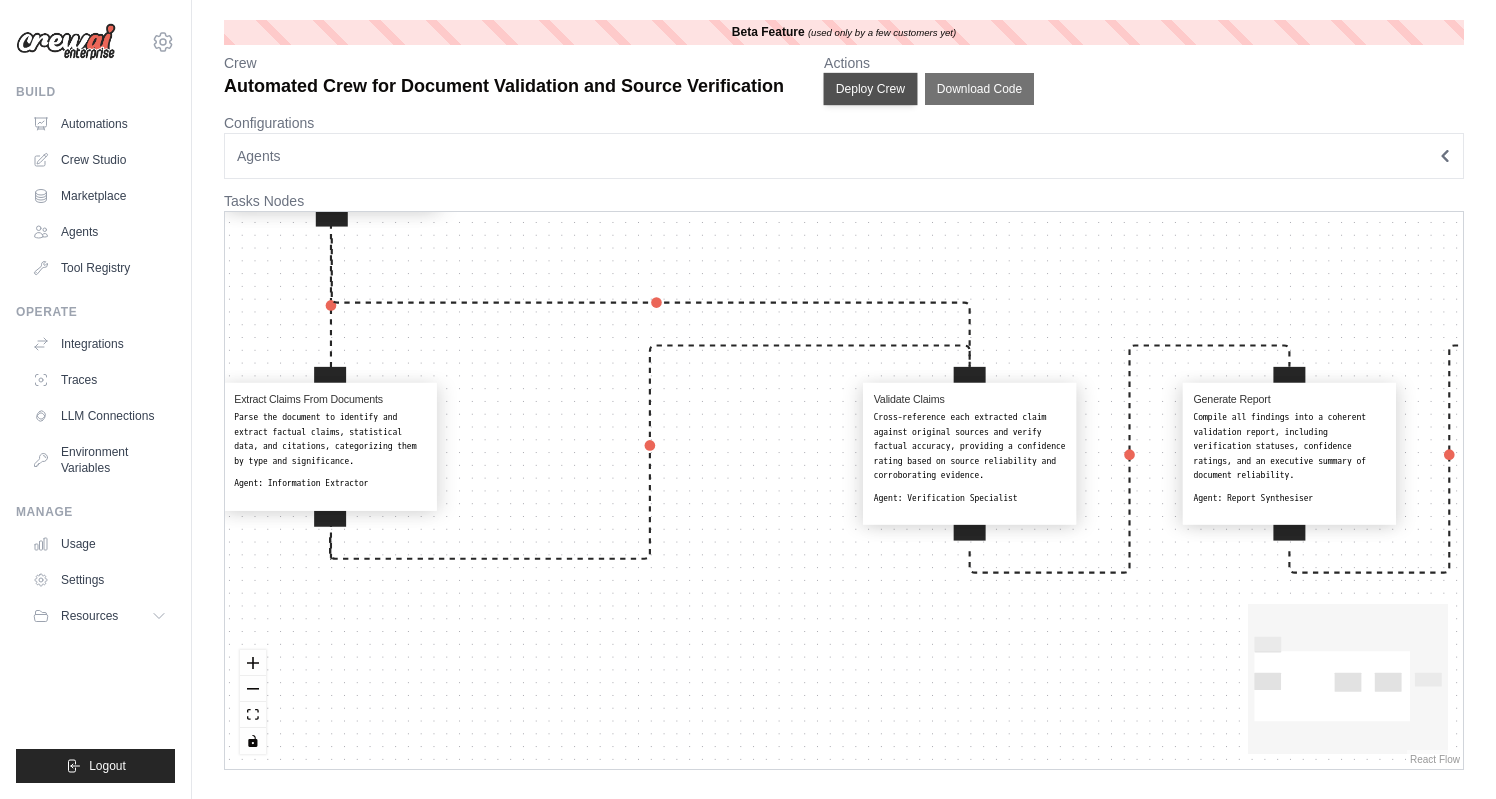 click on "Deploy Crew" at bounding box center (871, 89) 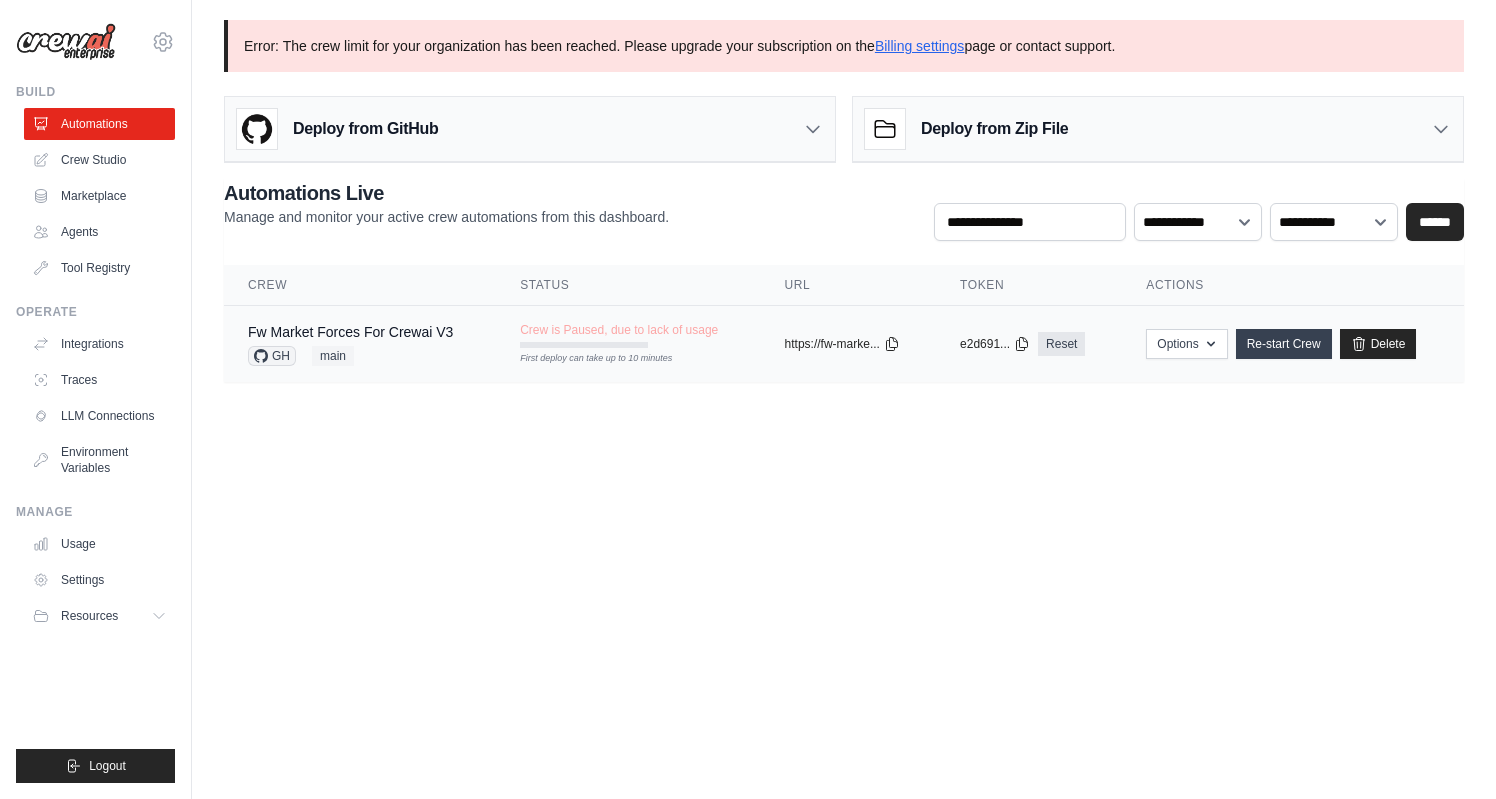 click on "Re-start Crew" at bounding box center (1284, 344) 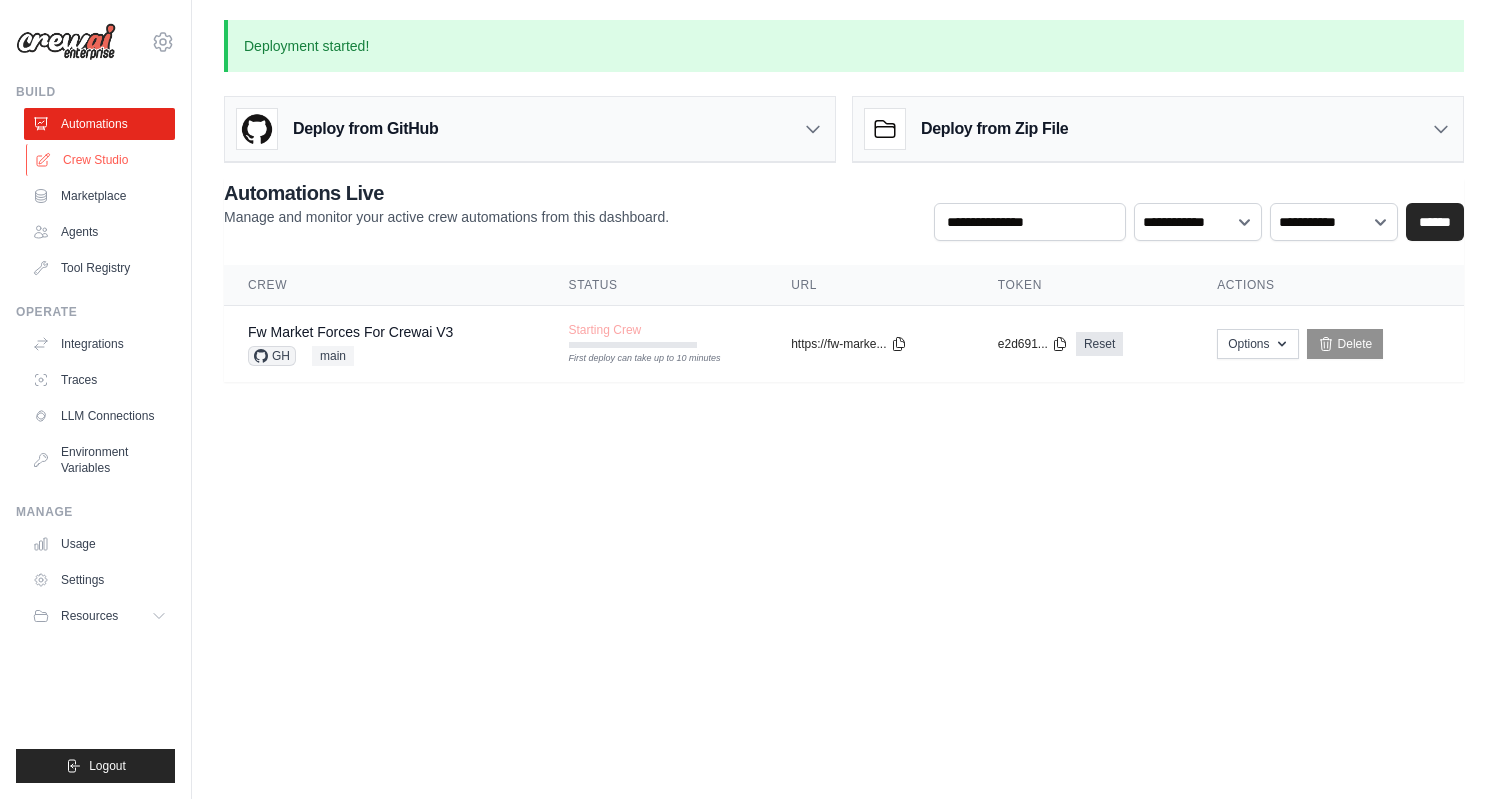 click on "Crew Studio" at bounding box center [101, 160] 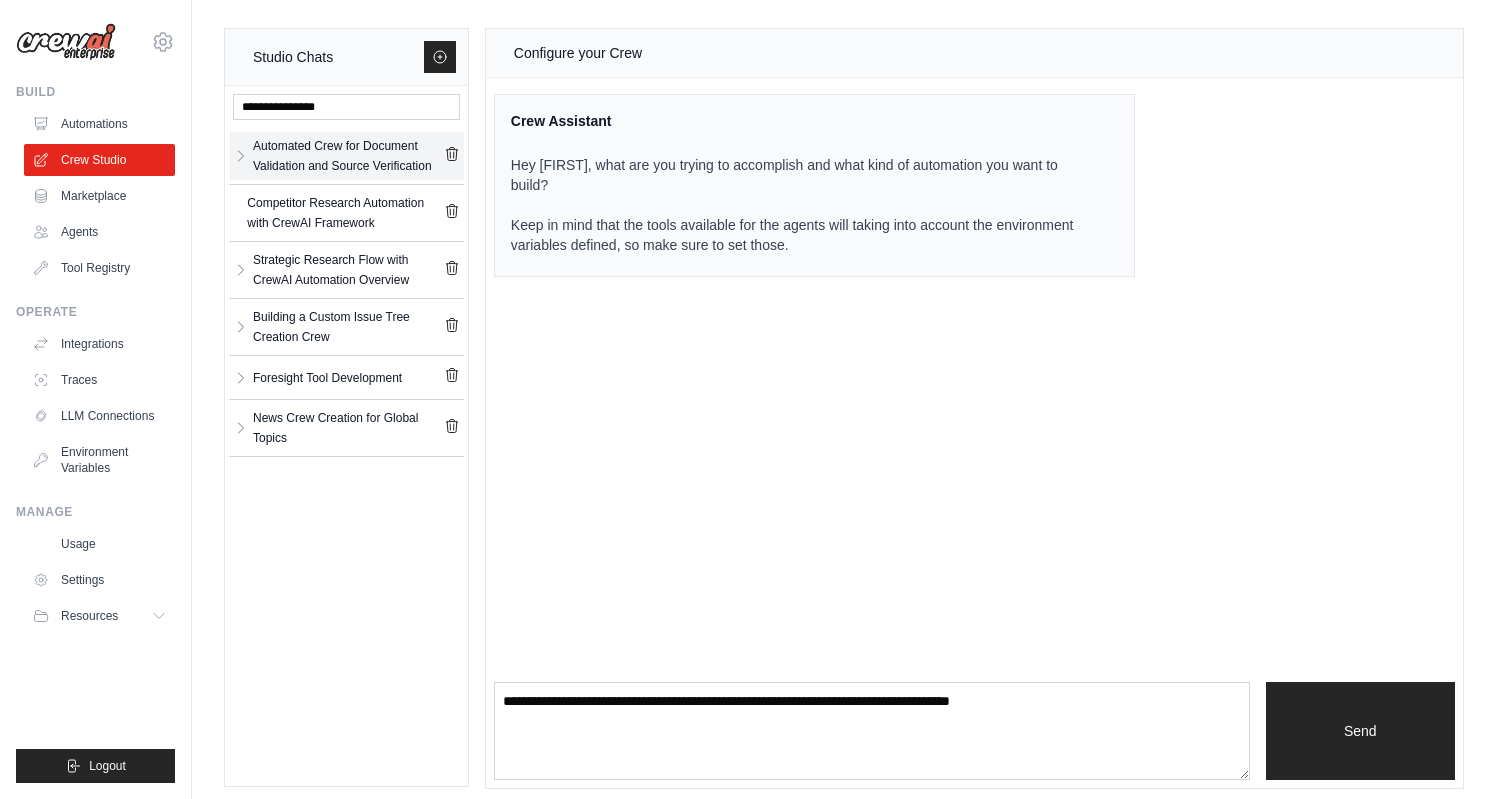 click on "Automated Crew for Document Validation and Source Verification" at bounding box center (348, 156) 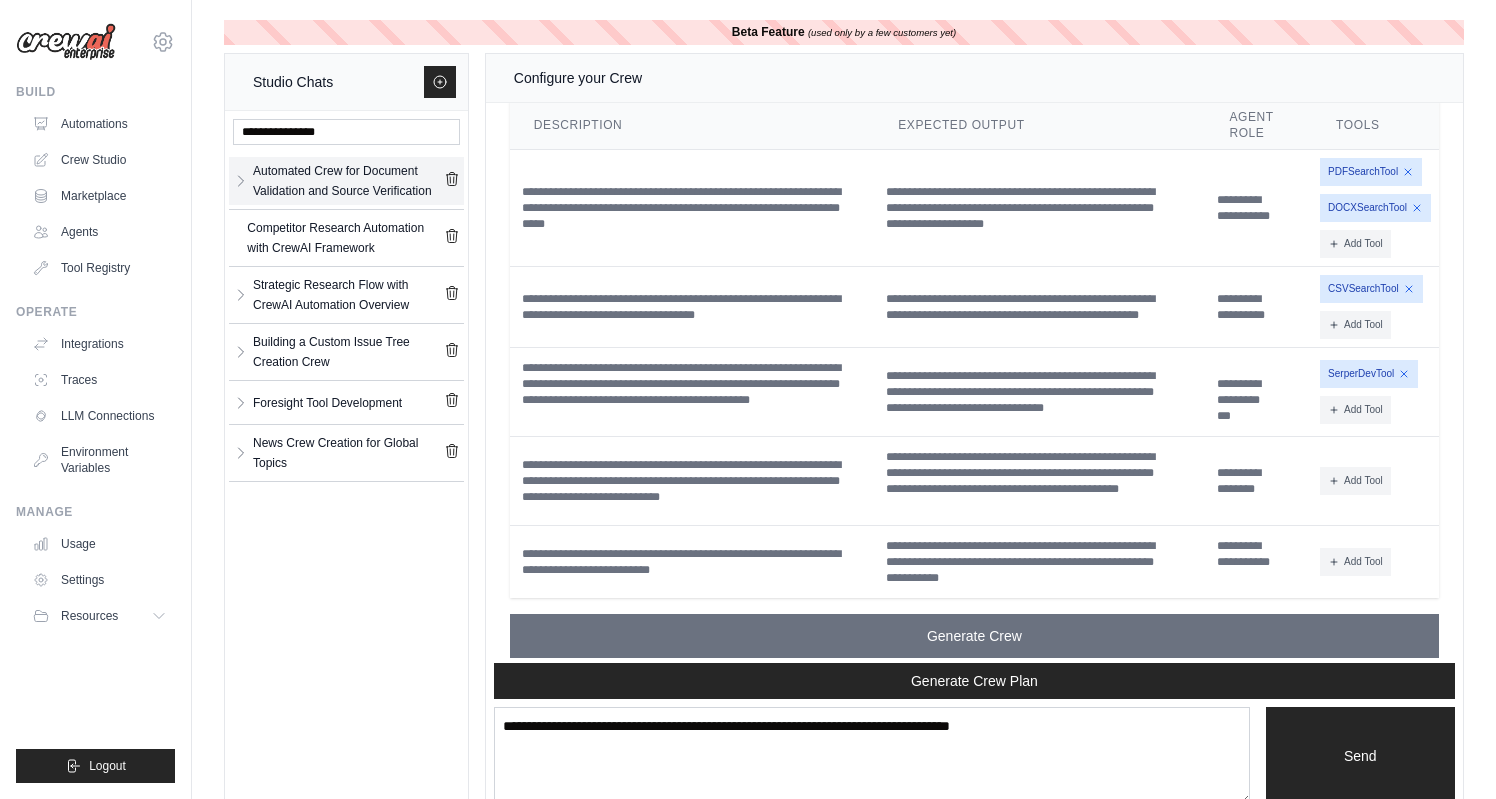 scroll, scrollTop: 6659, scrollLeft: 0, axis: vertical 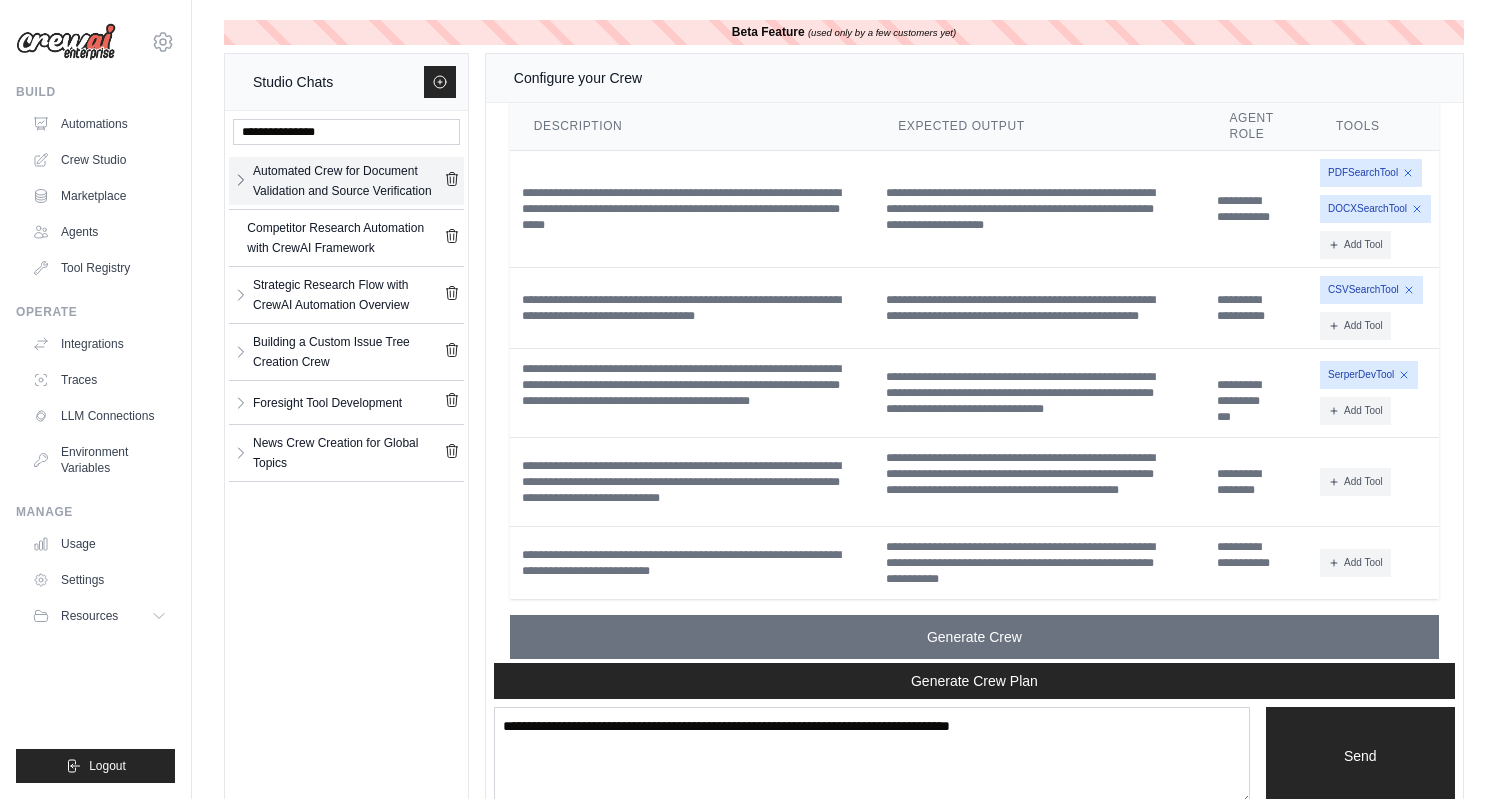 click 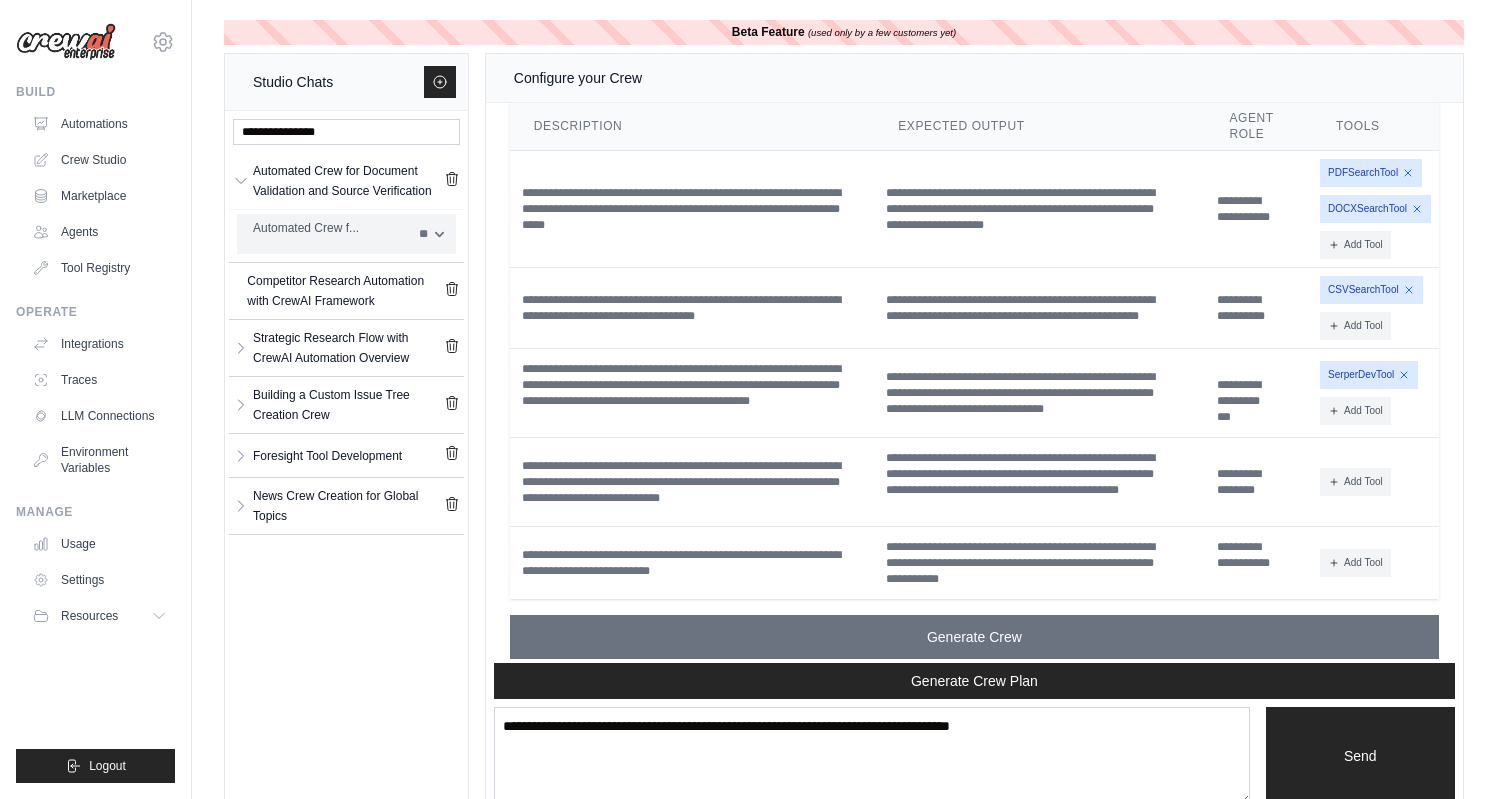 click on "Automated Crew f..." at bounding box center [330, 228] 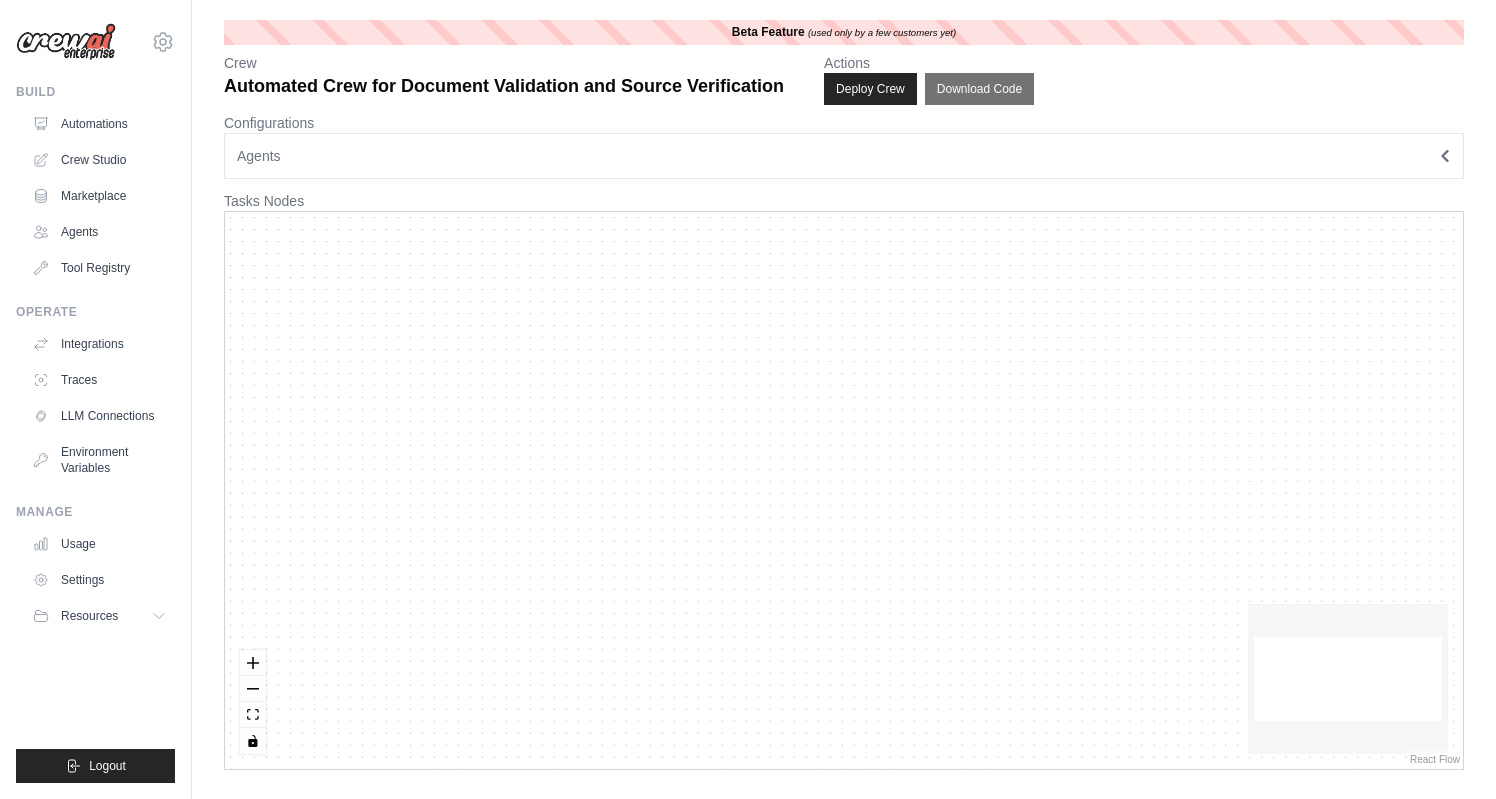 scroll, scrollTop: 0, scrollLeft: 0, axis: both 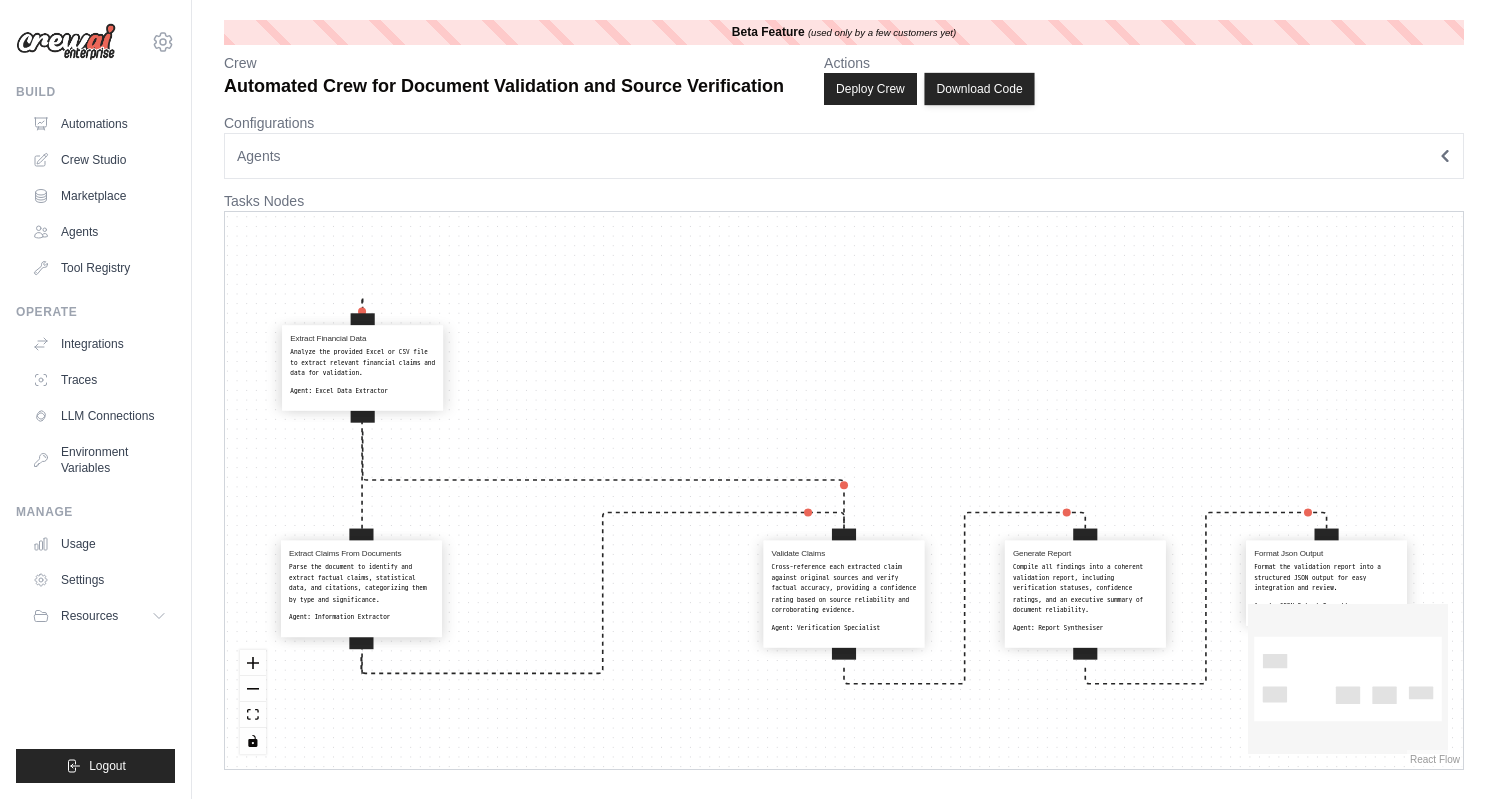 click on "Download Code" at bounding box center (979, 89) 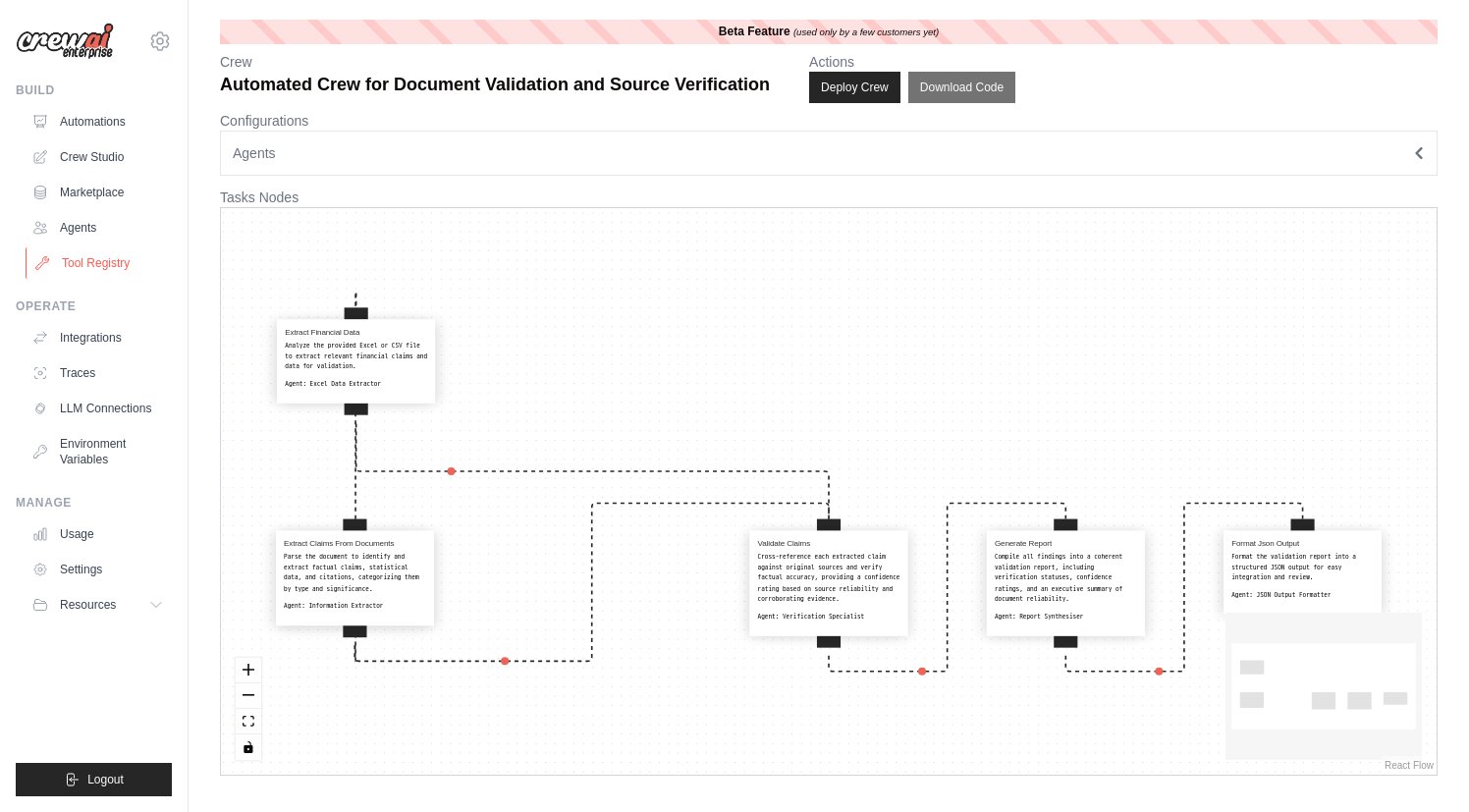 click on "Tool Registry" at bounding box center (99, 263) 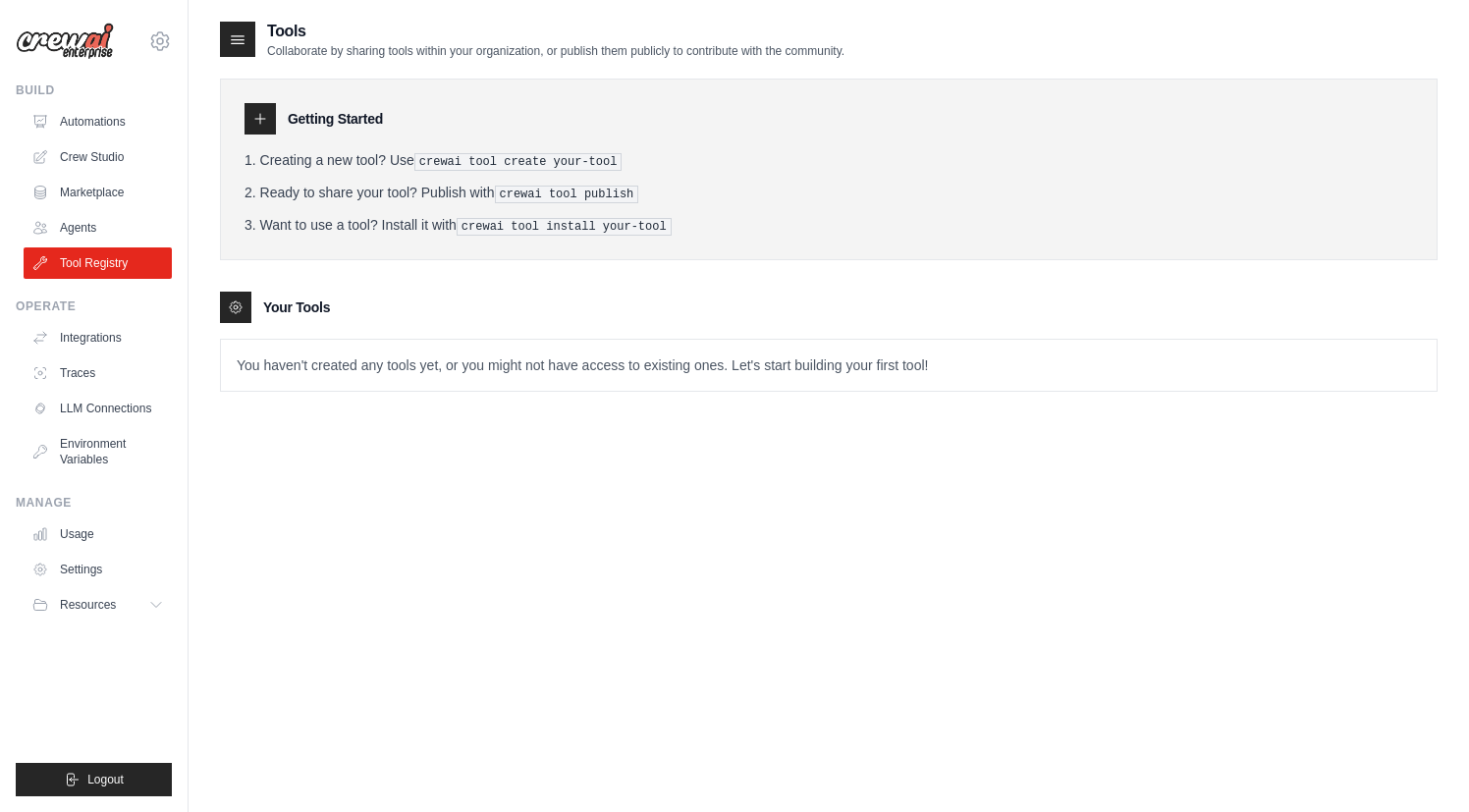 click on "You haven't created any tools yet, or you might not have access to
existing ones. Let's start building your first tool!" at bounding box center [829, 365] 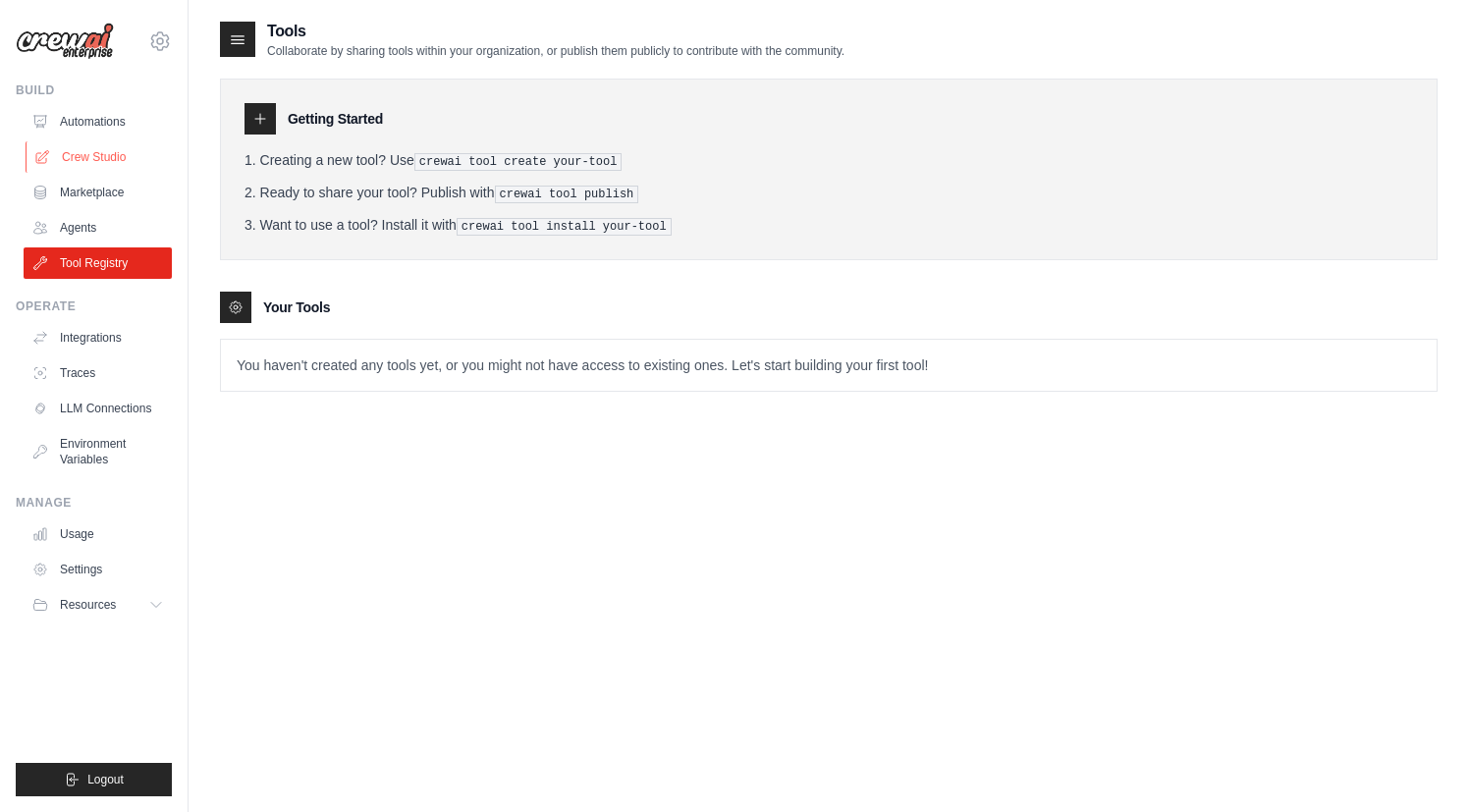 click on "Crew Studio" at bounding box center (99, 157) 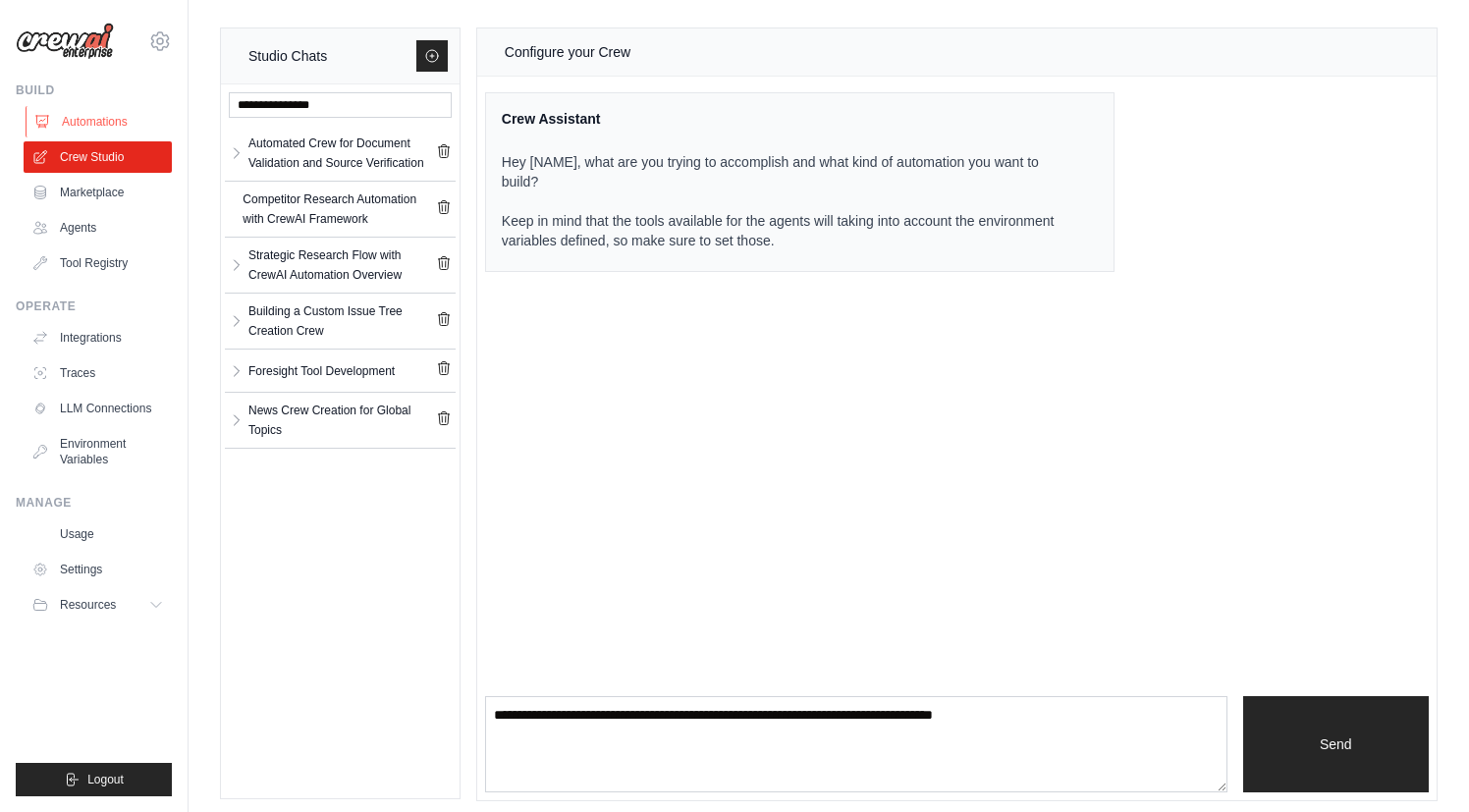 click on "Automations" at bounding box center (99, 122) 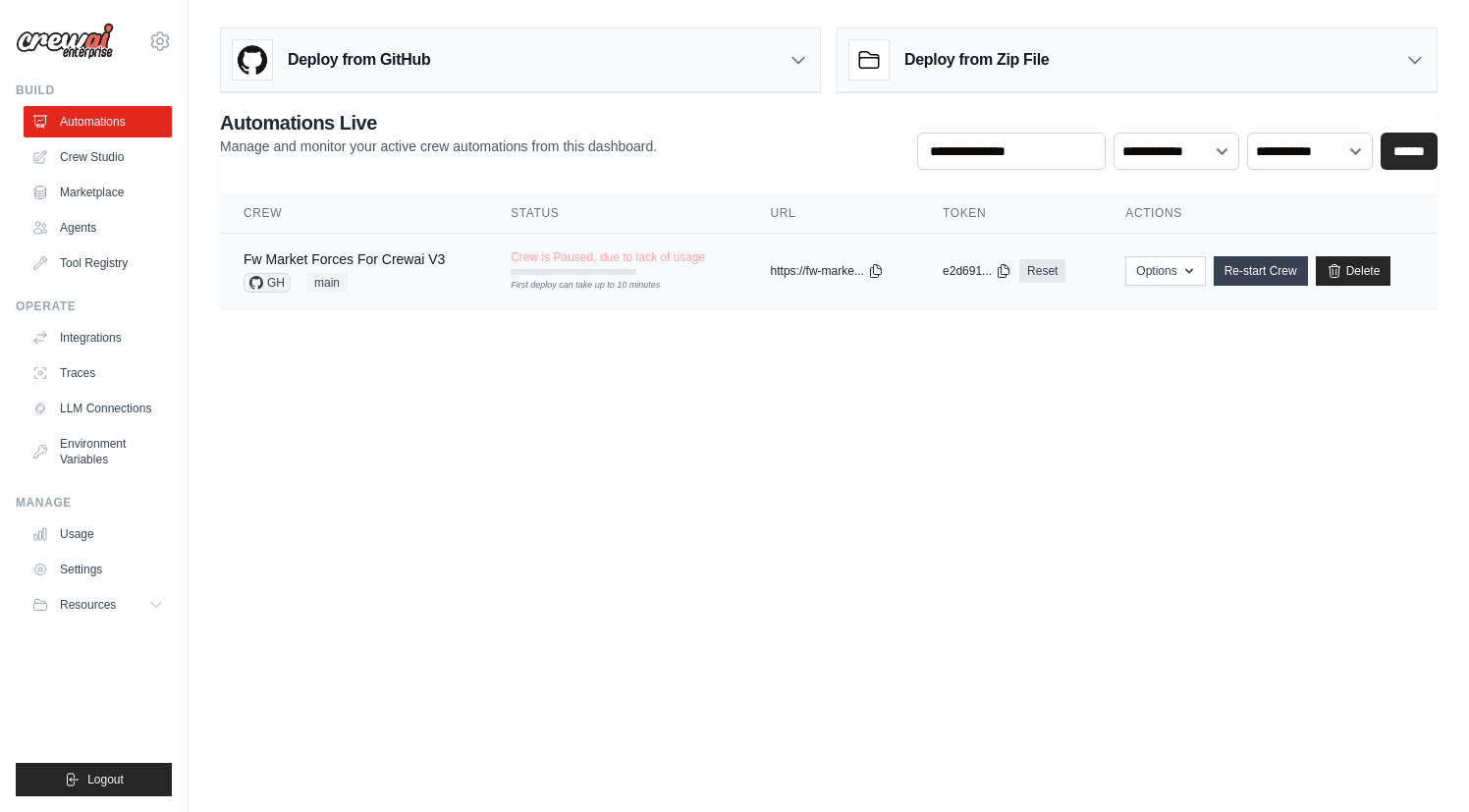 click on "Re-start Crew" at bounding box center (1261, 271) 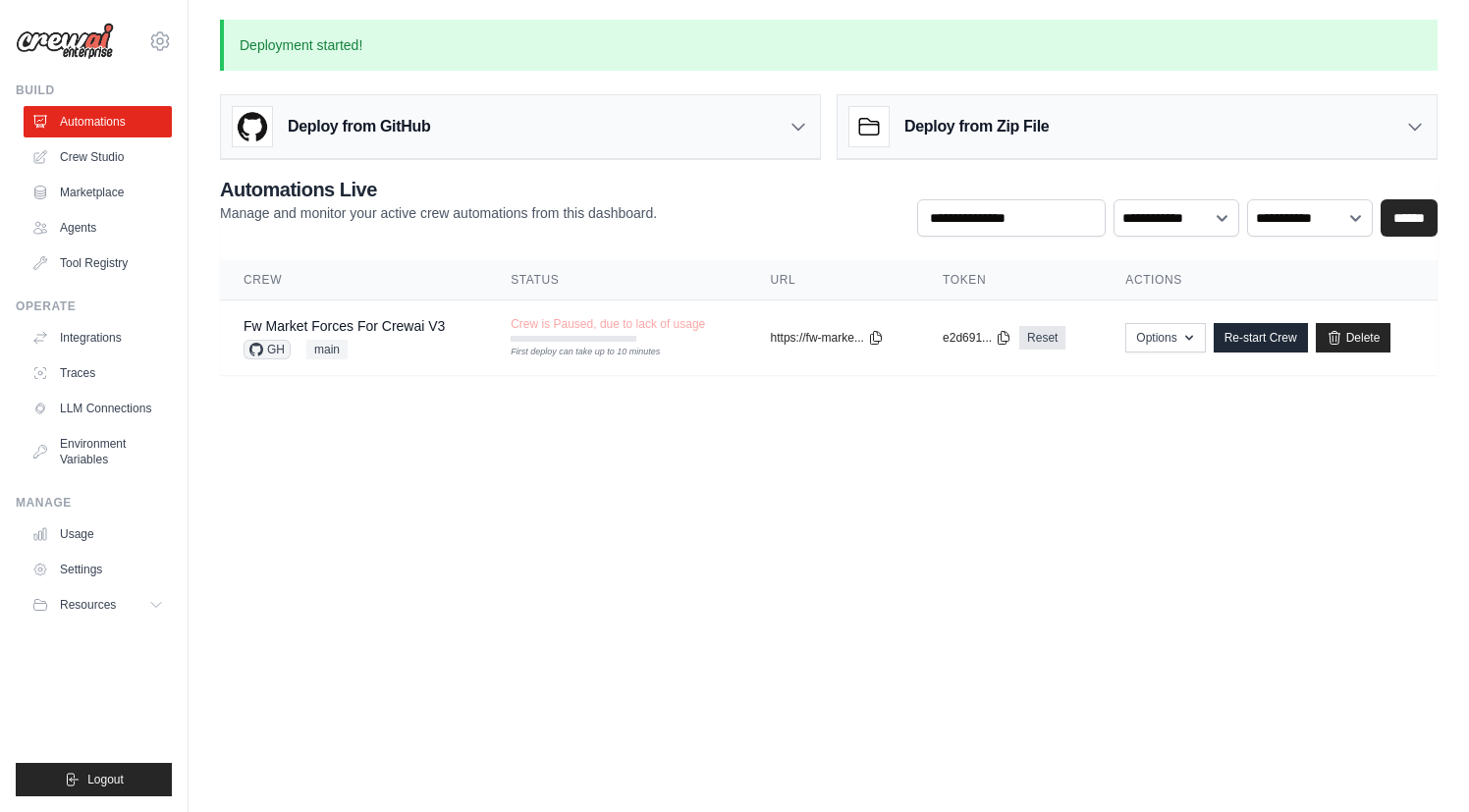 click on "alex@nexusplus.co
Settings
Build
Automations
Crew Studio" at bounding box center (734, 406) 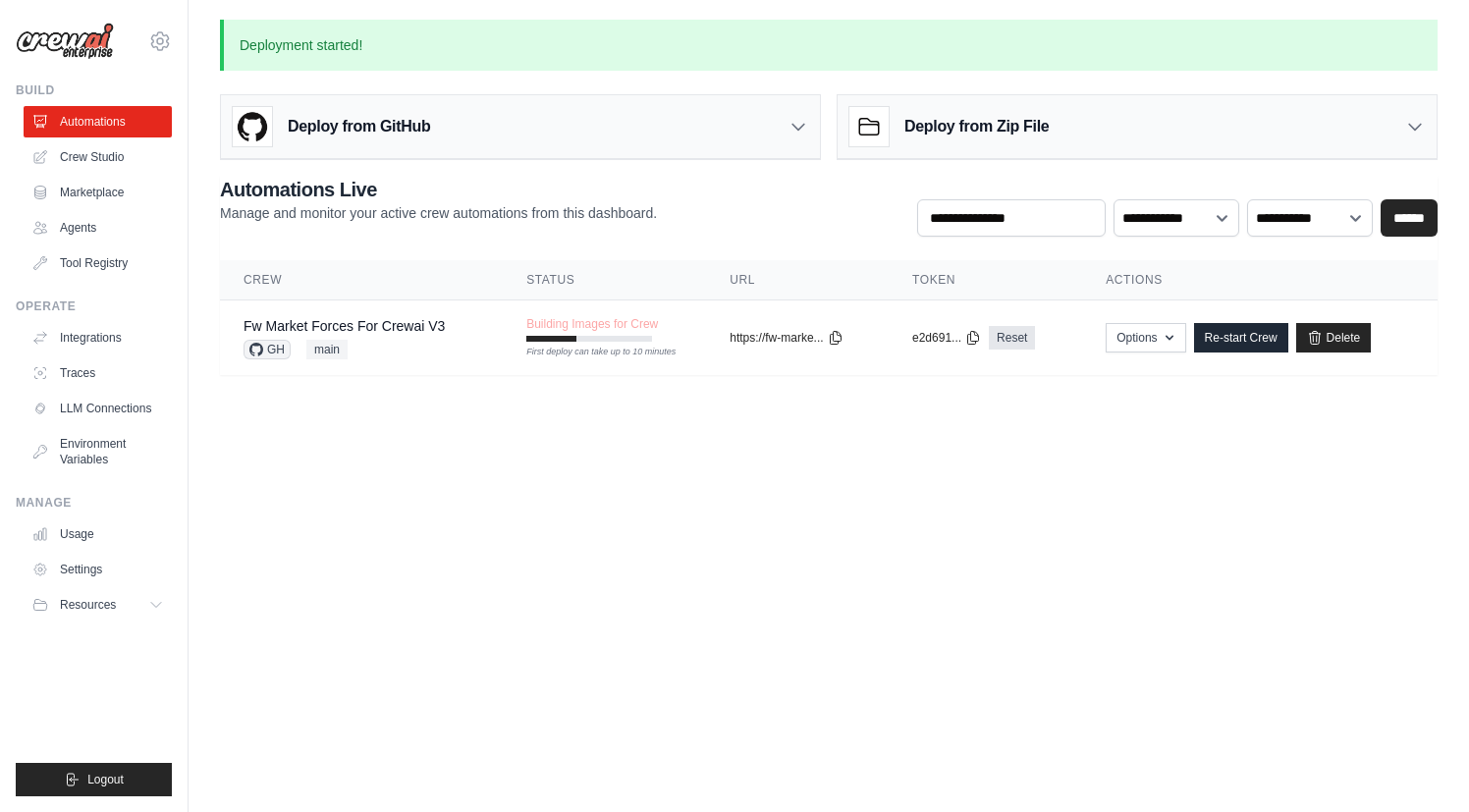 click on "alex@nexusplus.co
Settings
Build
Automations
Crew Studio" at bounding box center (734, 406) 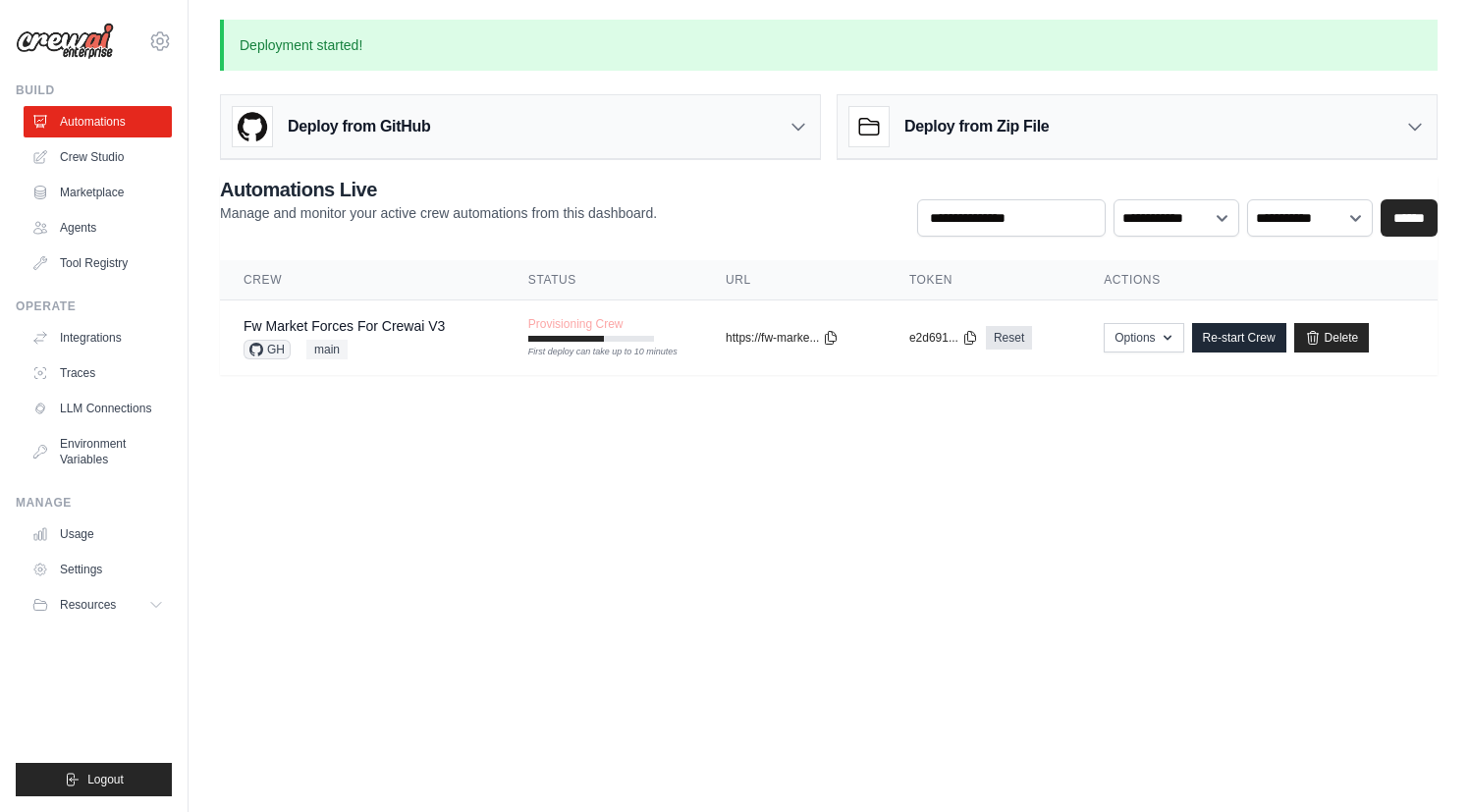 click on "alex@nexusplus.co
Settings
Build
Automations
Crew Studio" at bounding box center (734, 406) 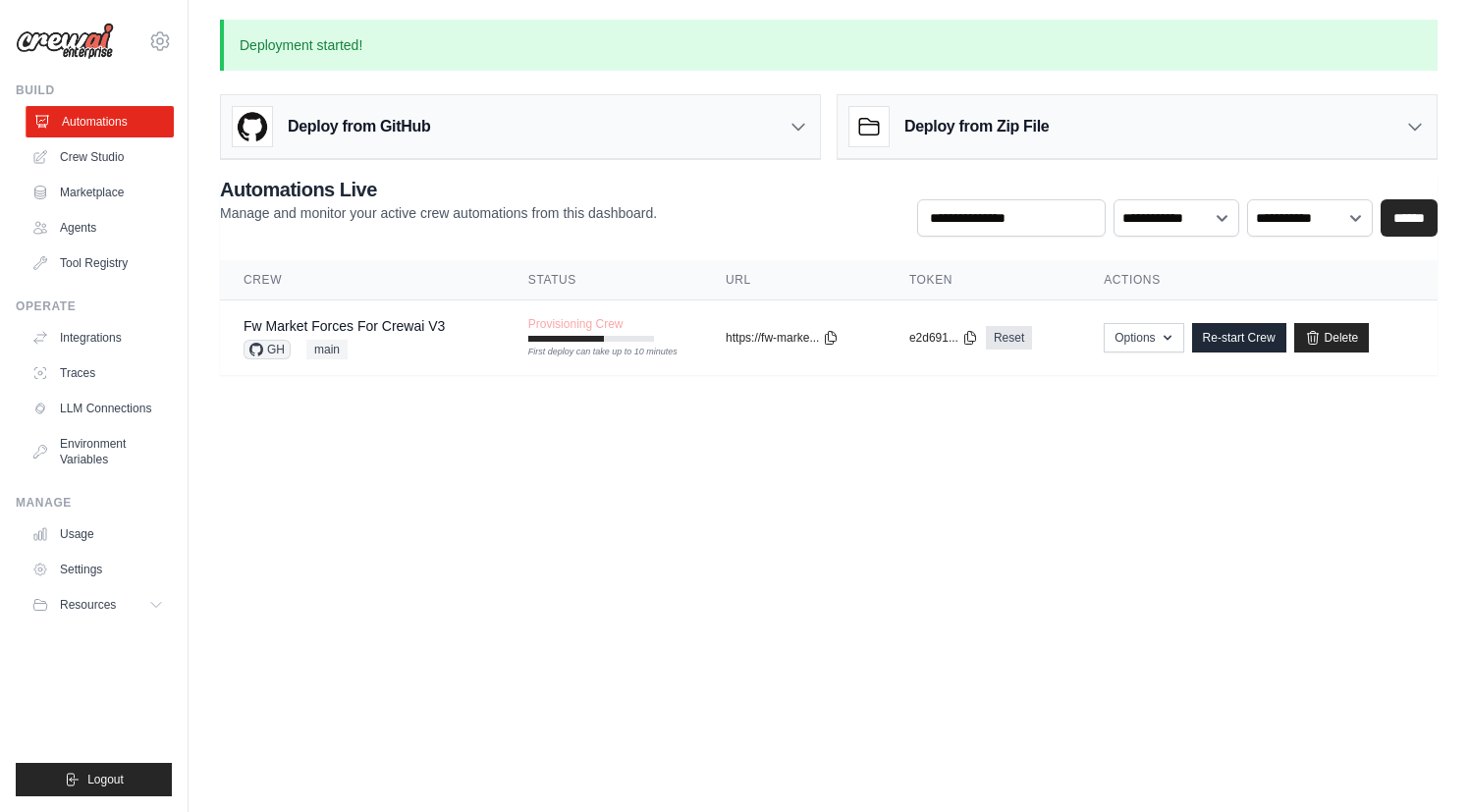 click on "Automations" at bounding box center [99, 122] 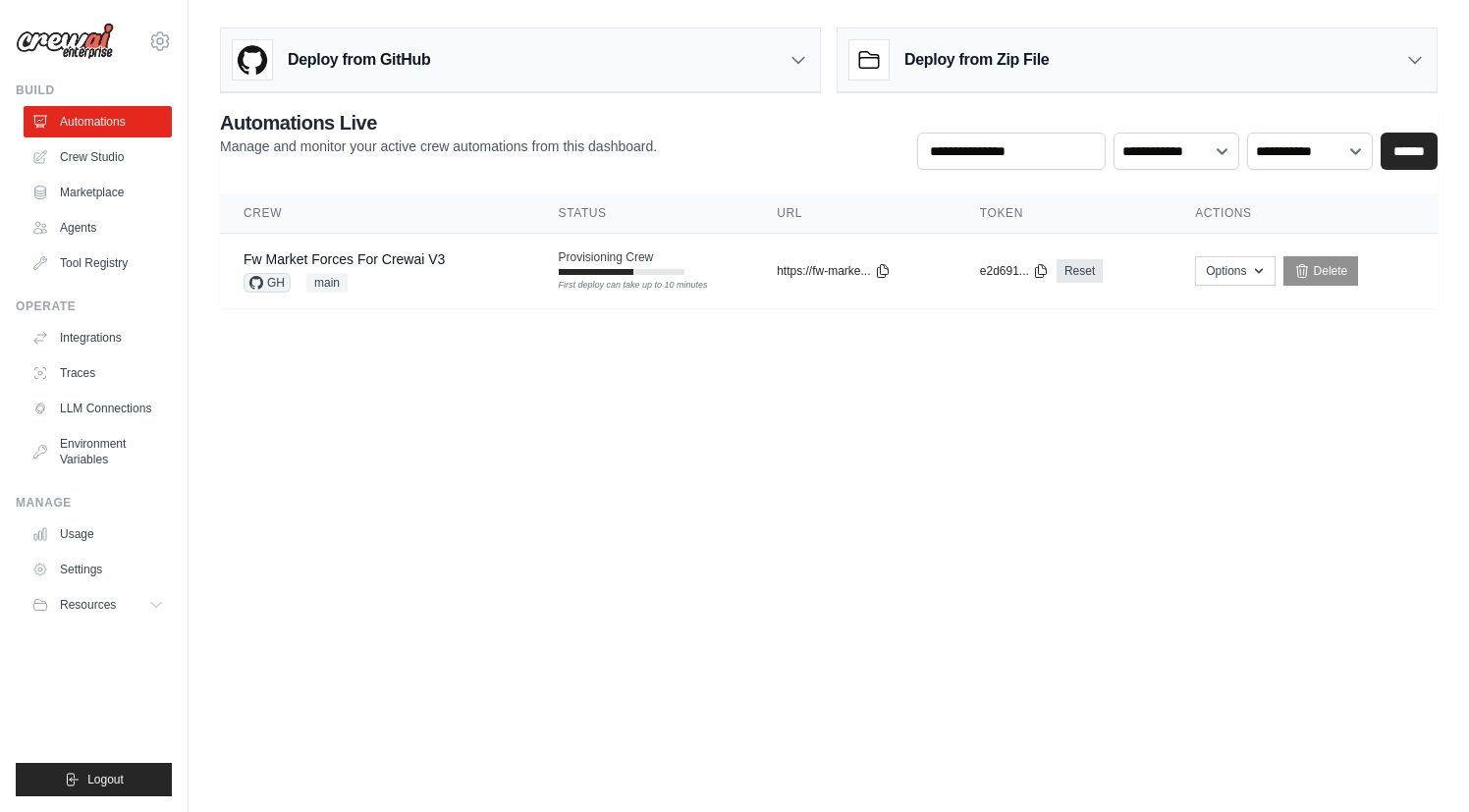 click on "alex@nexusplus.co
Settings
Build
Automations
Crew Studio" at bounding box center [734, 406] 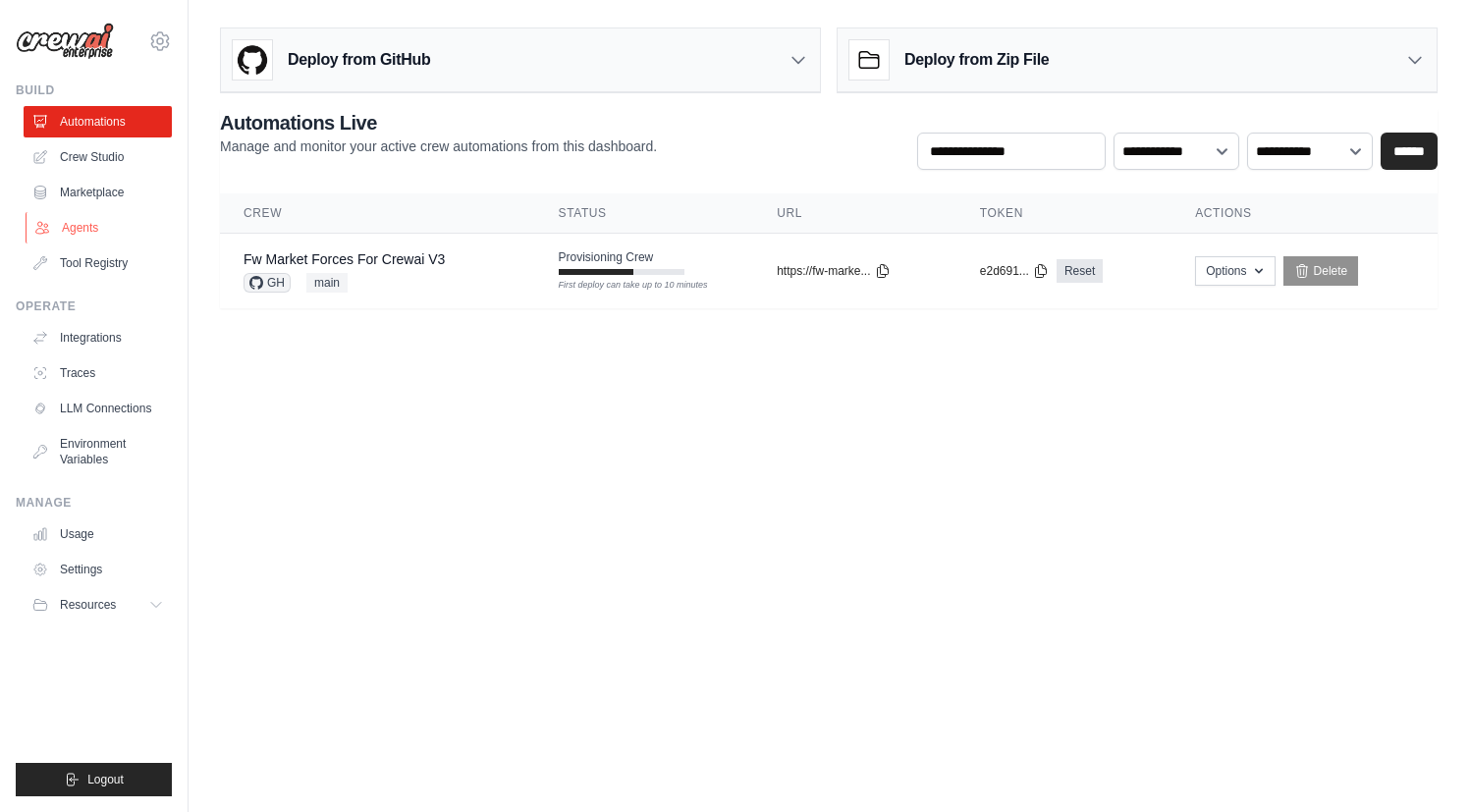 click on "Agents" at bounding box center [99, 228] 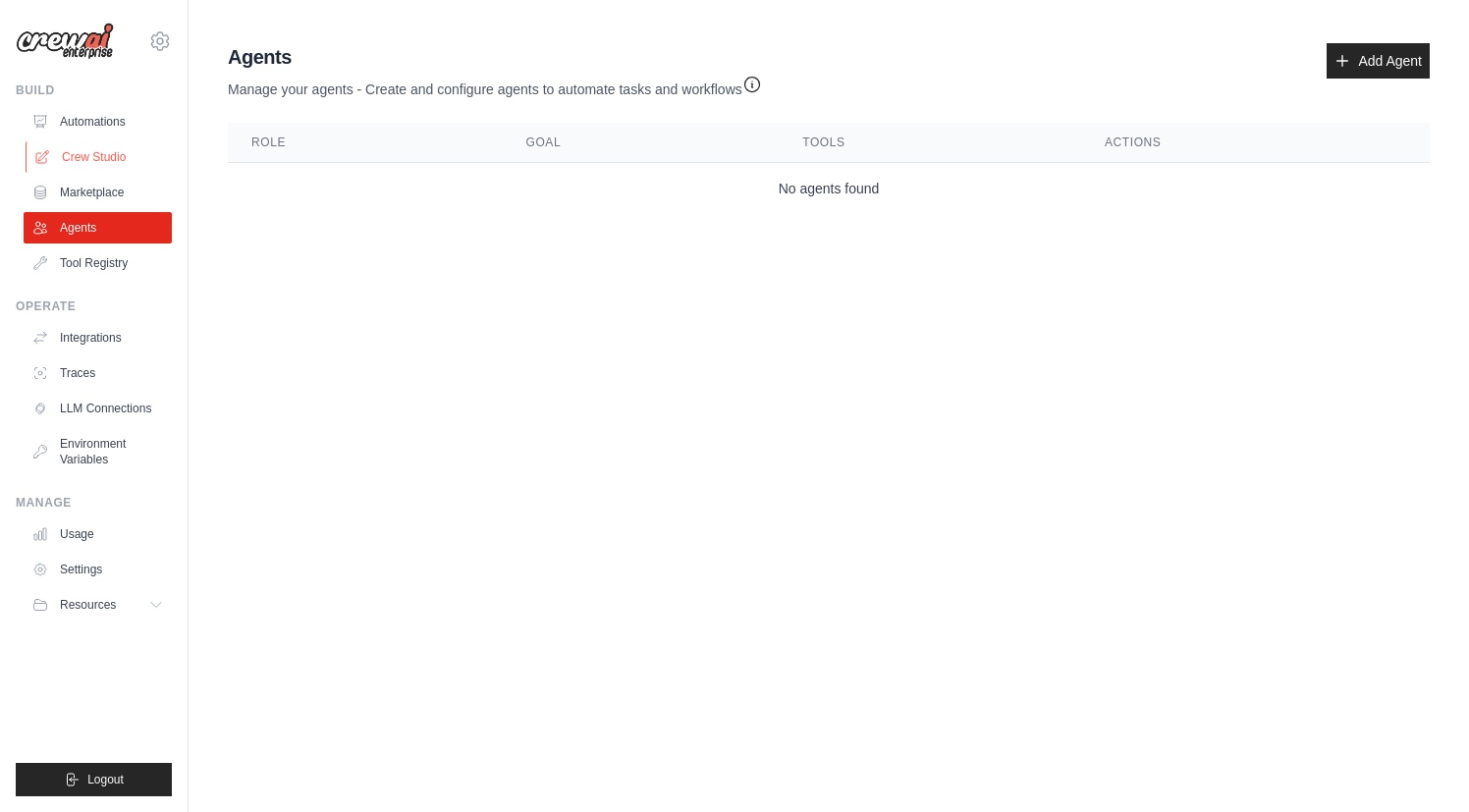 click on "Crew Studio" at bounding box center (99, 157) 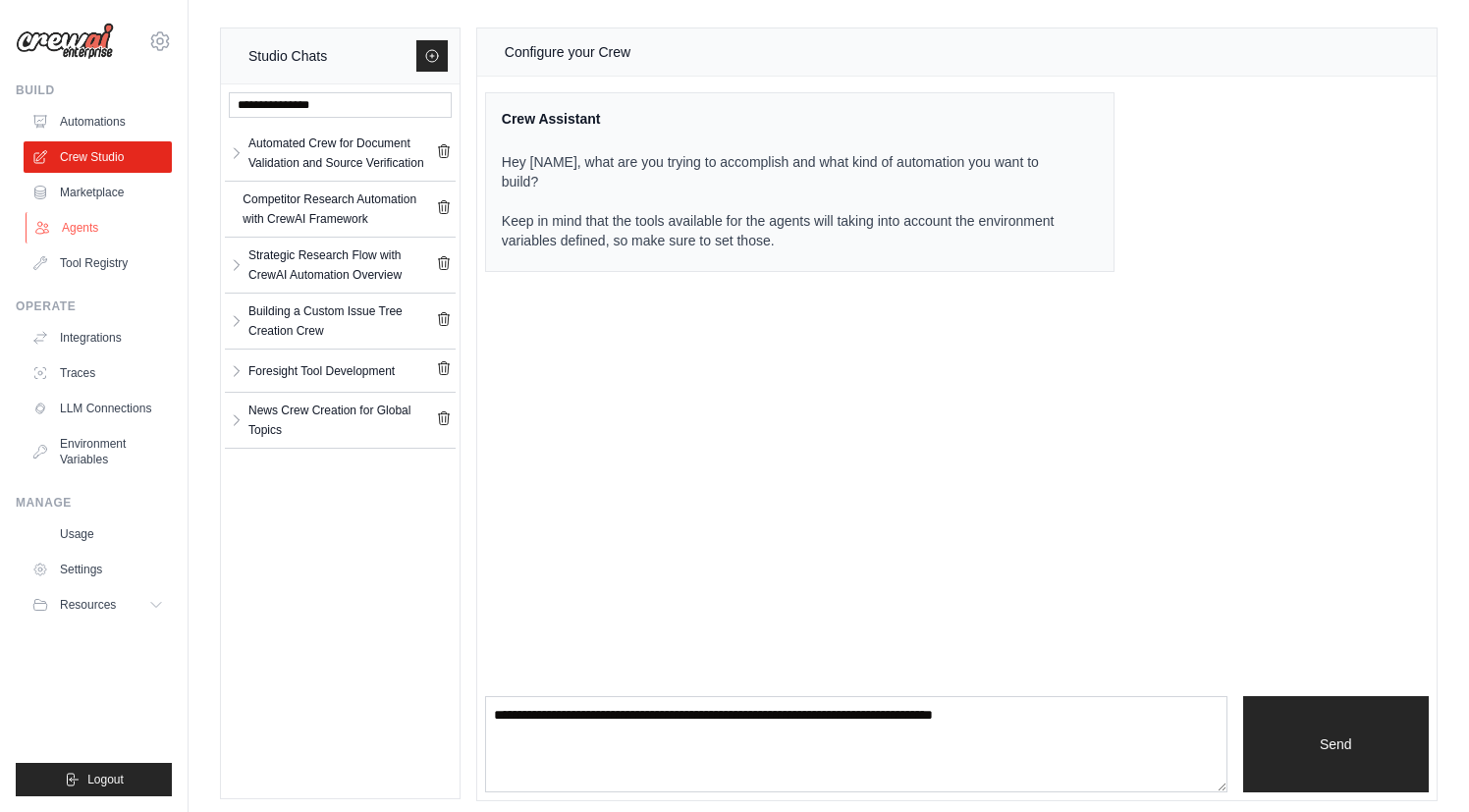 click on "Agents" at bounding box center (99, 228) 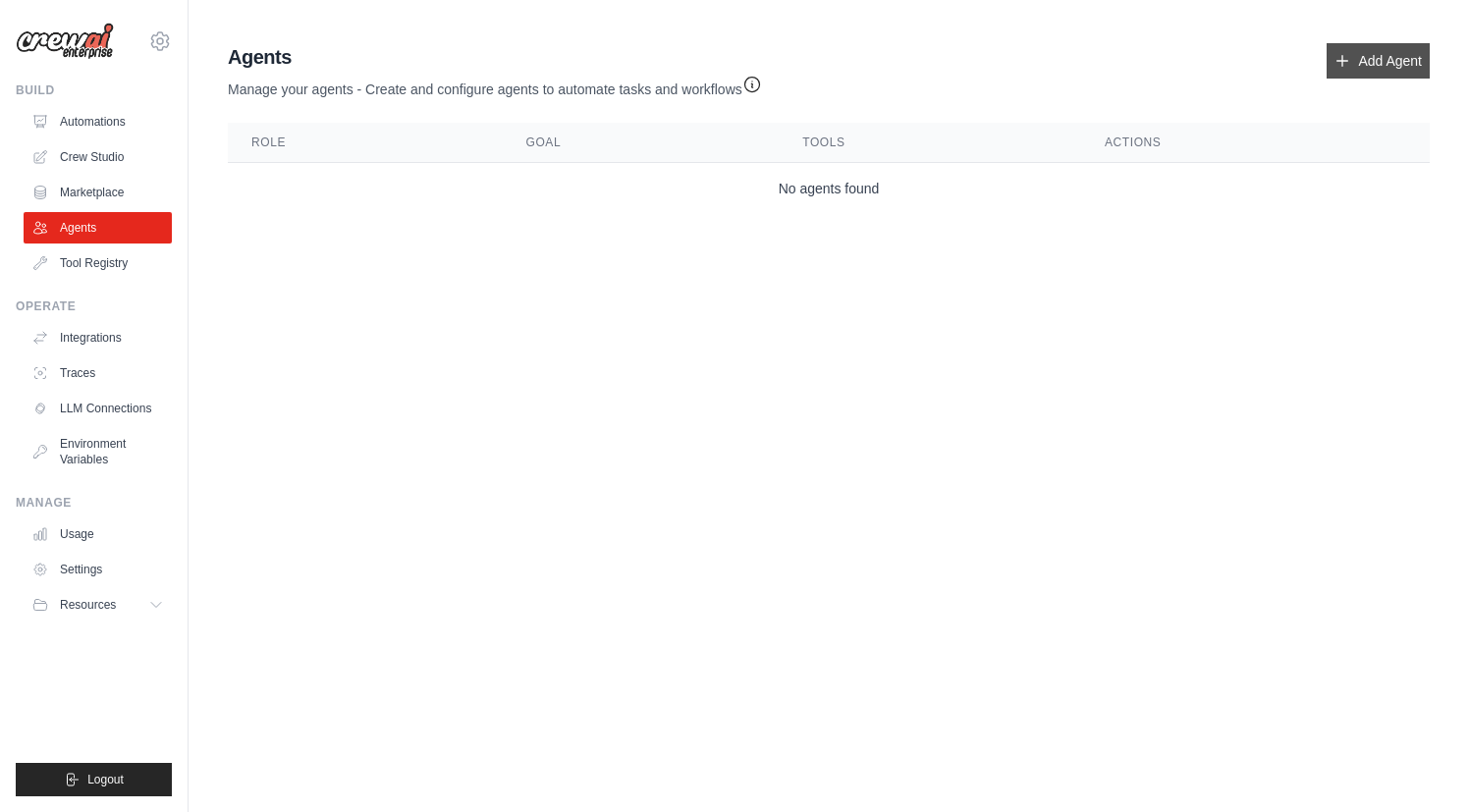 click on "Add Agent" at bounding box center [1378, 61] 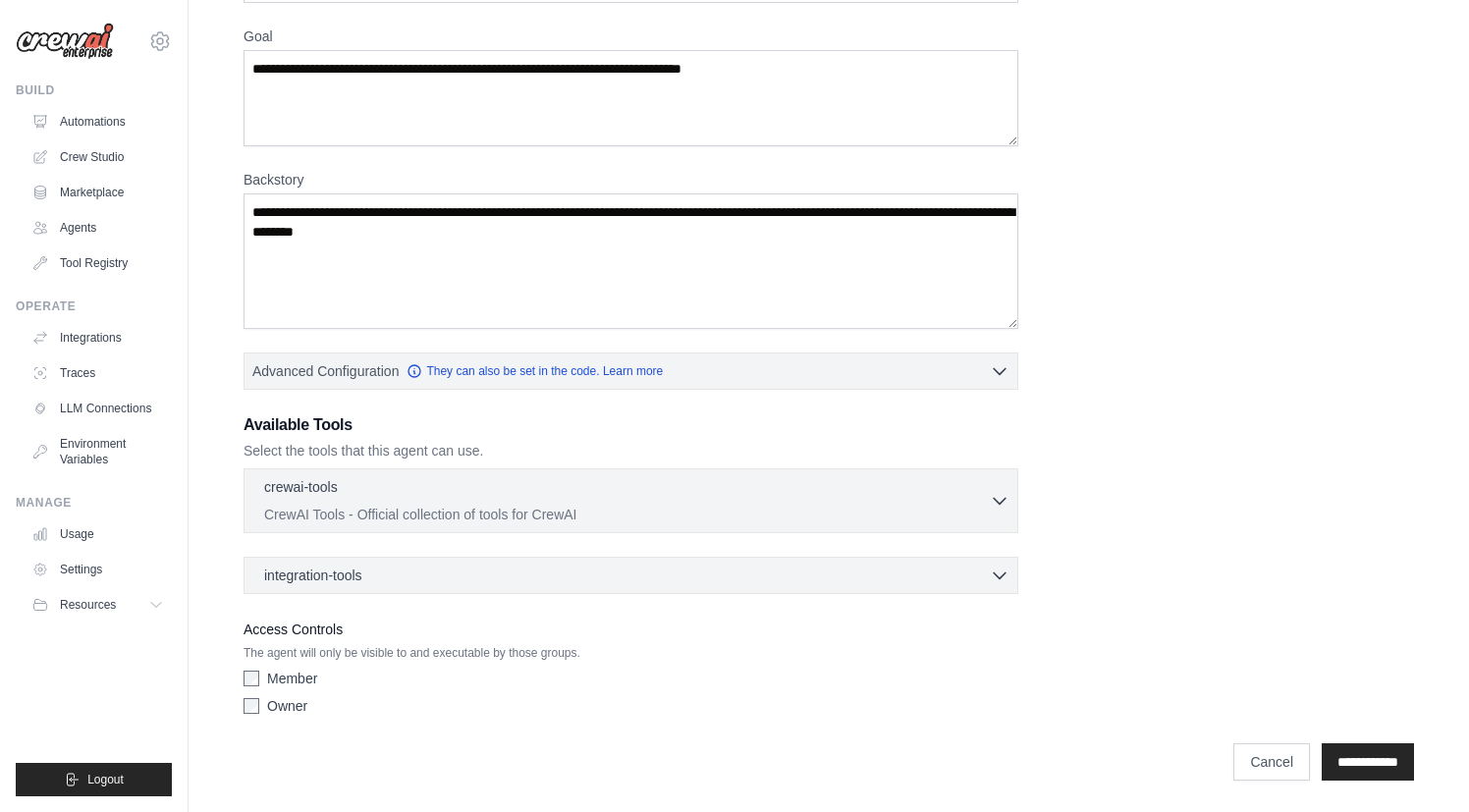 scroll, scrollTop: 153, scrollLeft: 0, axis: vertical 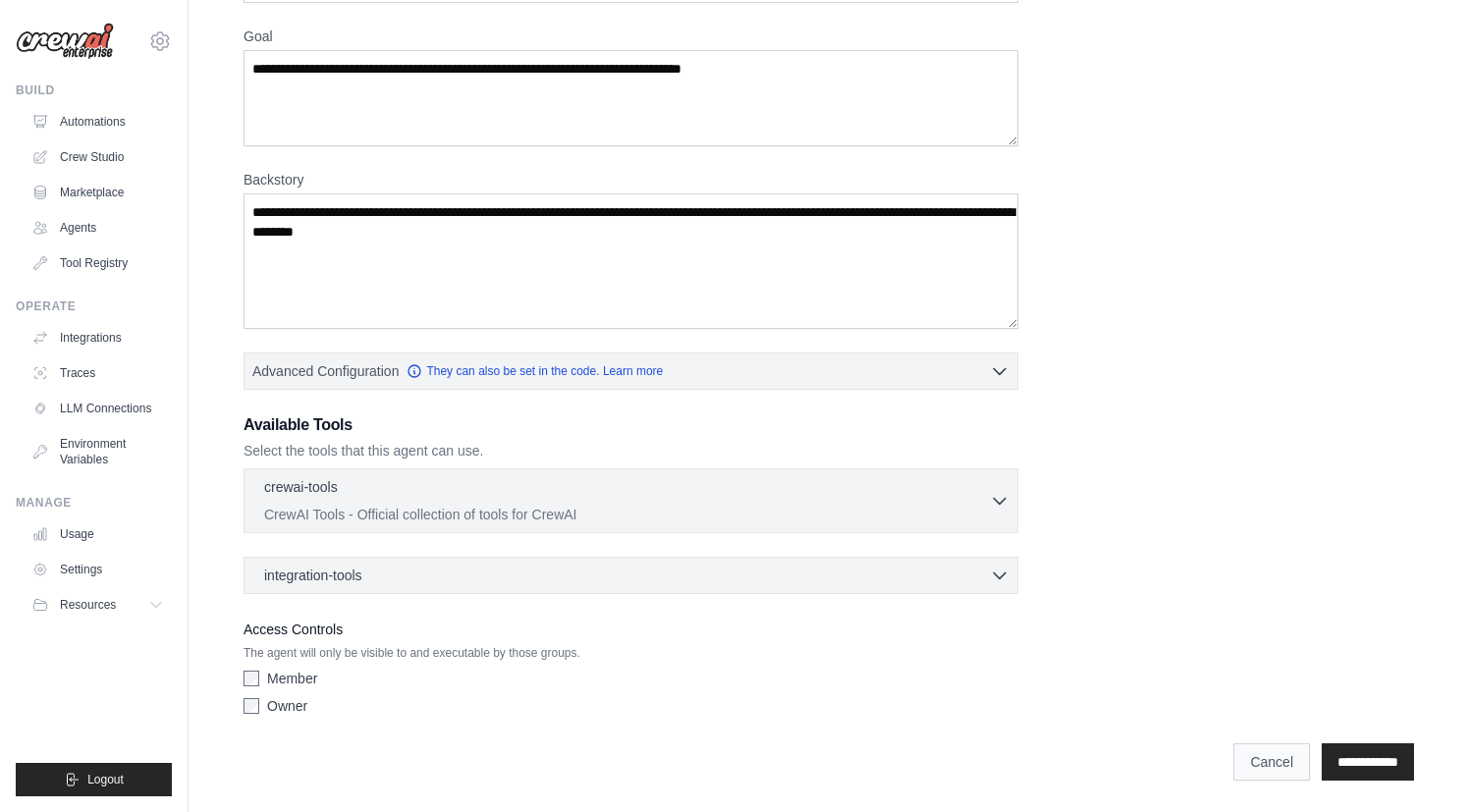 click on "Cancel" at bounding box center [1272, 762] 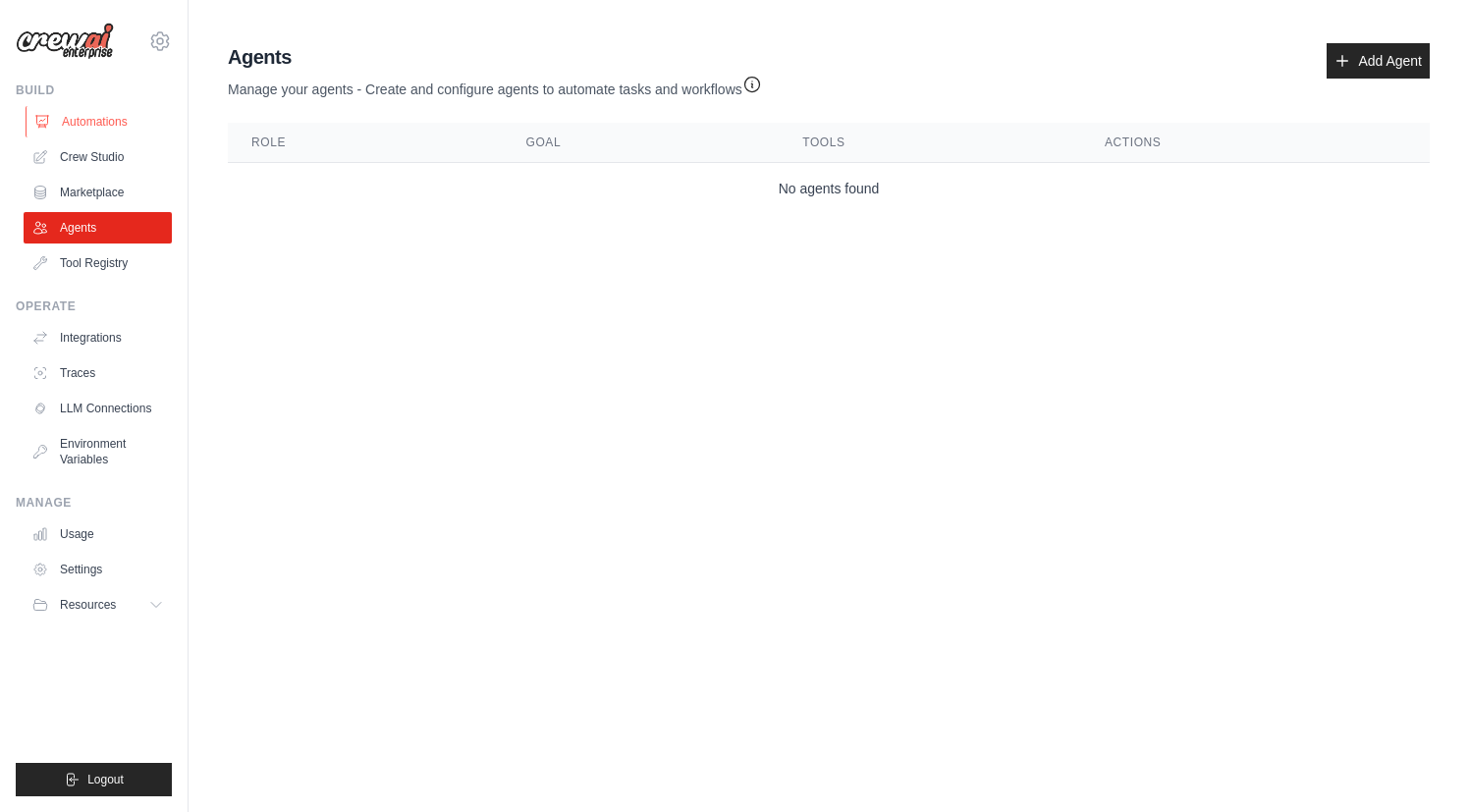 click on "Automations" at bounding box center [99, 122] 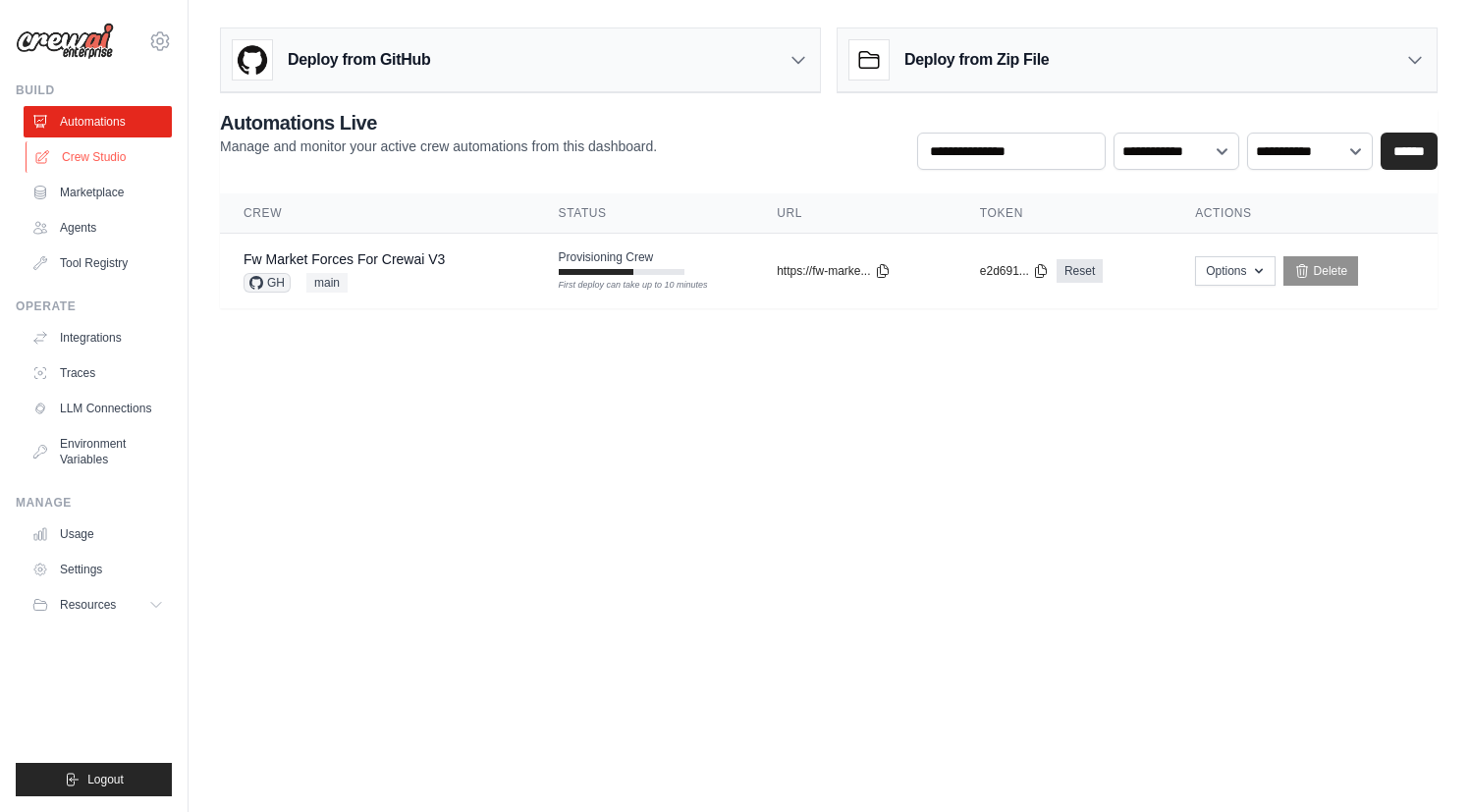 click on "Crew Studio" at bounding box center (99, 157) 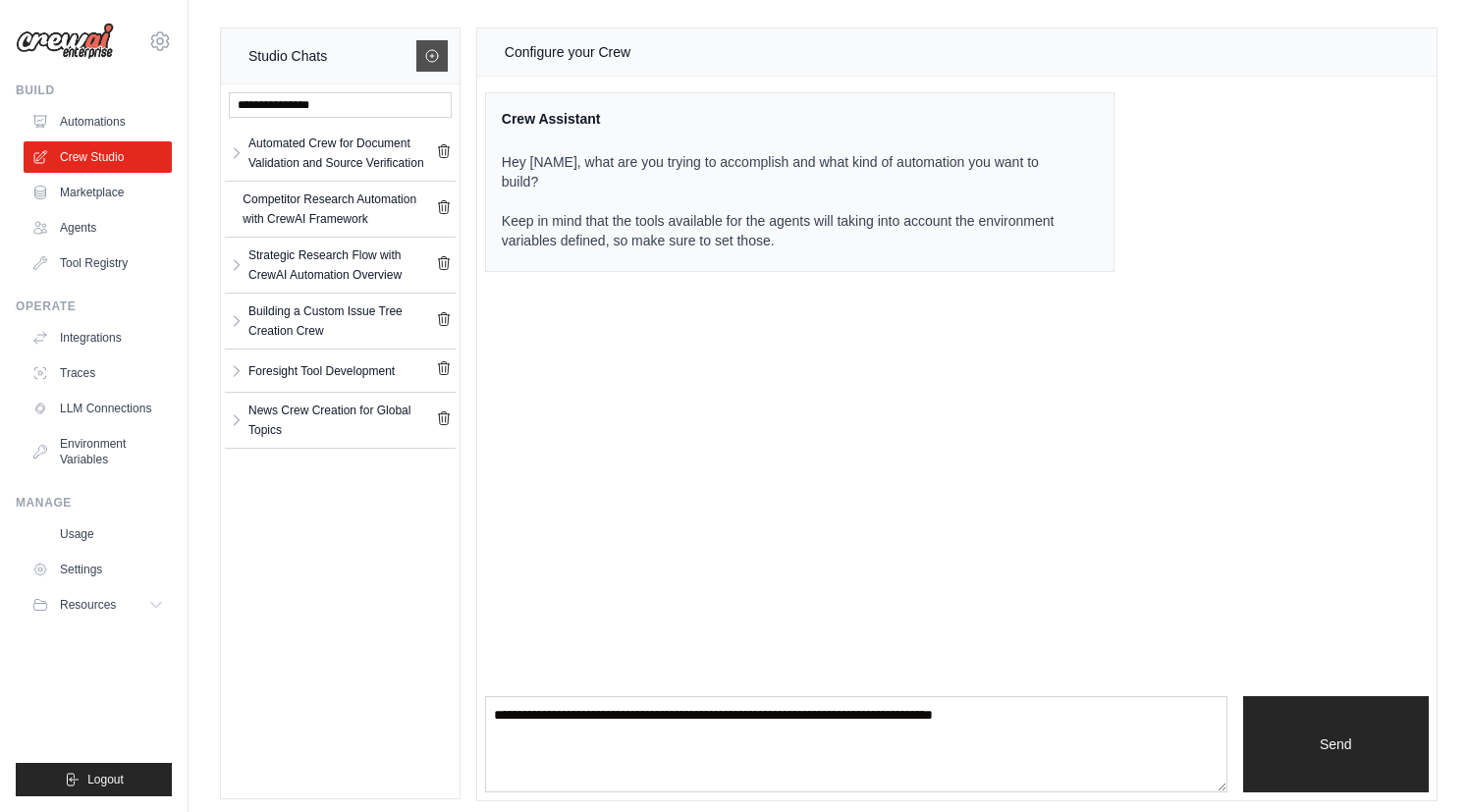 click 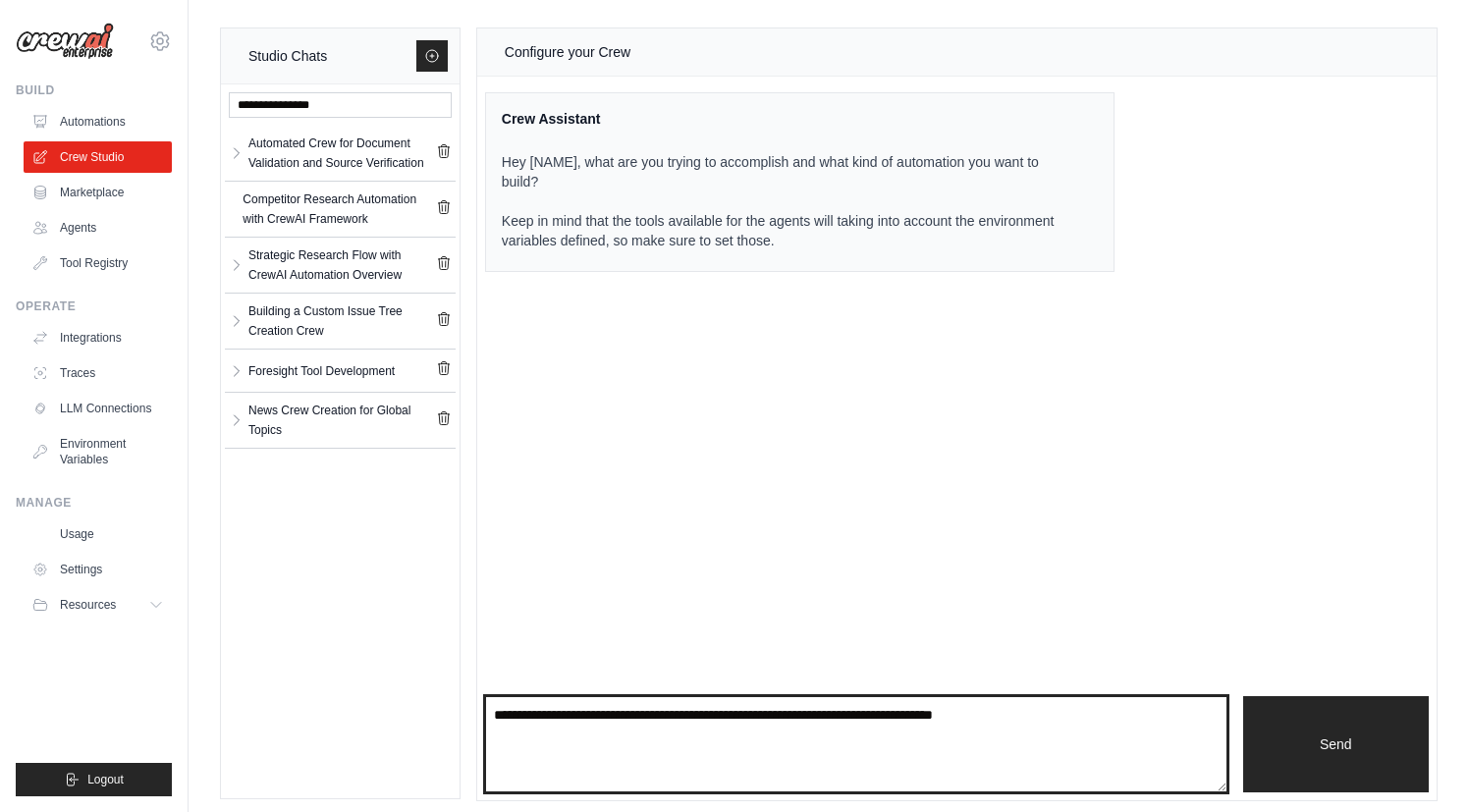 click at bounding box center [856, 744] 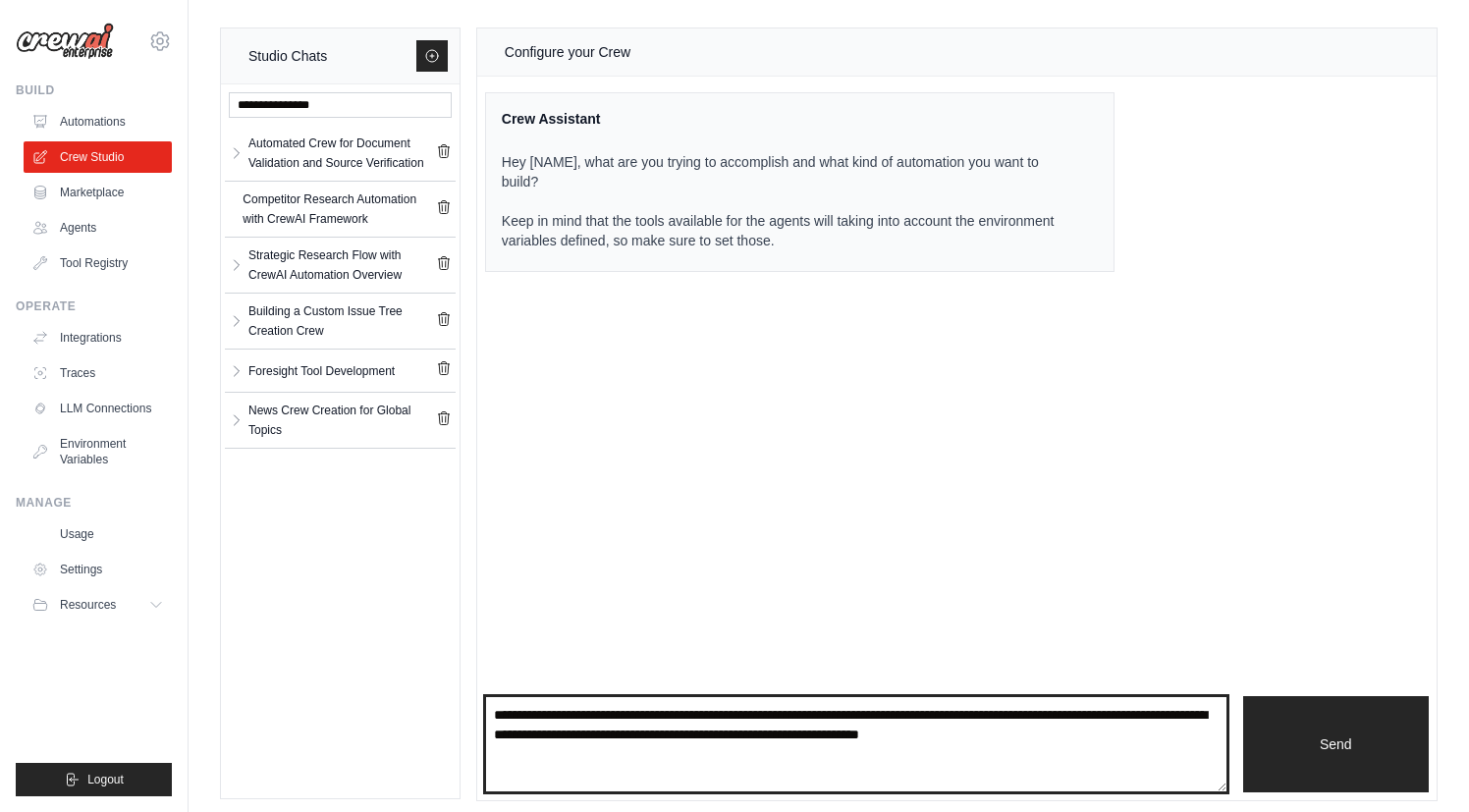 click on "**********" at bounding box center [856, 744] 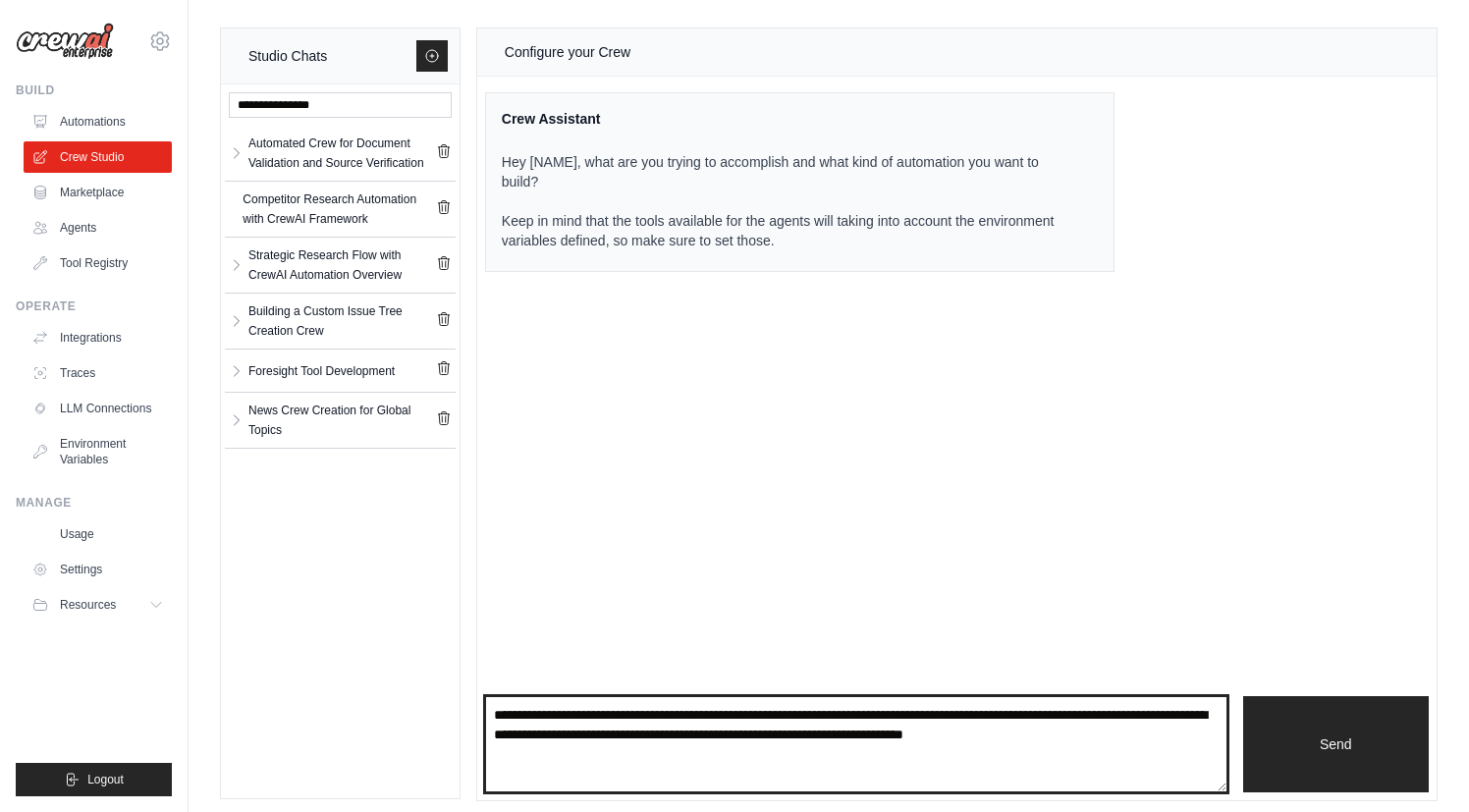 paste on "**********" 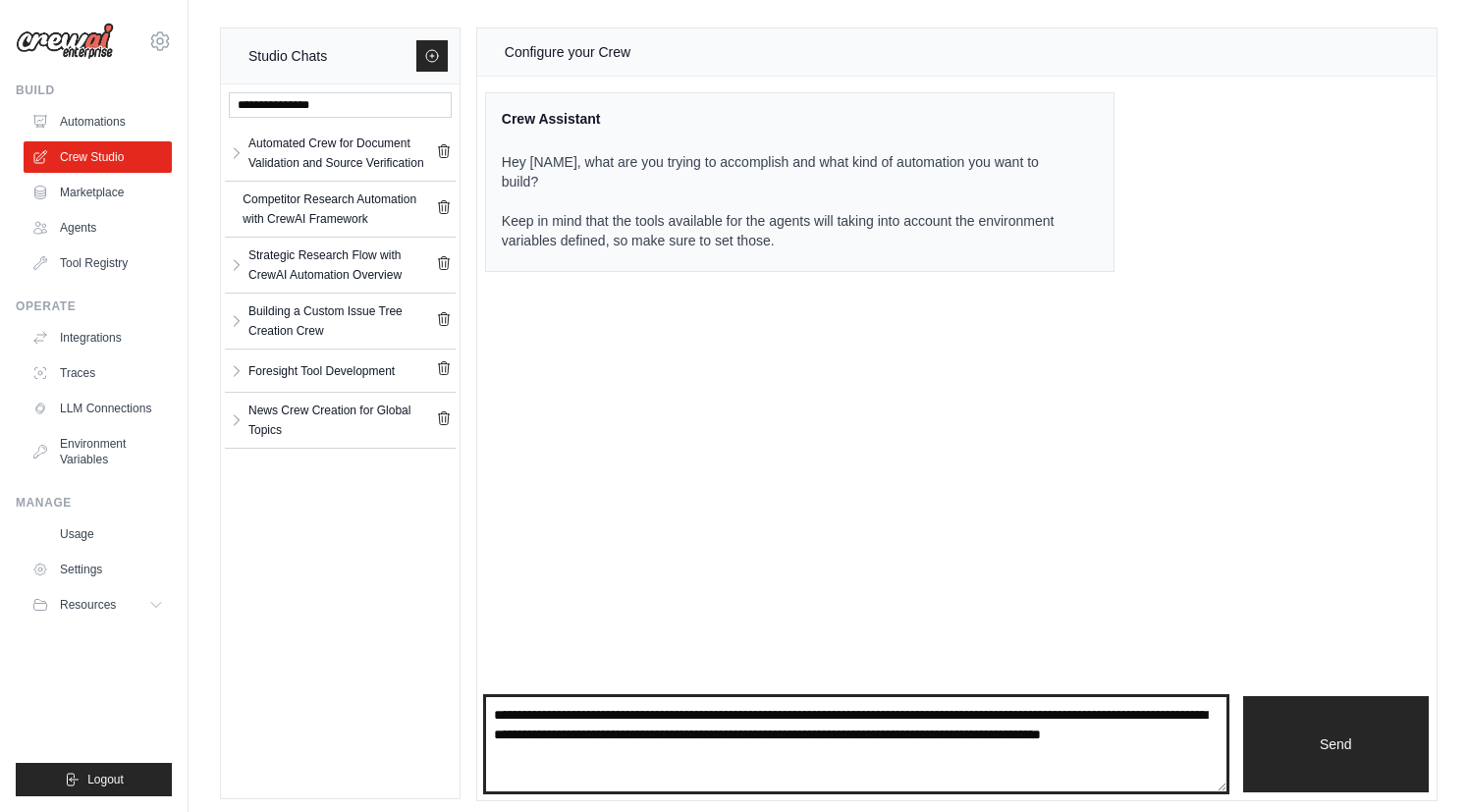 click on "**********" at bounding box center (856, 744) 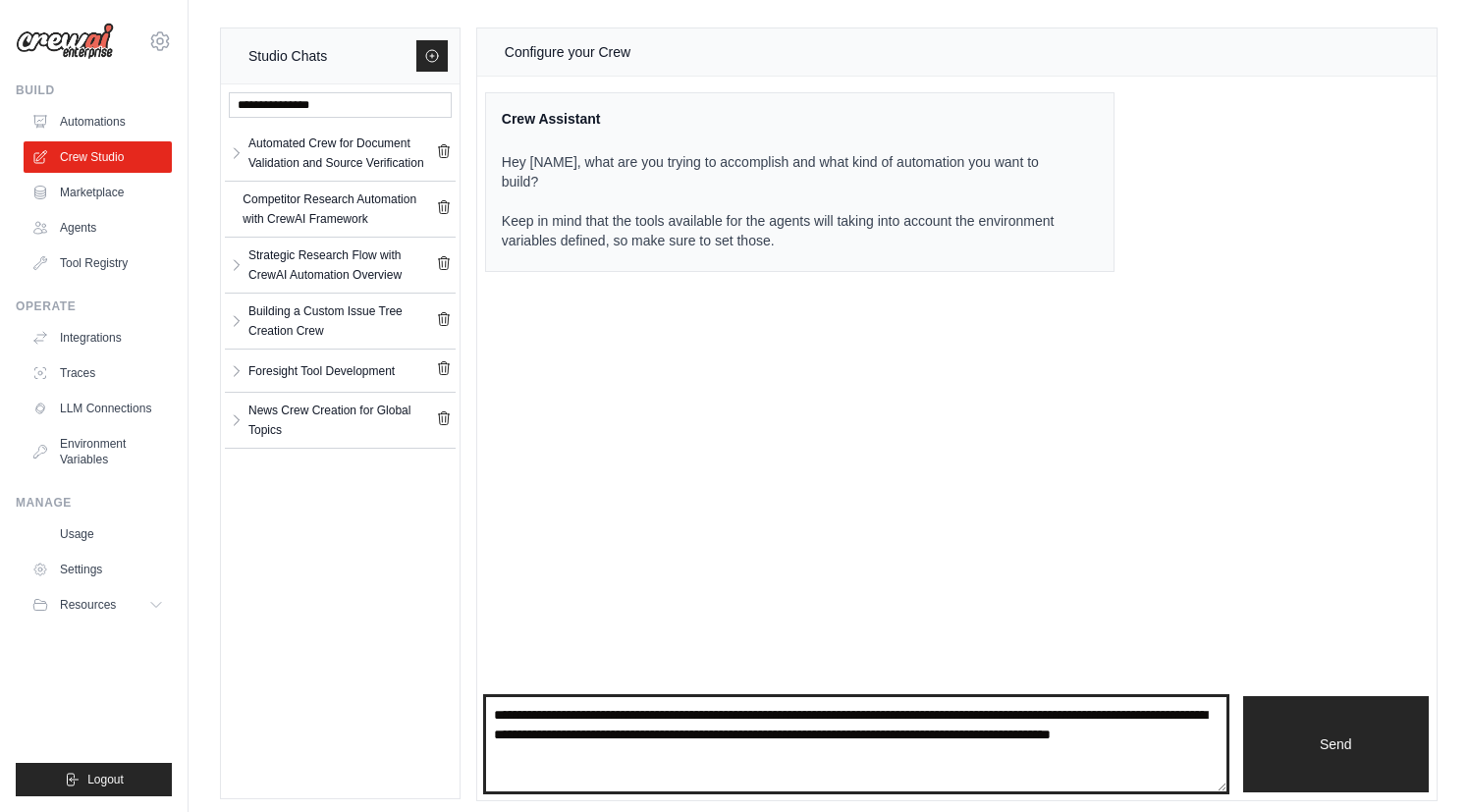 paste on "**********" 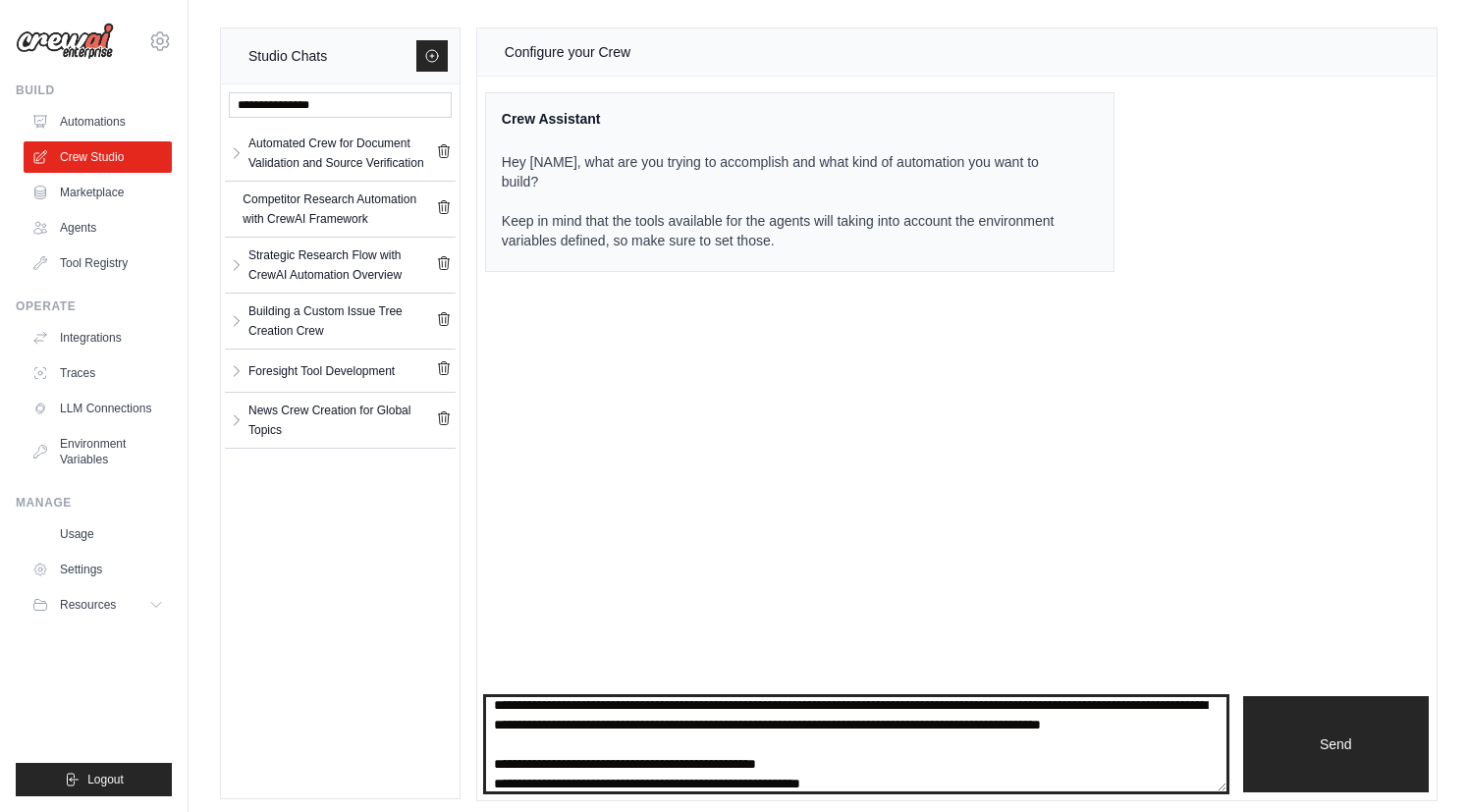 scroll, scrollTop: 196, scrollLeft: 0, axis: vertical 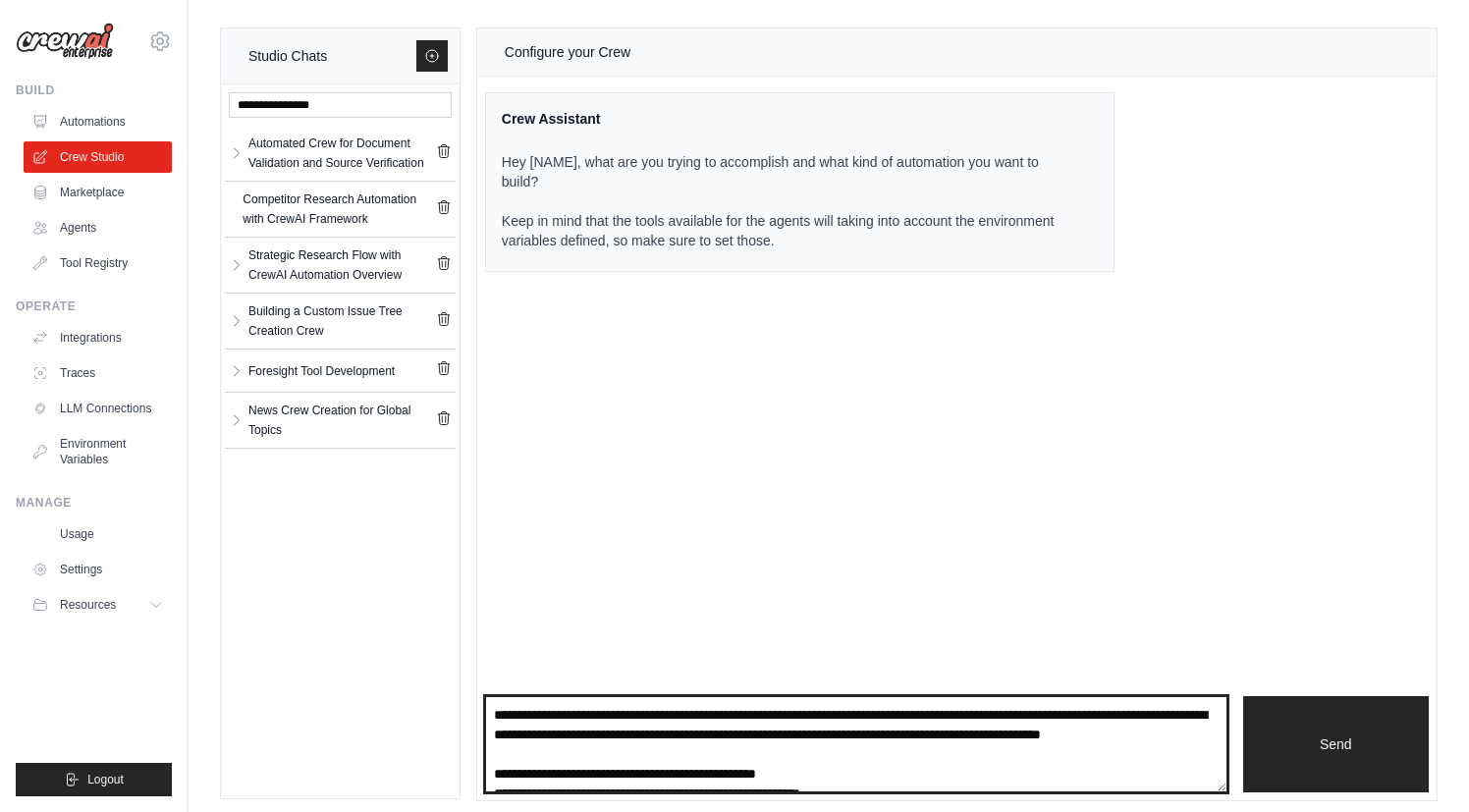 drag, startPoint x: 616, startPoint y: 662, endPoint x: 479, endPoint y: 785, distance: 184.1141 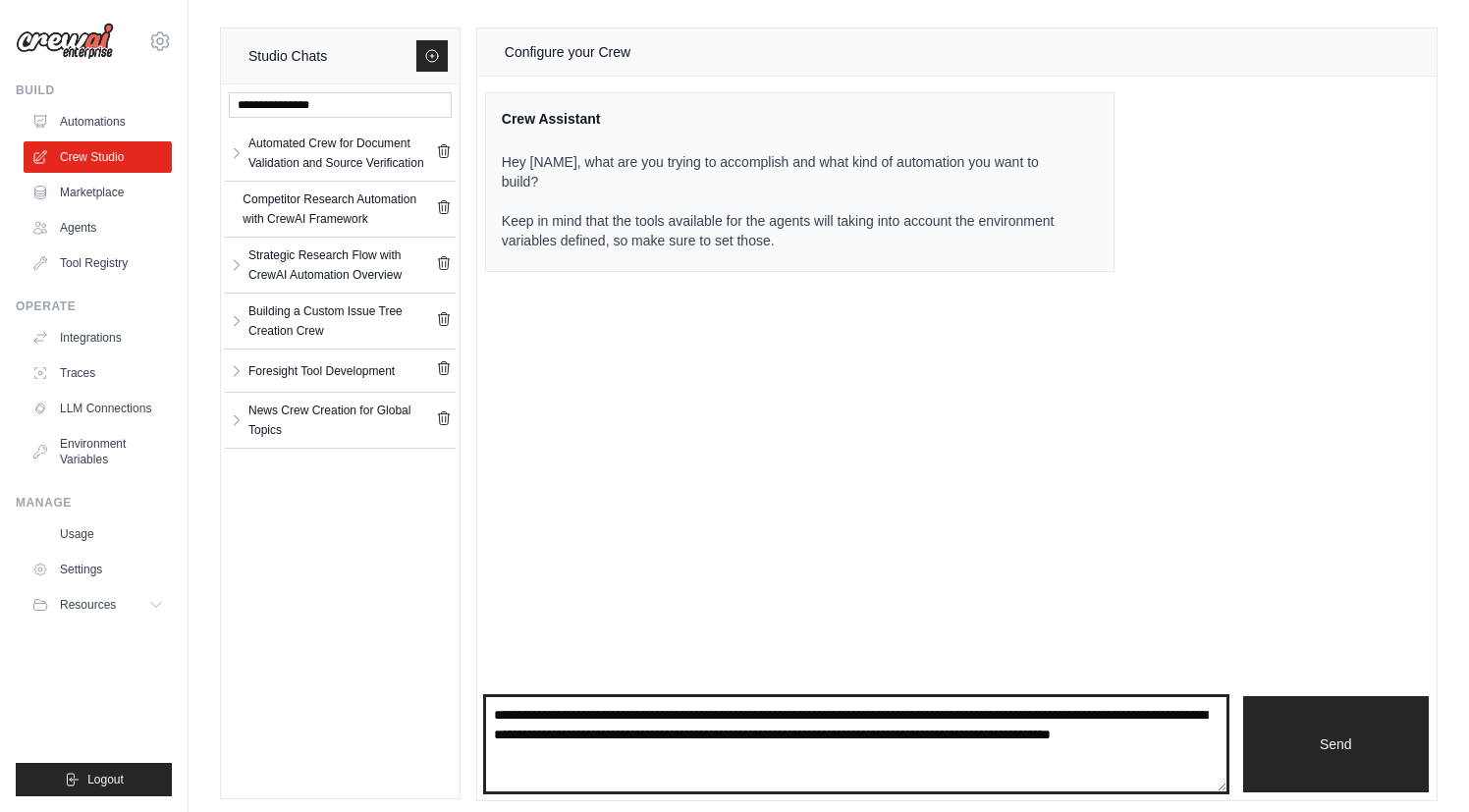paste on "**********" 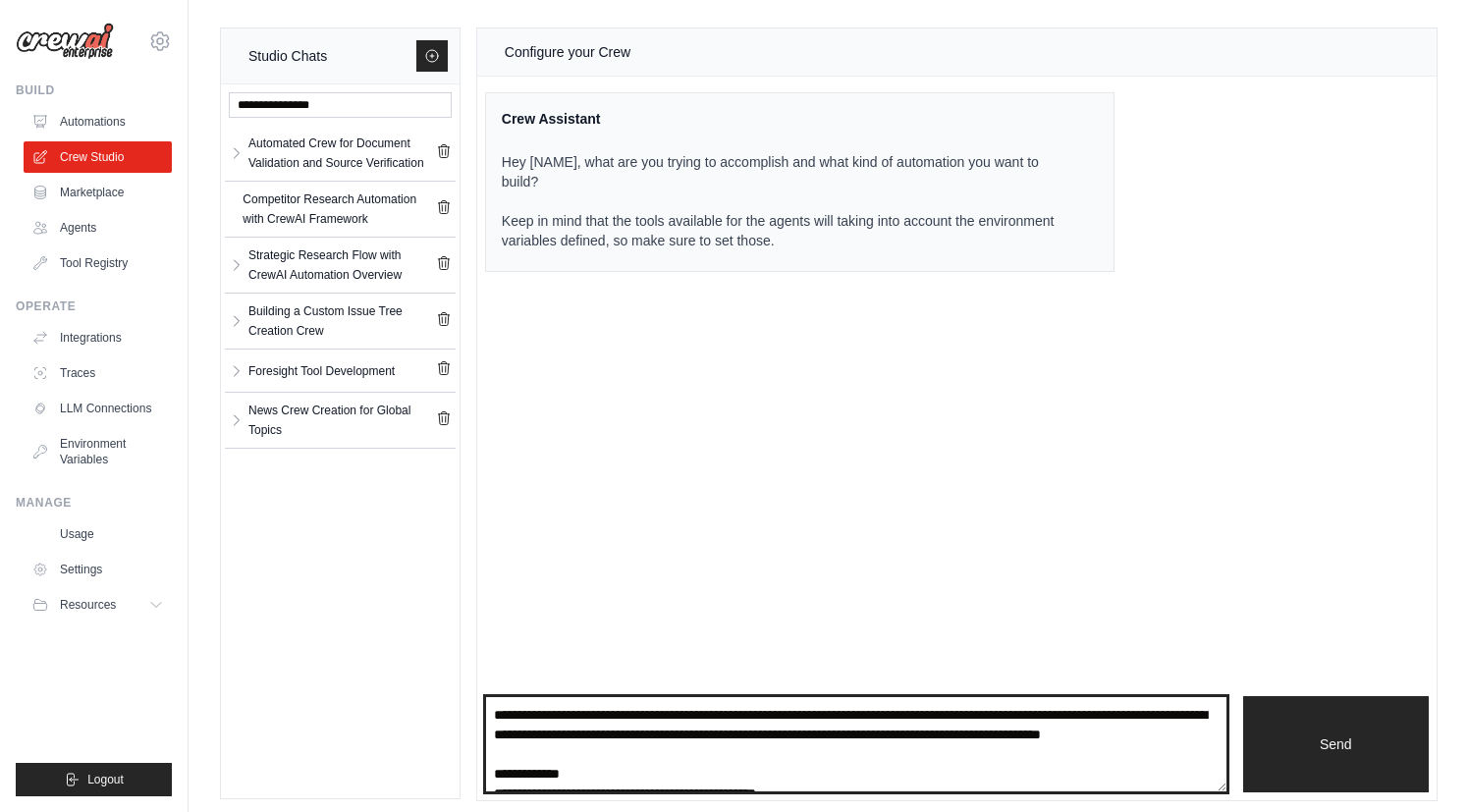 scroll, scrollTop: 0, scrollLeft: 0, axis: both 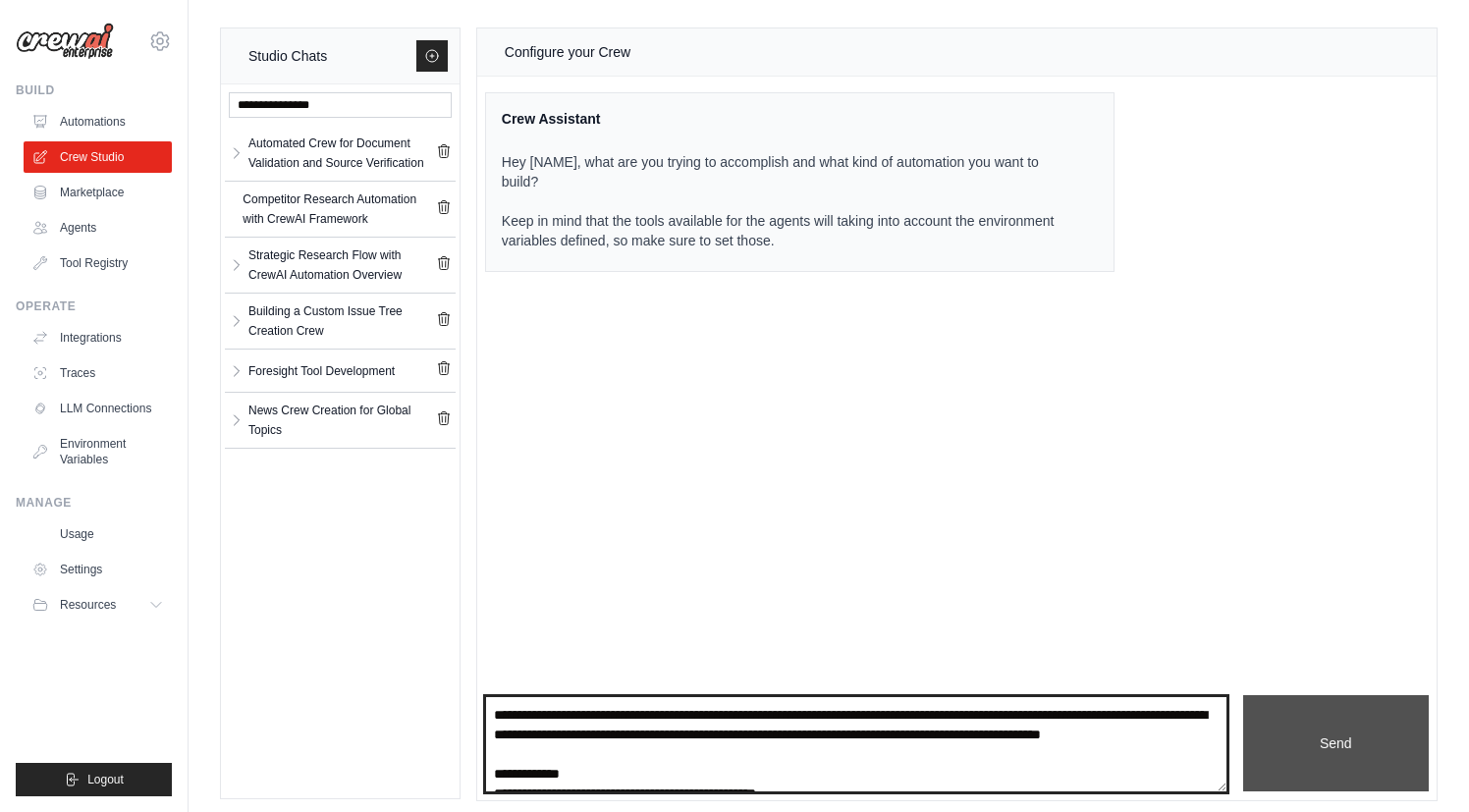 type on "**********" 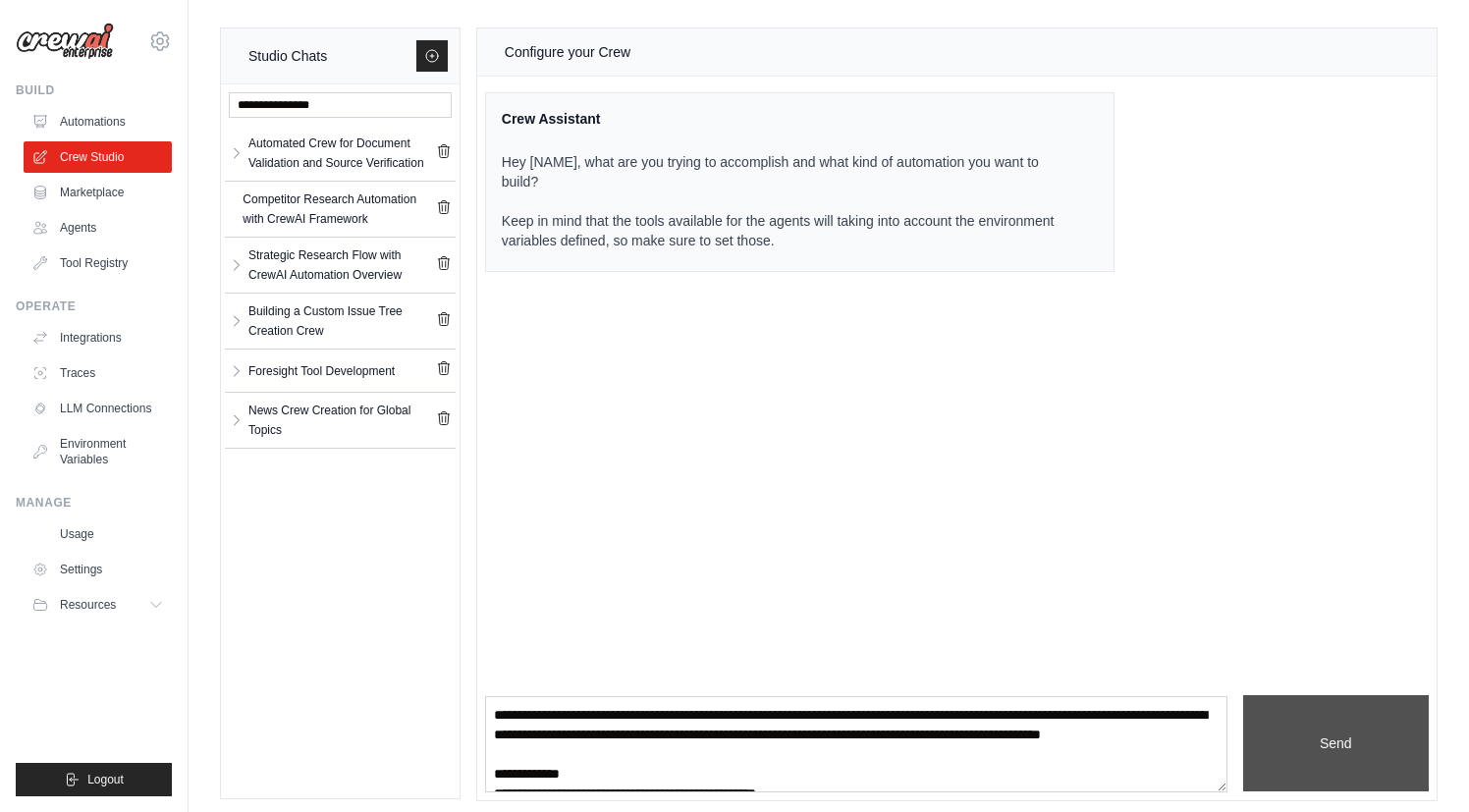 click on "Send" at bounding box center [1335, 743] 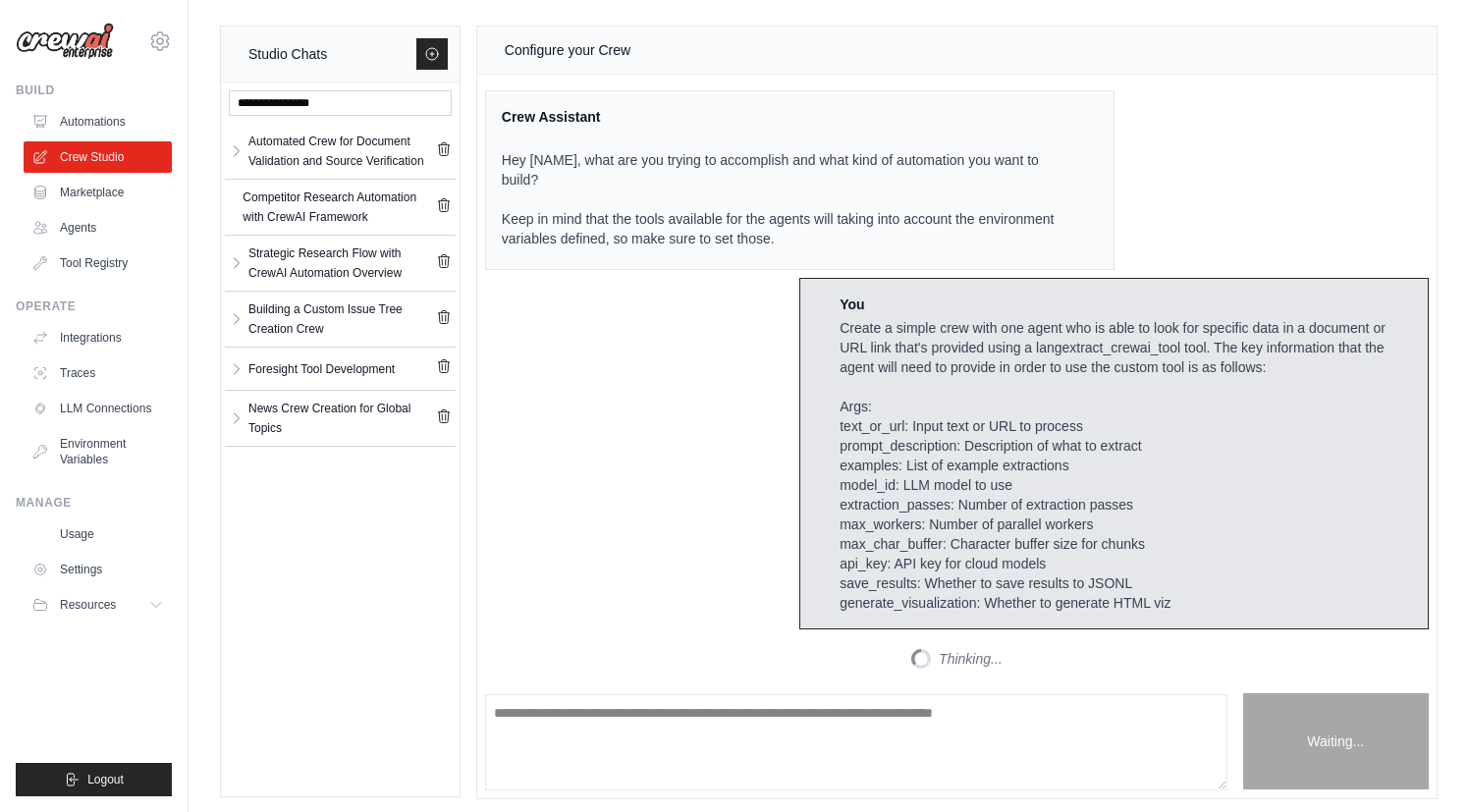 scroll, scrollTop: 3, scrollLeft: 0, axis: vertical 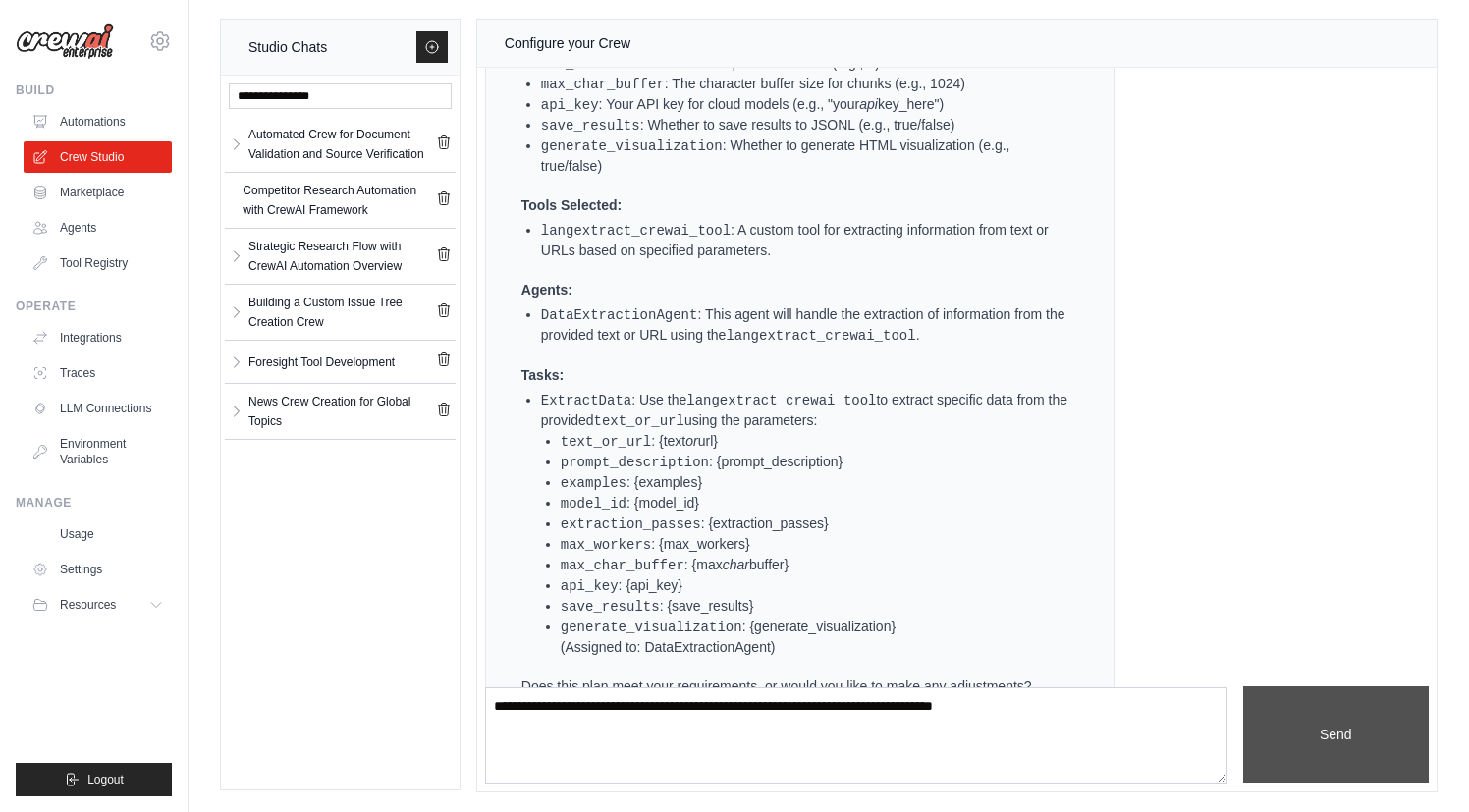 click on "Send" at bounding box center [1335, 734] 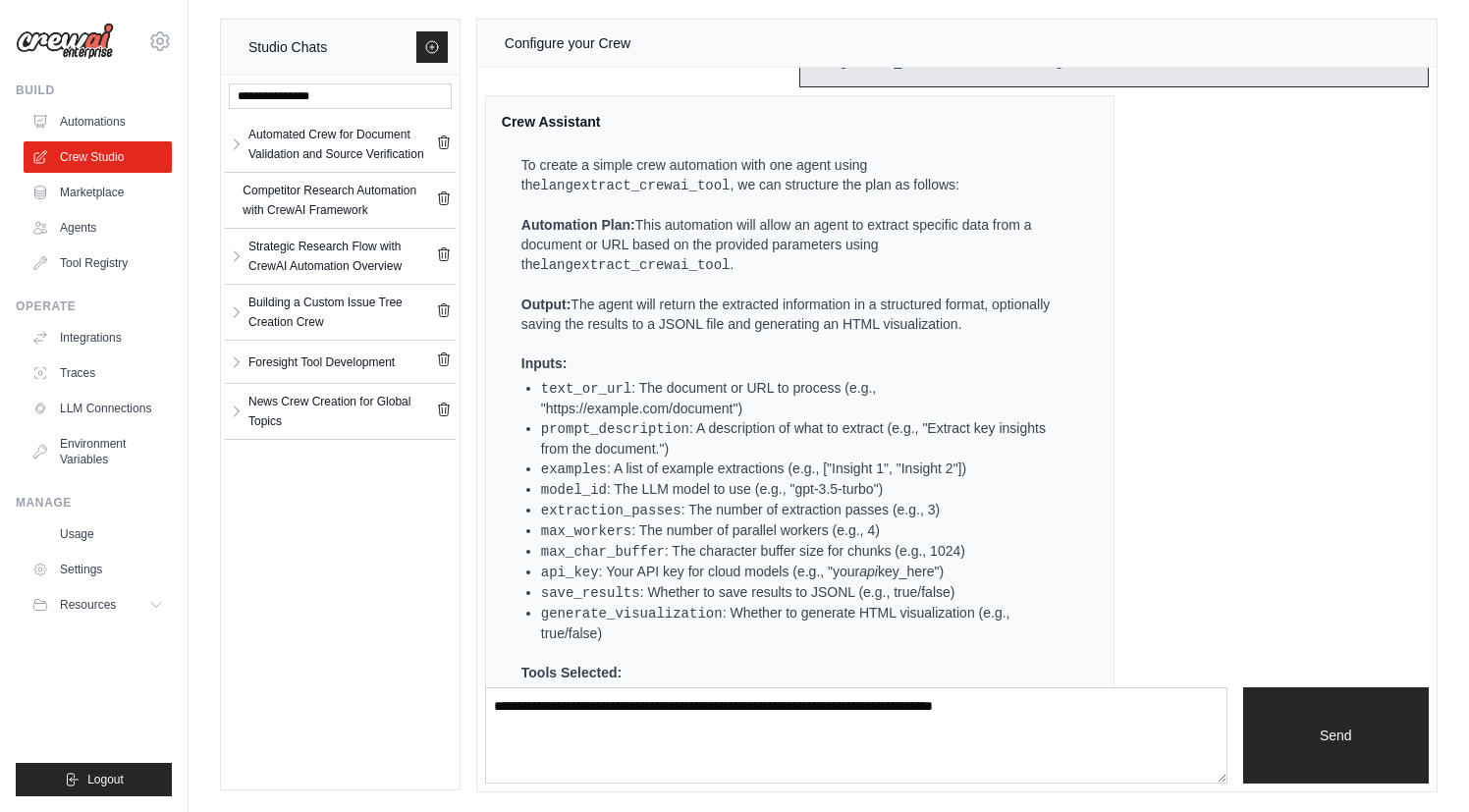 scroll, scrollTop: 528, scrollLeft: 0, axis: vertical 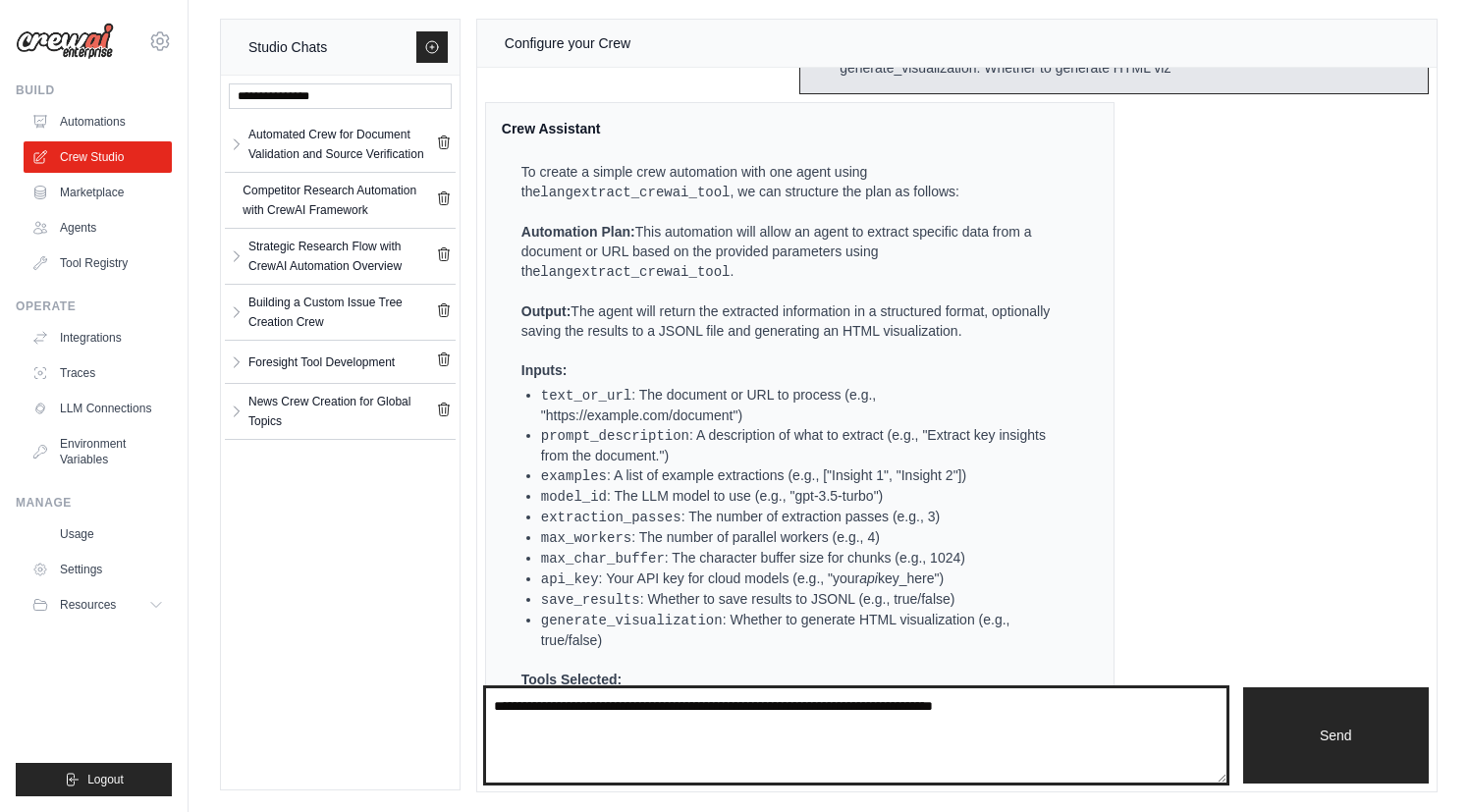 click at bounding box center (856, 735) 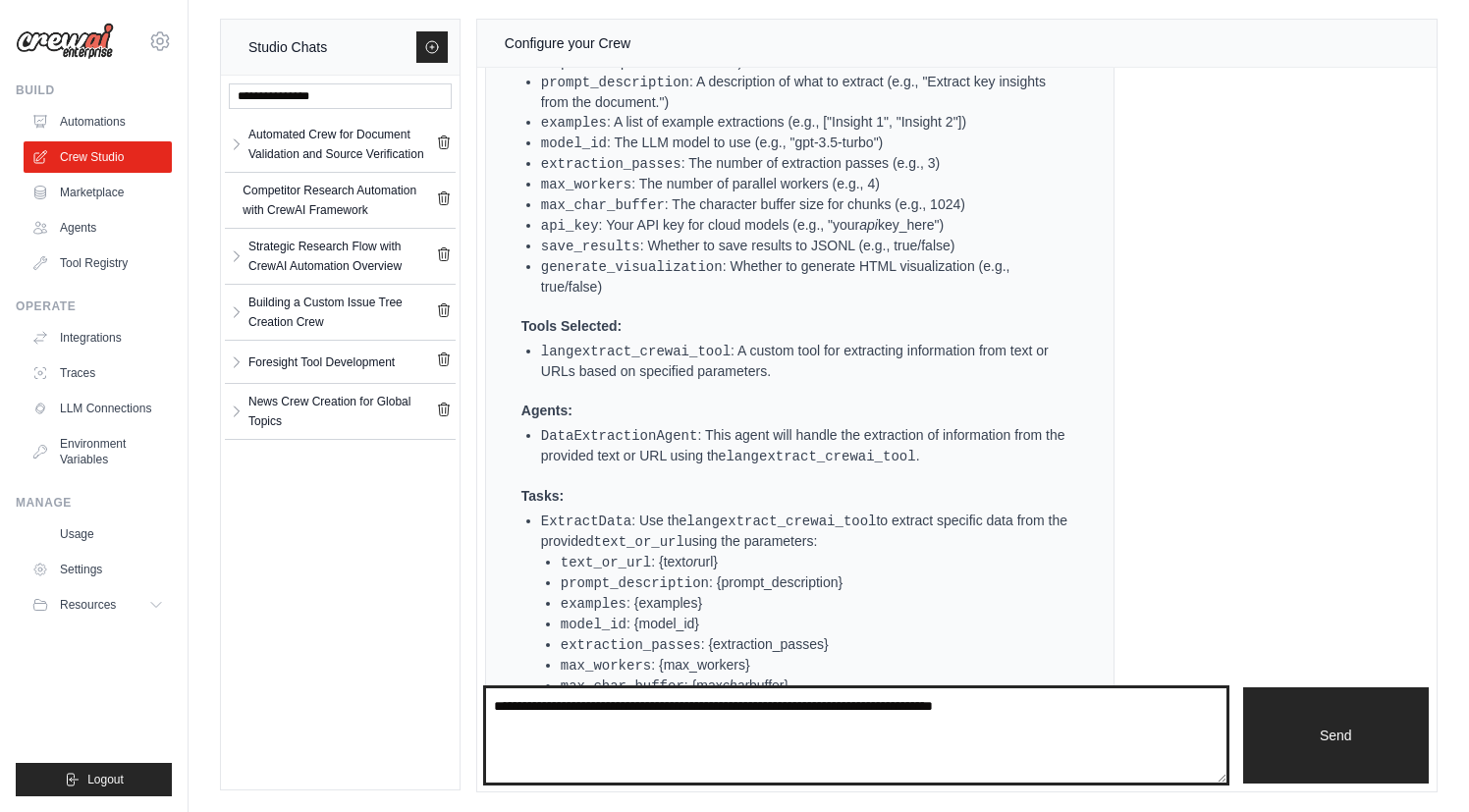 scroll, scrollTop: 916, scrollLeft: 0, axis: vertical 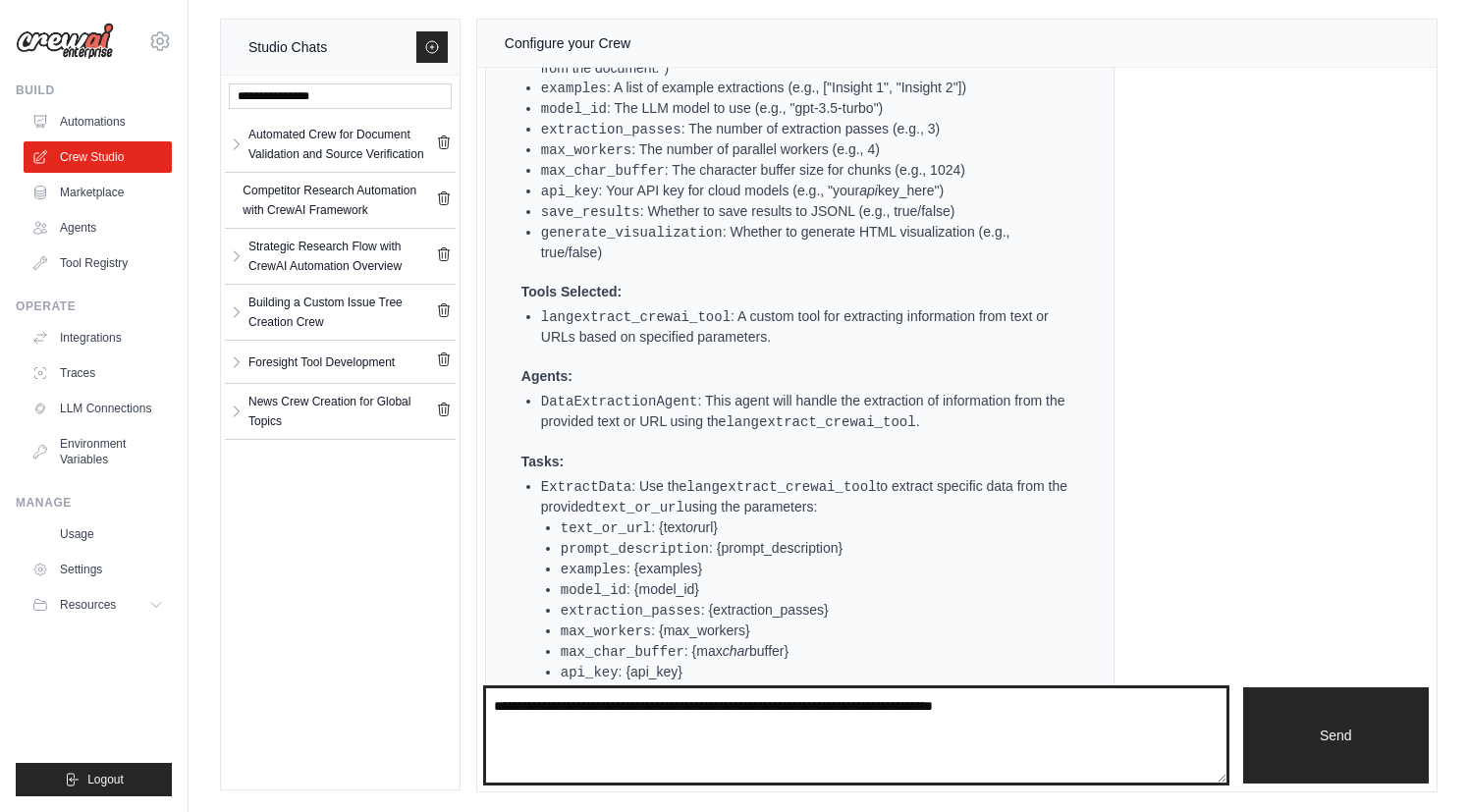 click at bounding box center (856, 735) 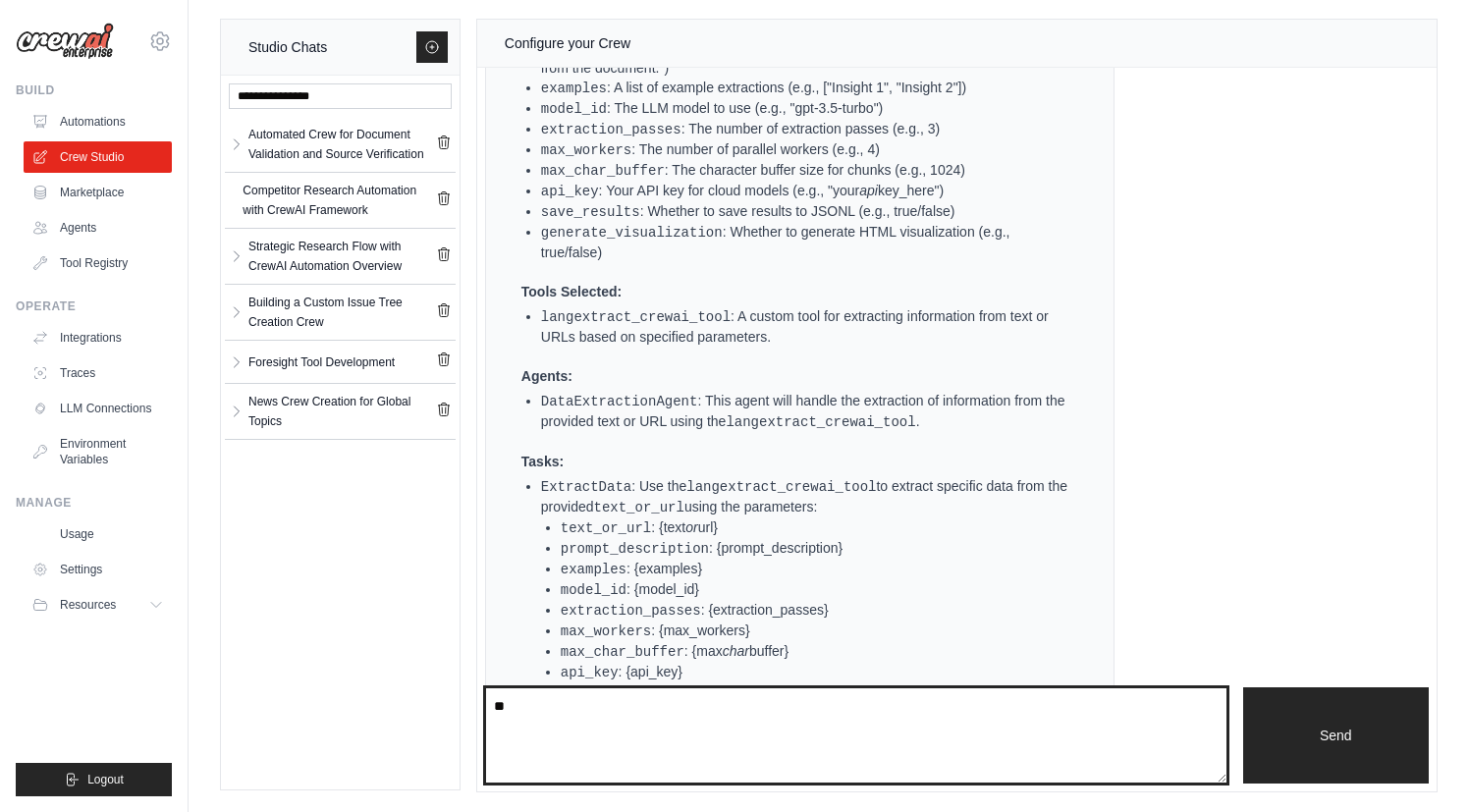 type on "***" 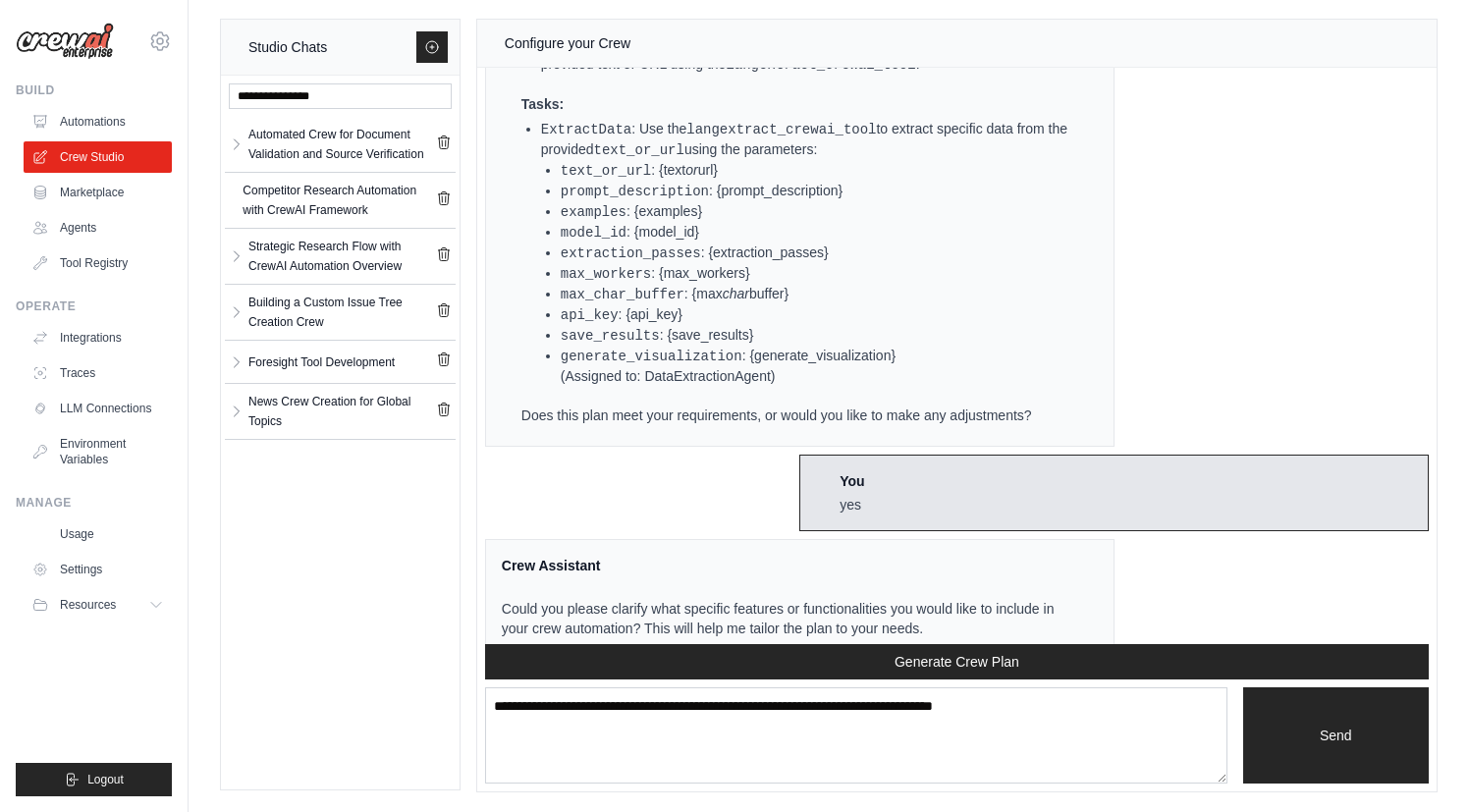 scroll, scrollTop: 1259, scrollLeft: 0, axis: vertical 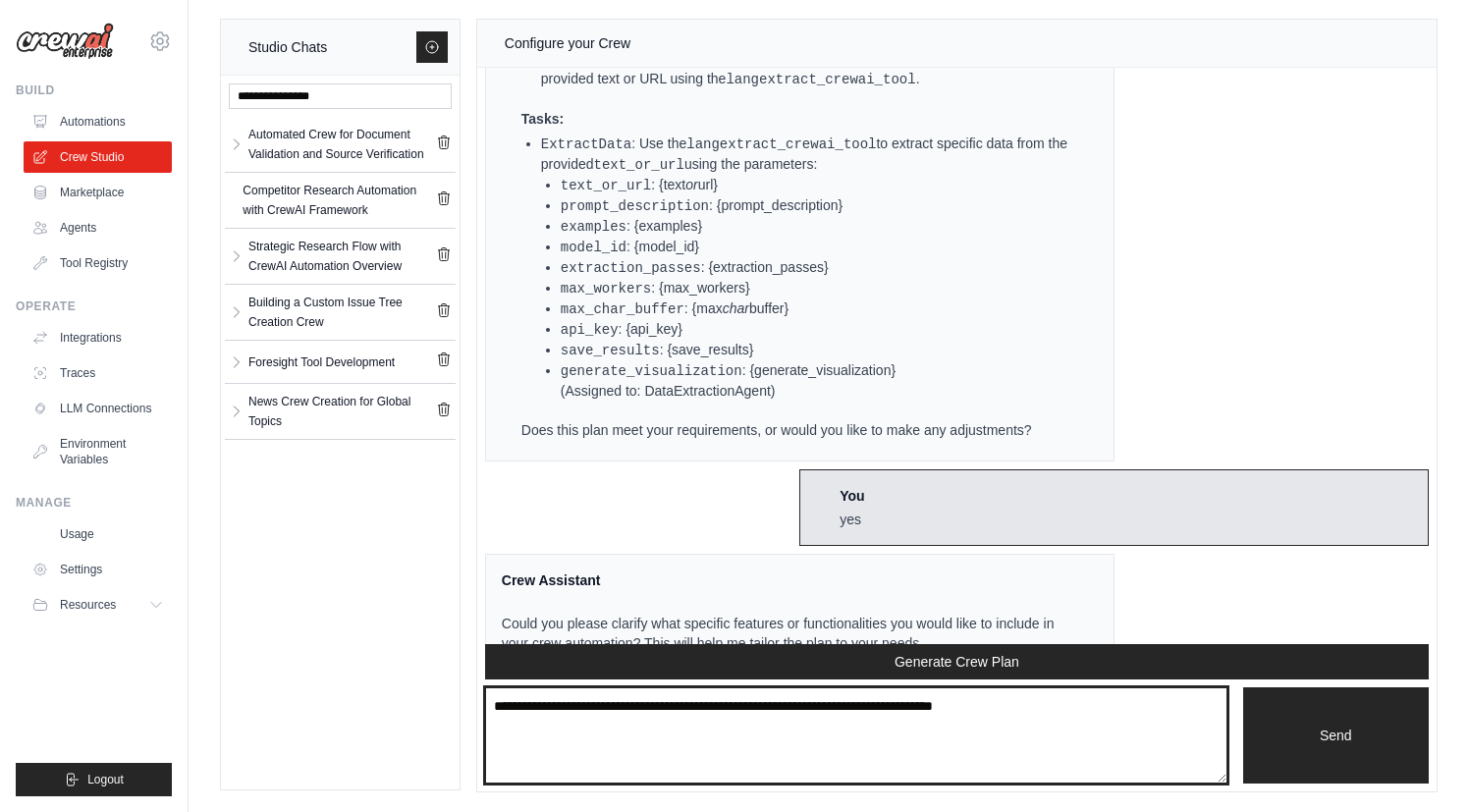 click at bounding box center [856, 735] 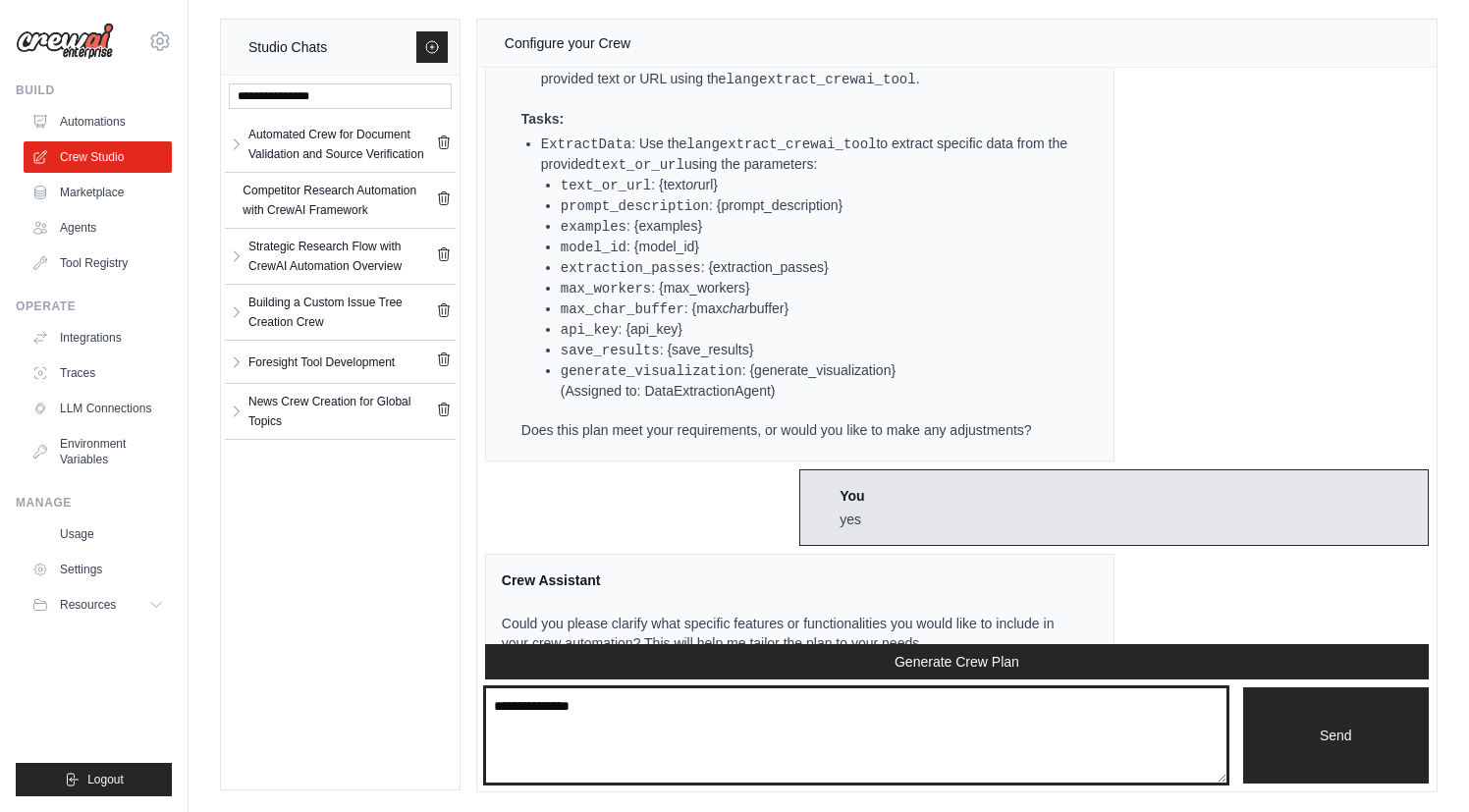 type on "**********" 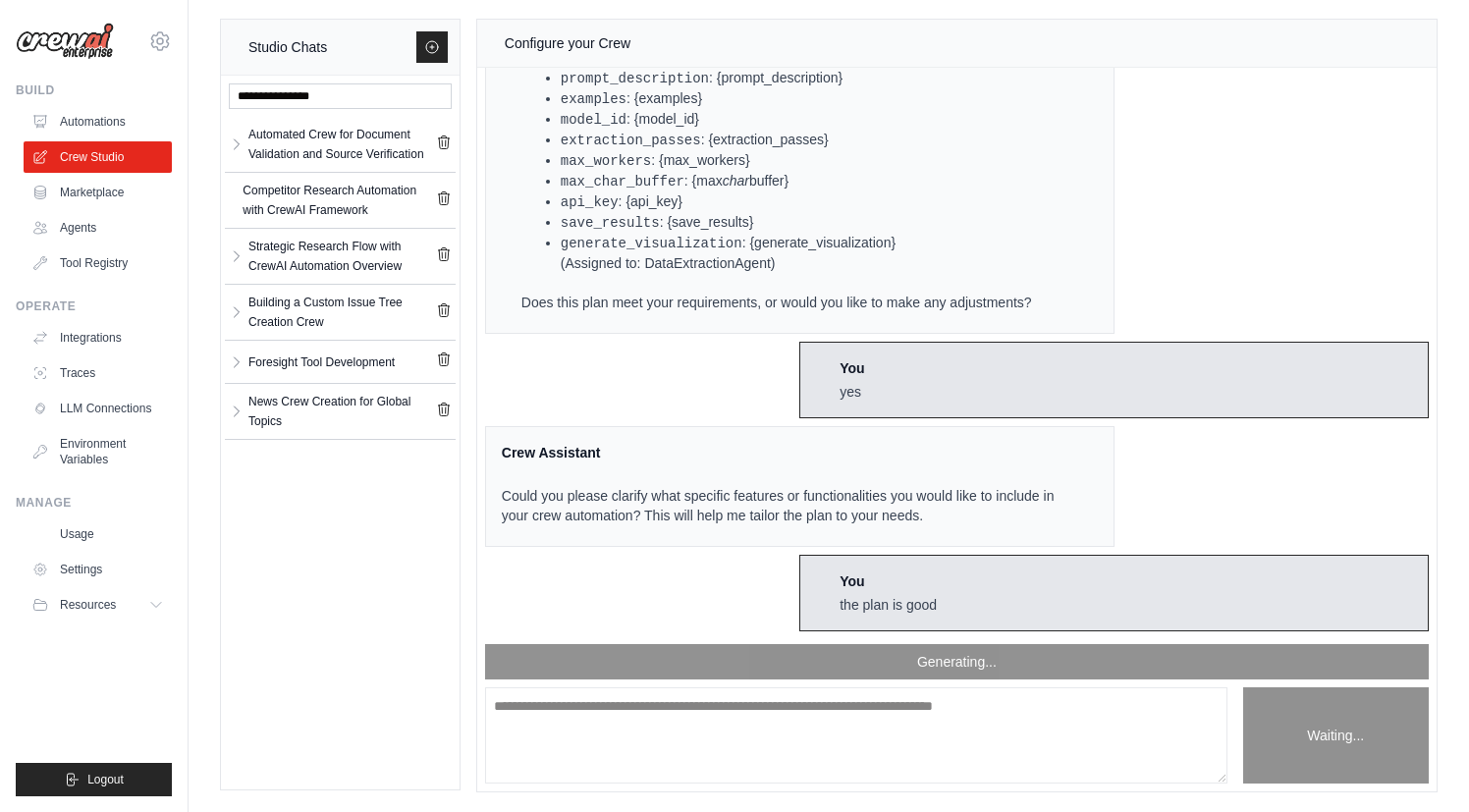 scroll, scrollTop: 1491, scrollLeft: 0, axis: vertical 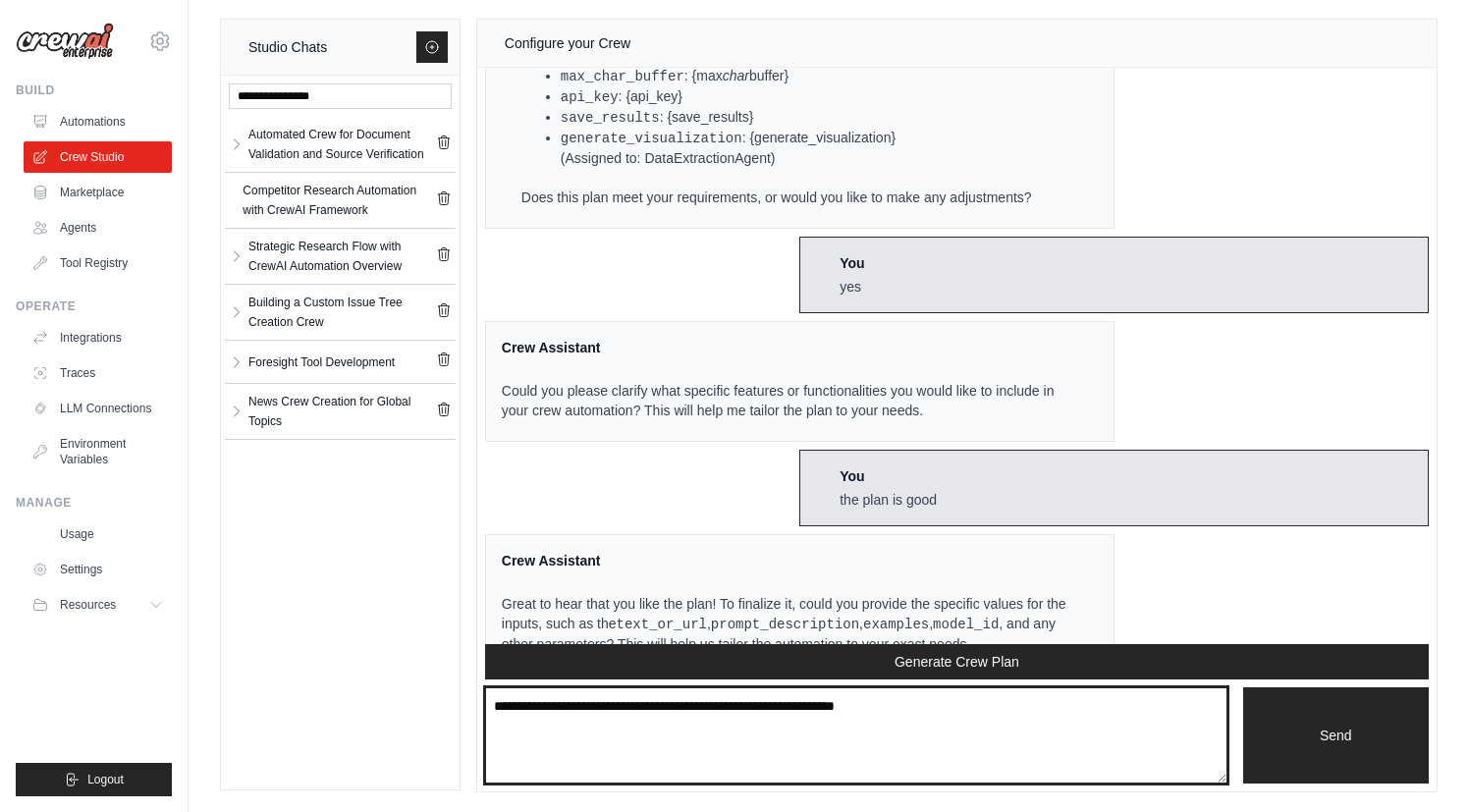 type on "**********" 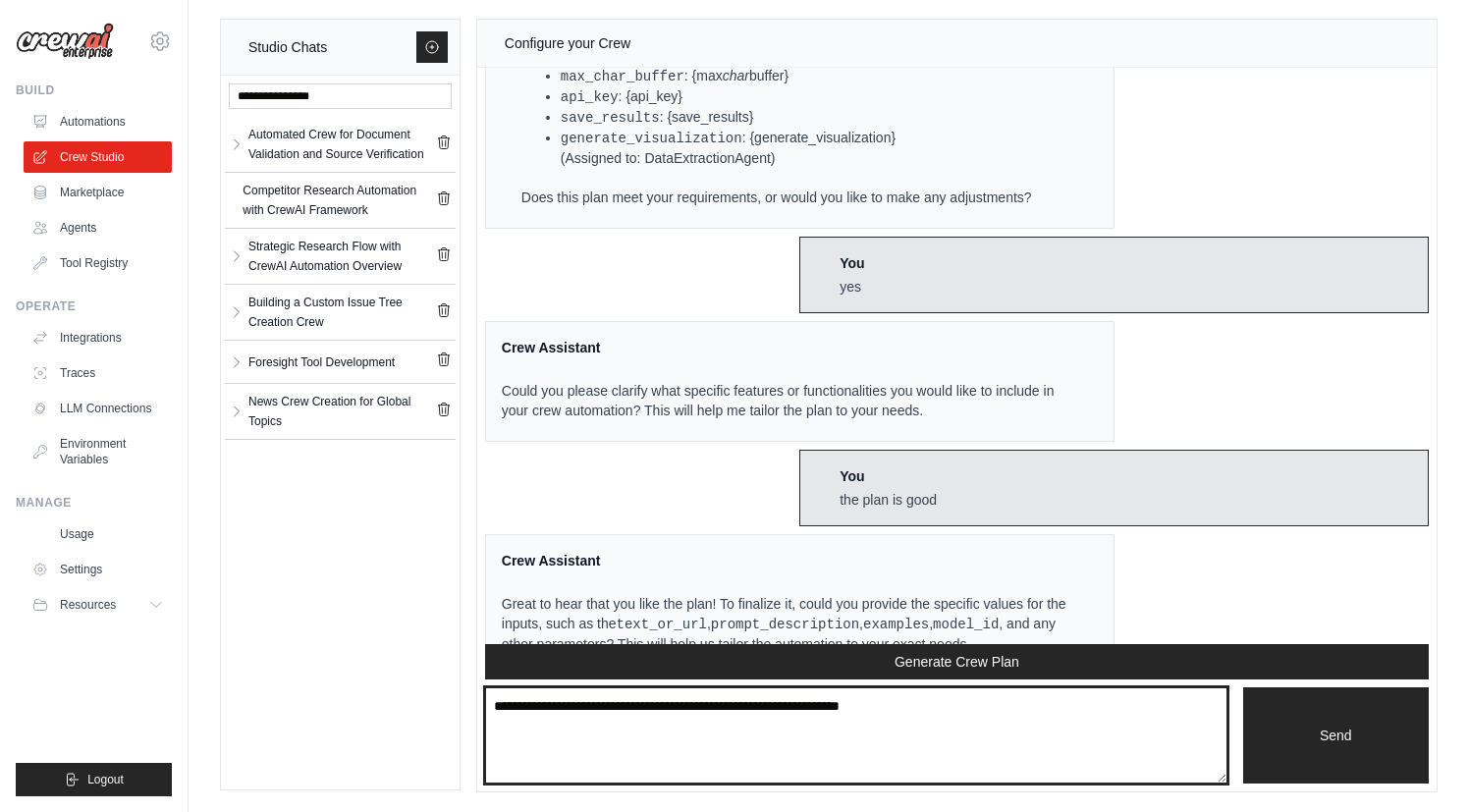 type 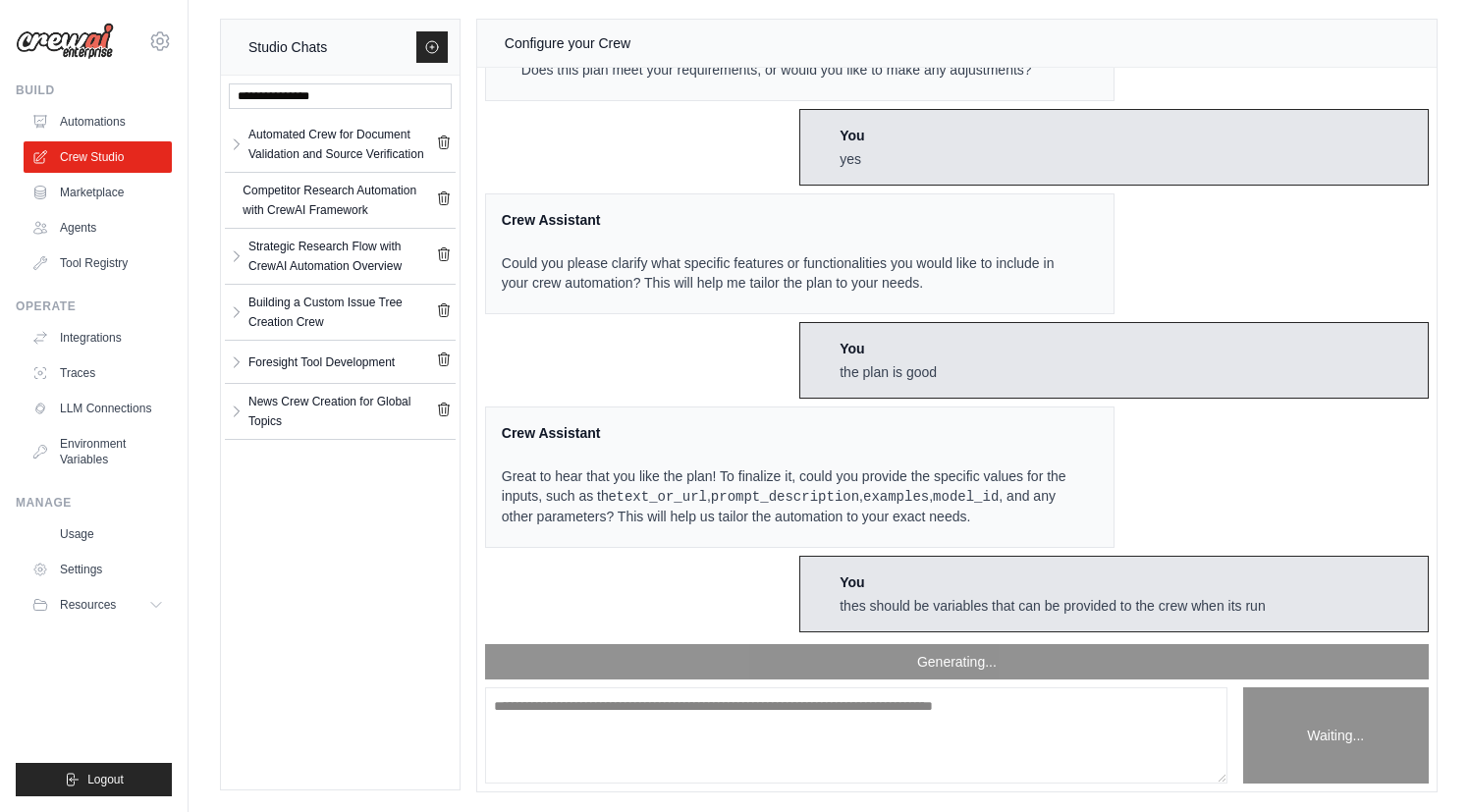 scroll, scrollTop: 2667, scrollLeft: 0, axis: vertical 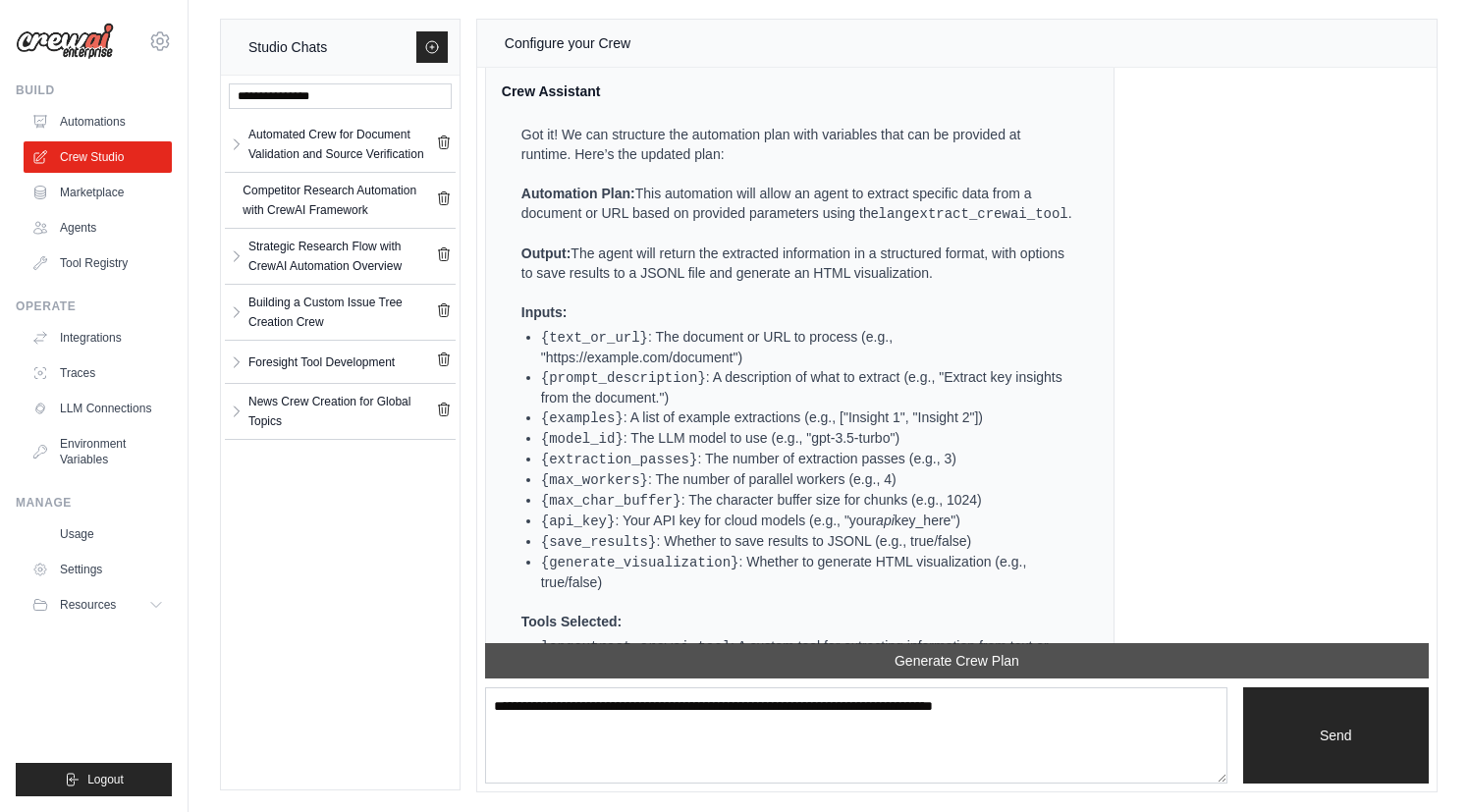click on "Generate Crew Plan" at bounding box center [956, 661] 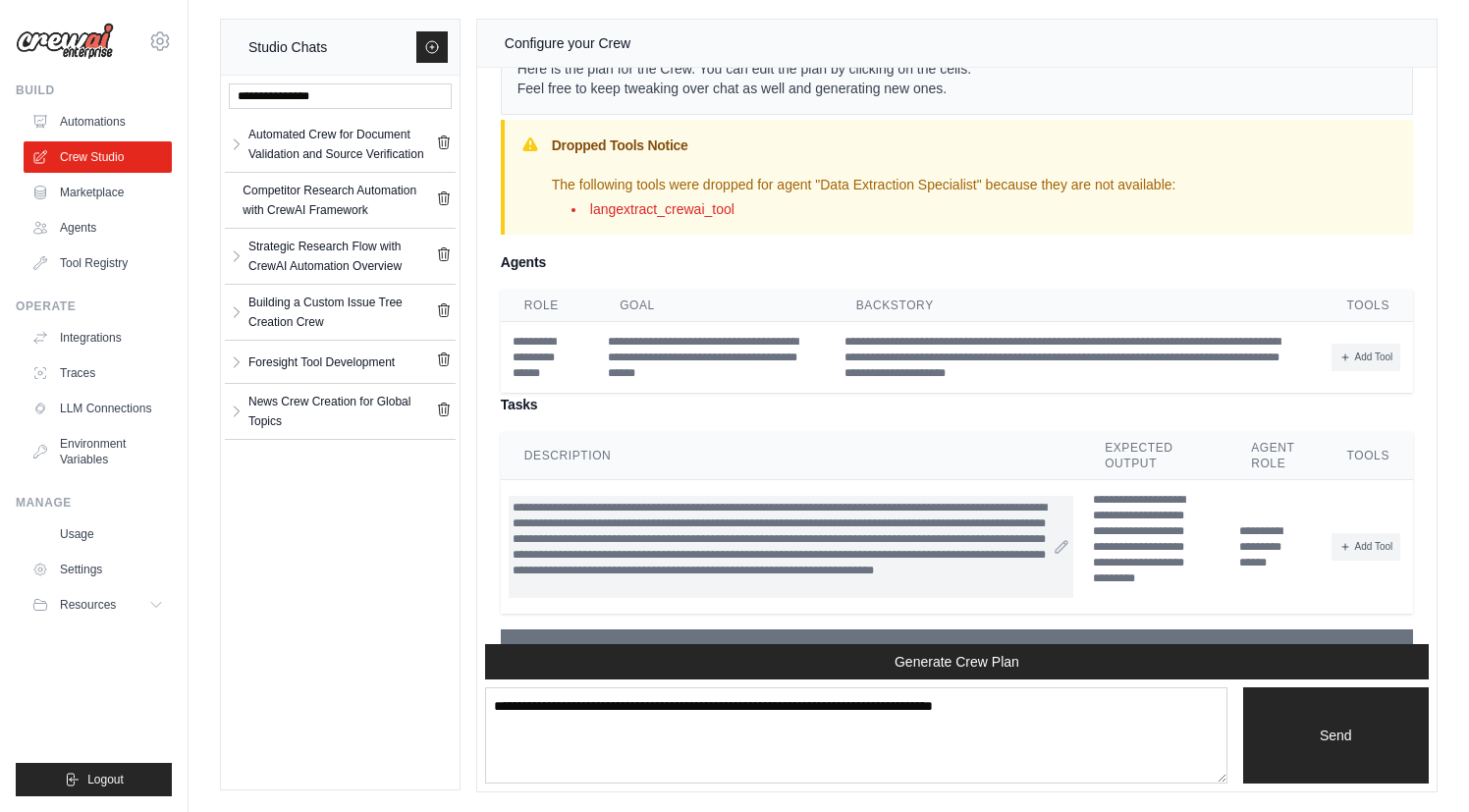 scroll, scrollTop: 3396, scrollLeft: 0, axis: vertical 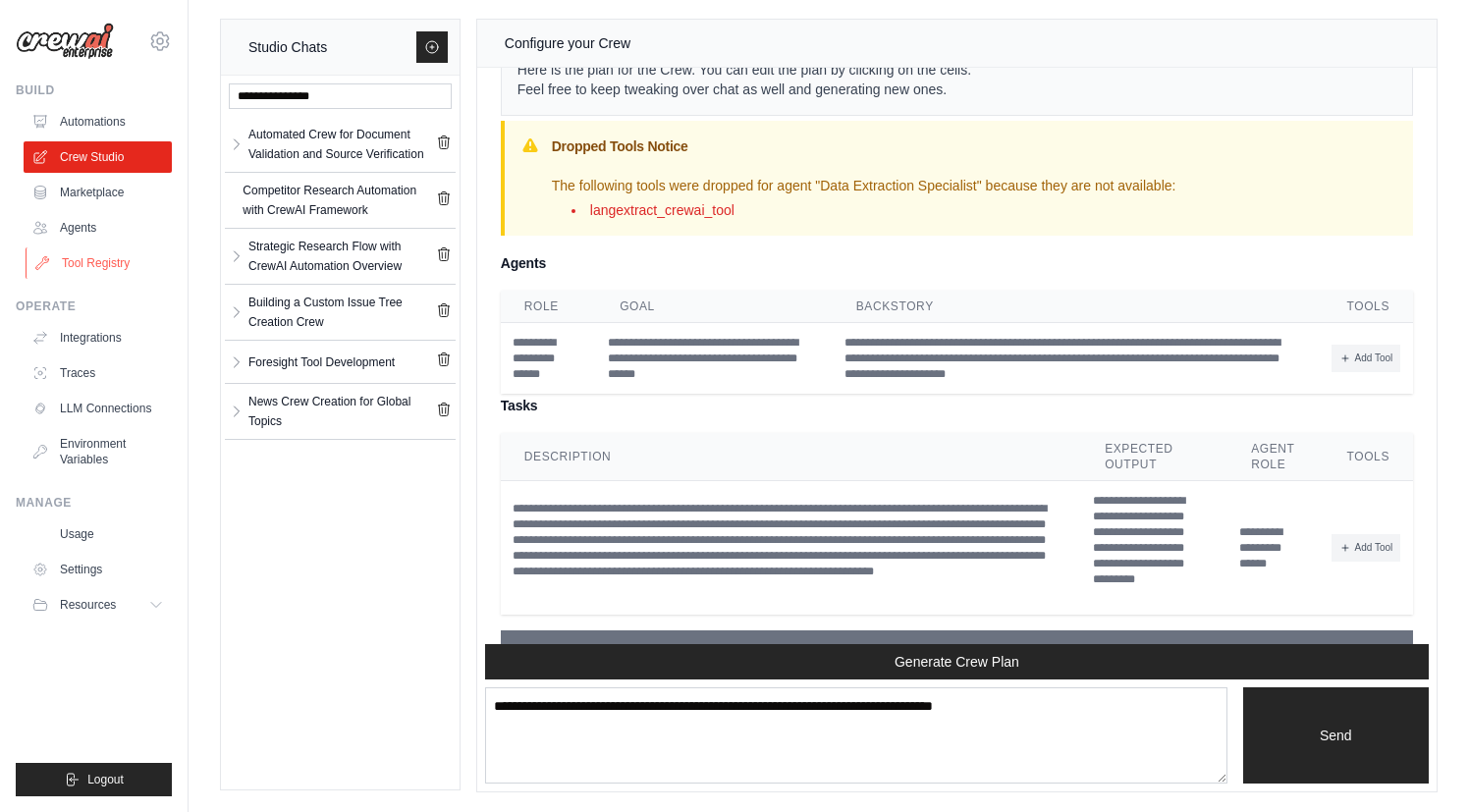 click on "Tool Registry" at bounding box center (99, 263) 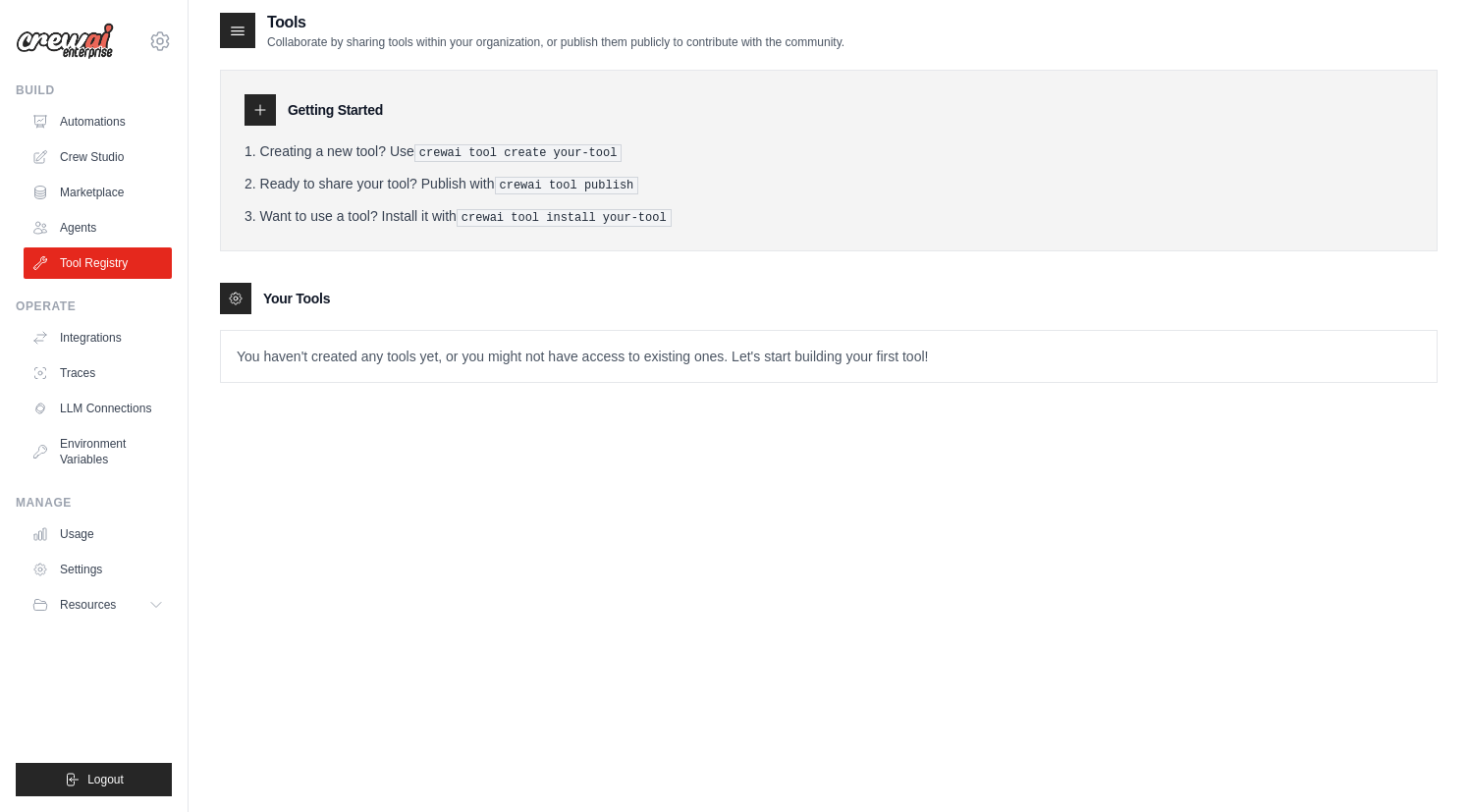 scroll, scrollTop: 0, scrollLeft: 0, axis: both 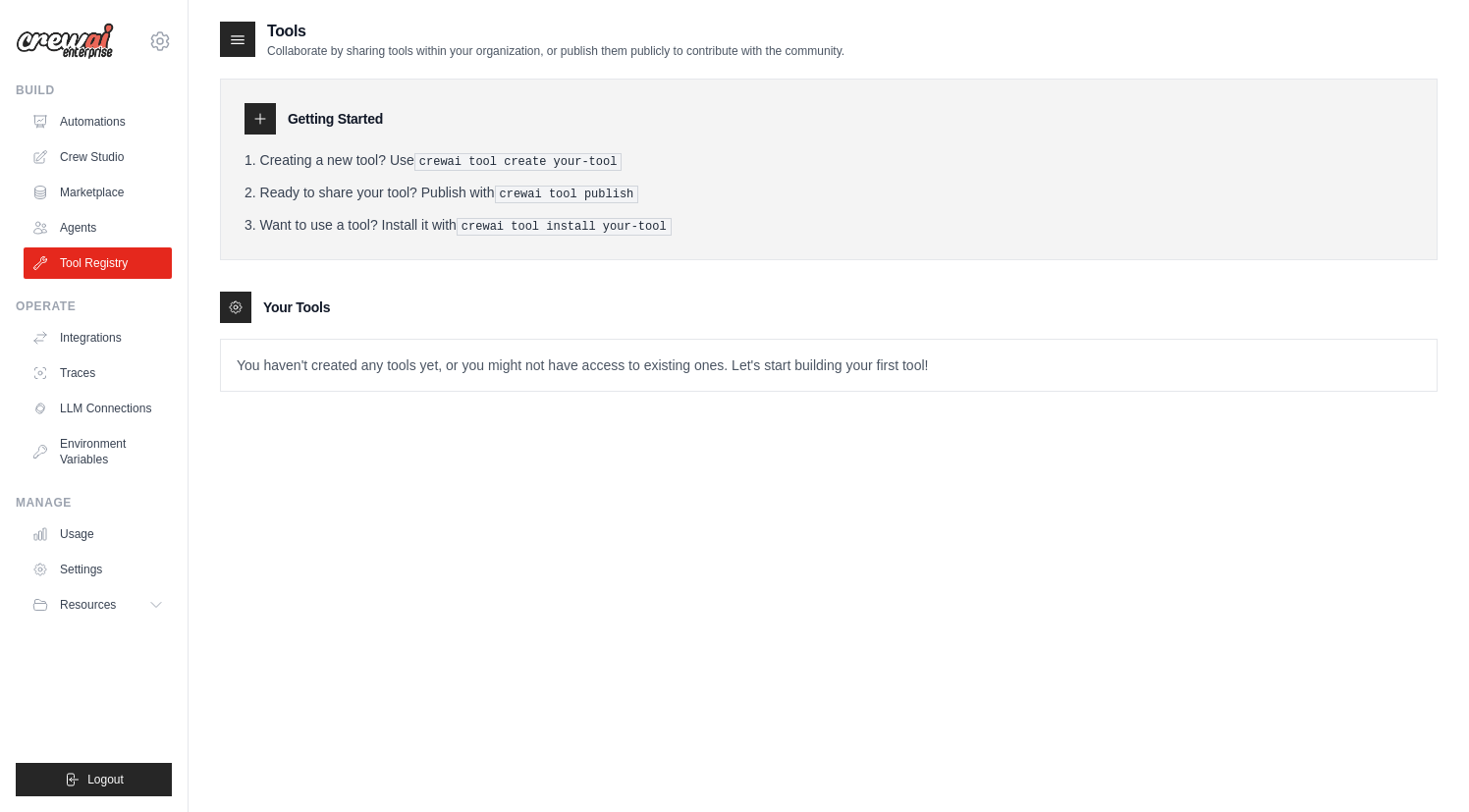 click 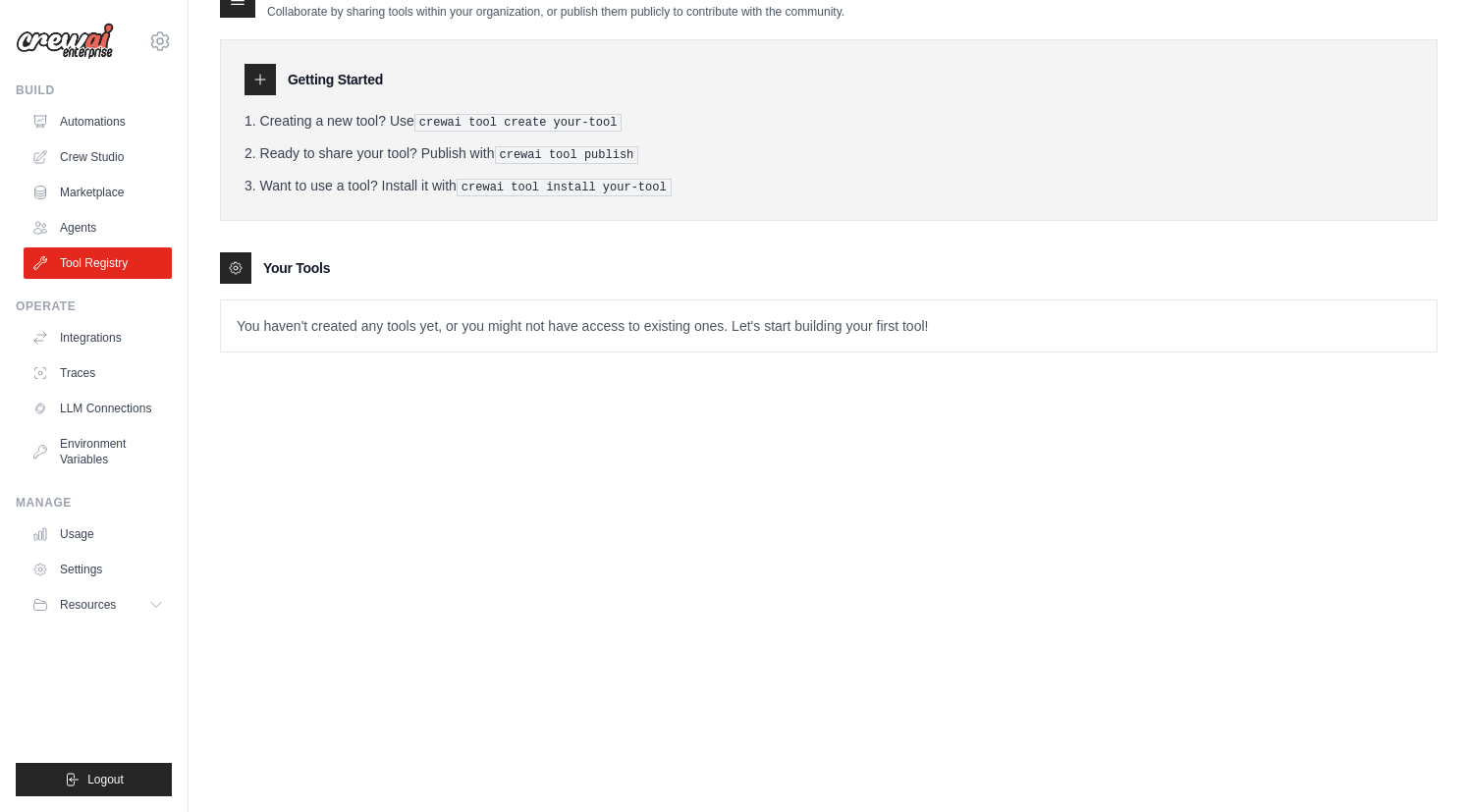 scroll, scrollTop: 39, scrollLeft: 0, axis: vertical 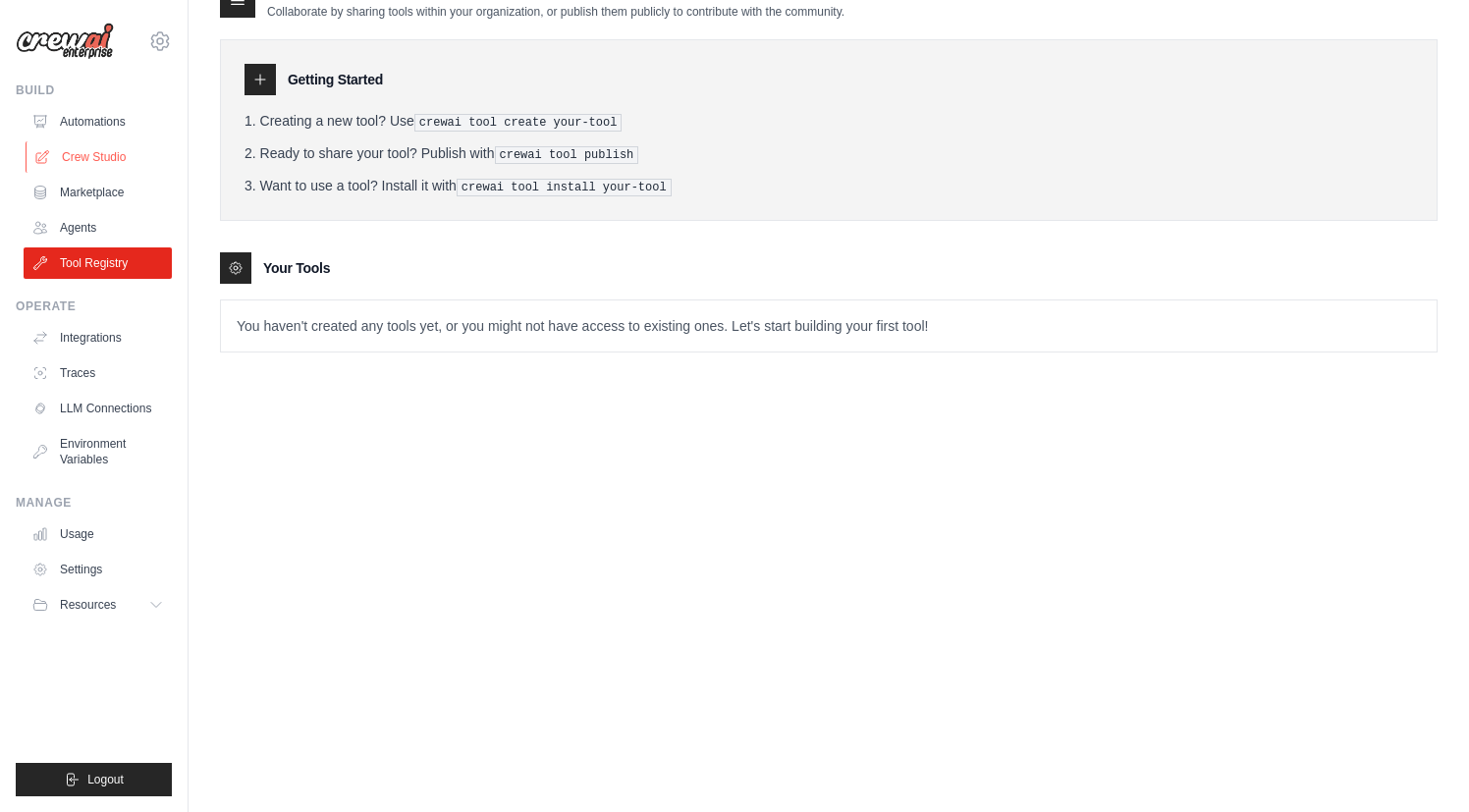 click on "Crew Studio" at bounding box center [99, 157] 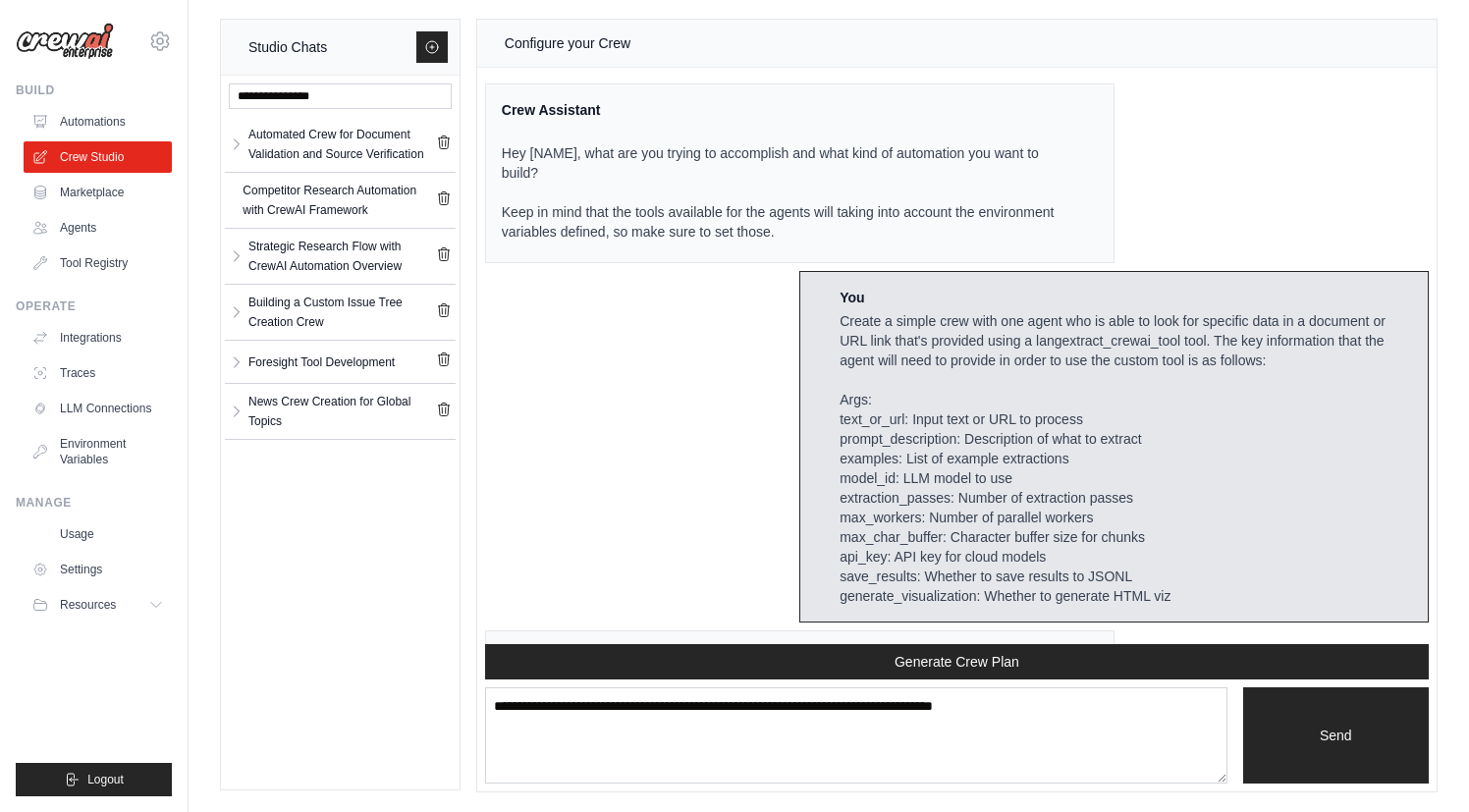 scroll, scrollTop: 0, scrollLeft: 0, axis: both 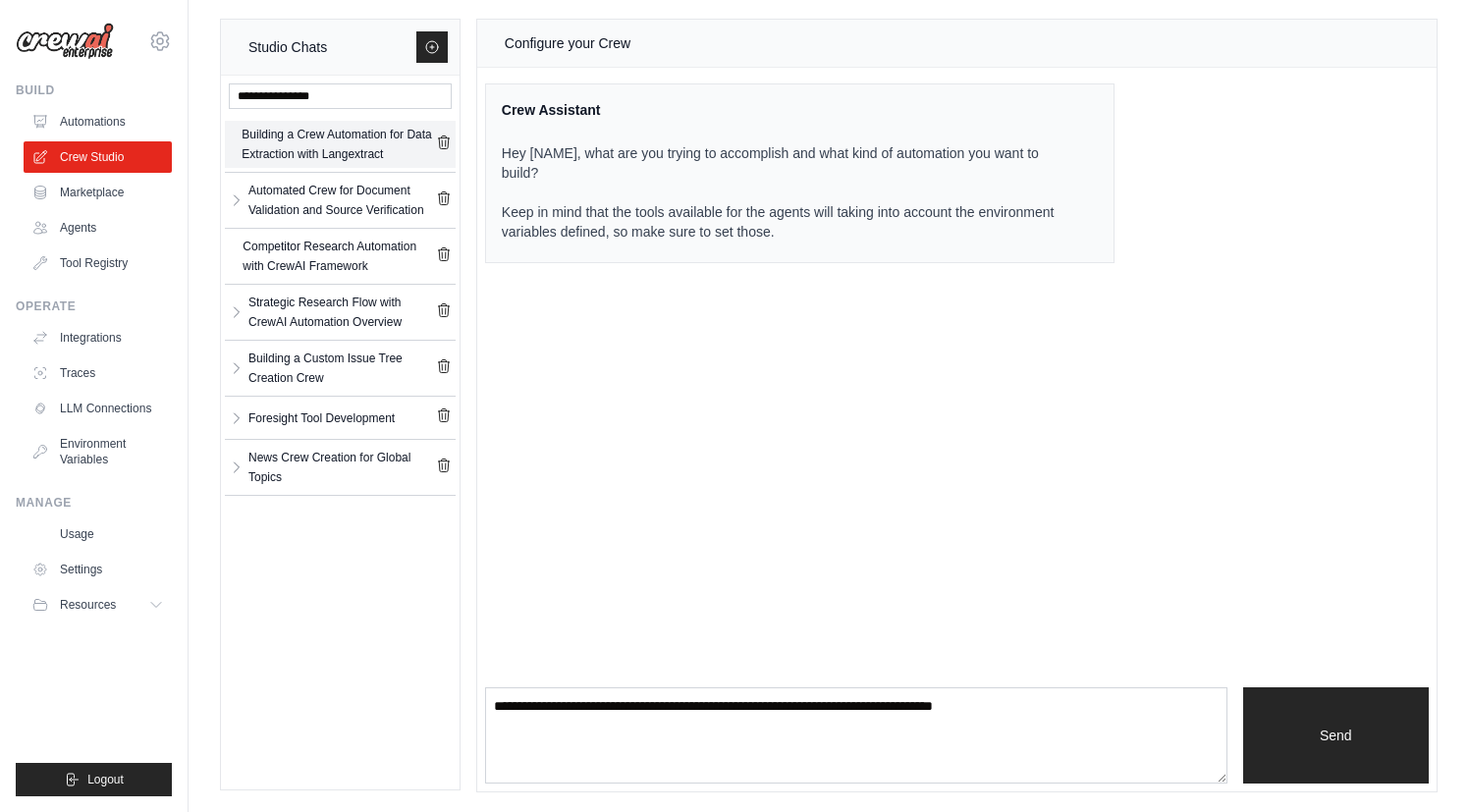 click on "Building a Crew Automation for Data Extraction with Langextract" at bounding box center [338, 144] 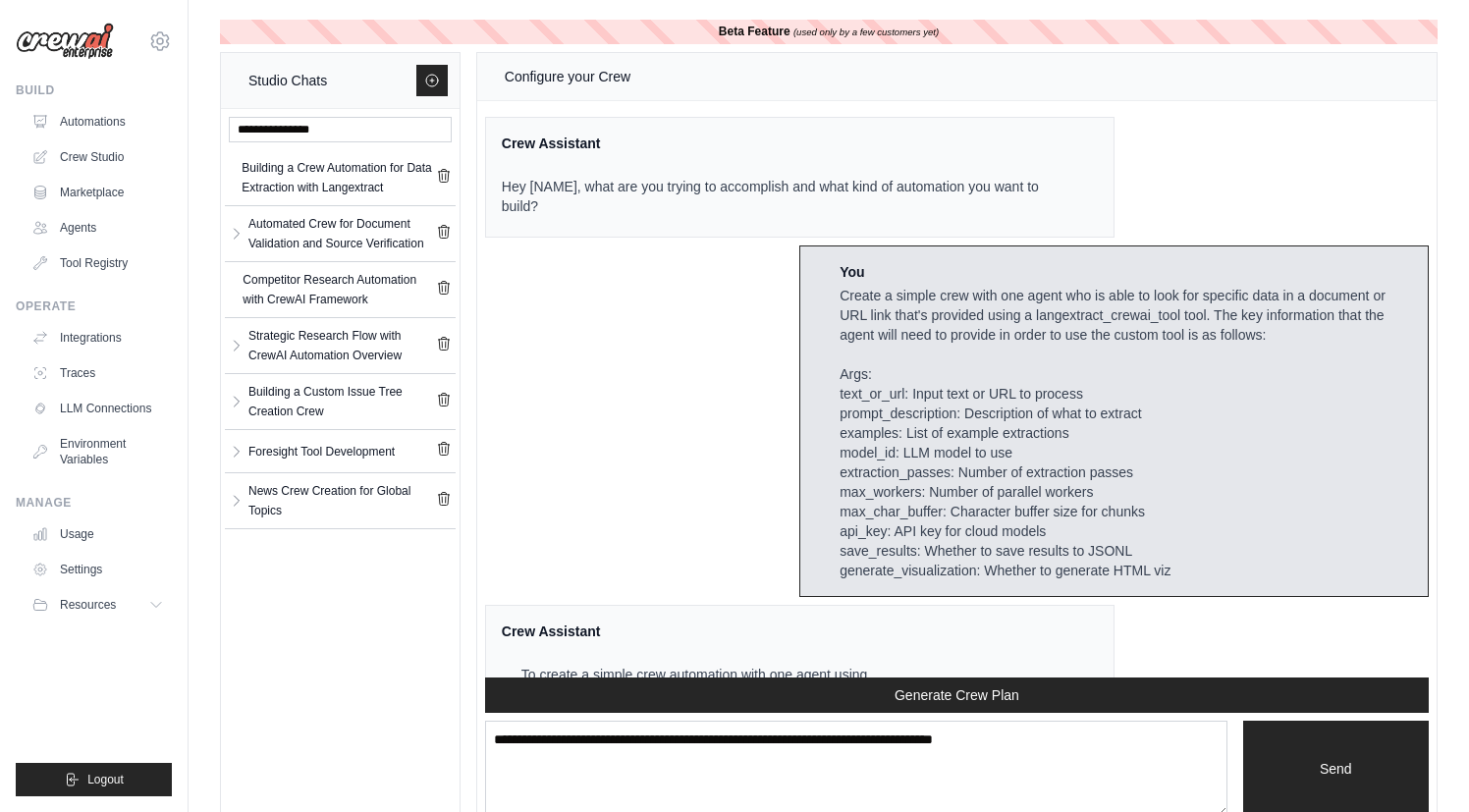 scroll, scrollTop: 3337, scrollLeft: 0, axis: vertical 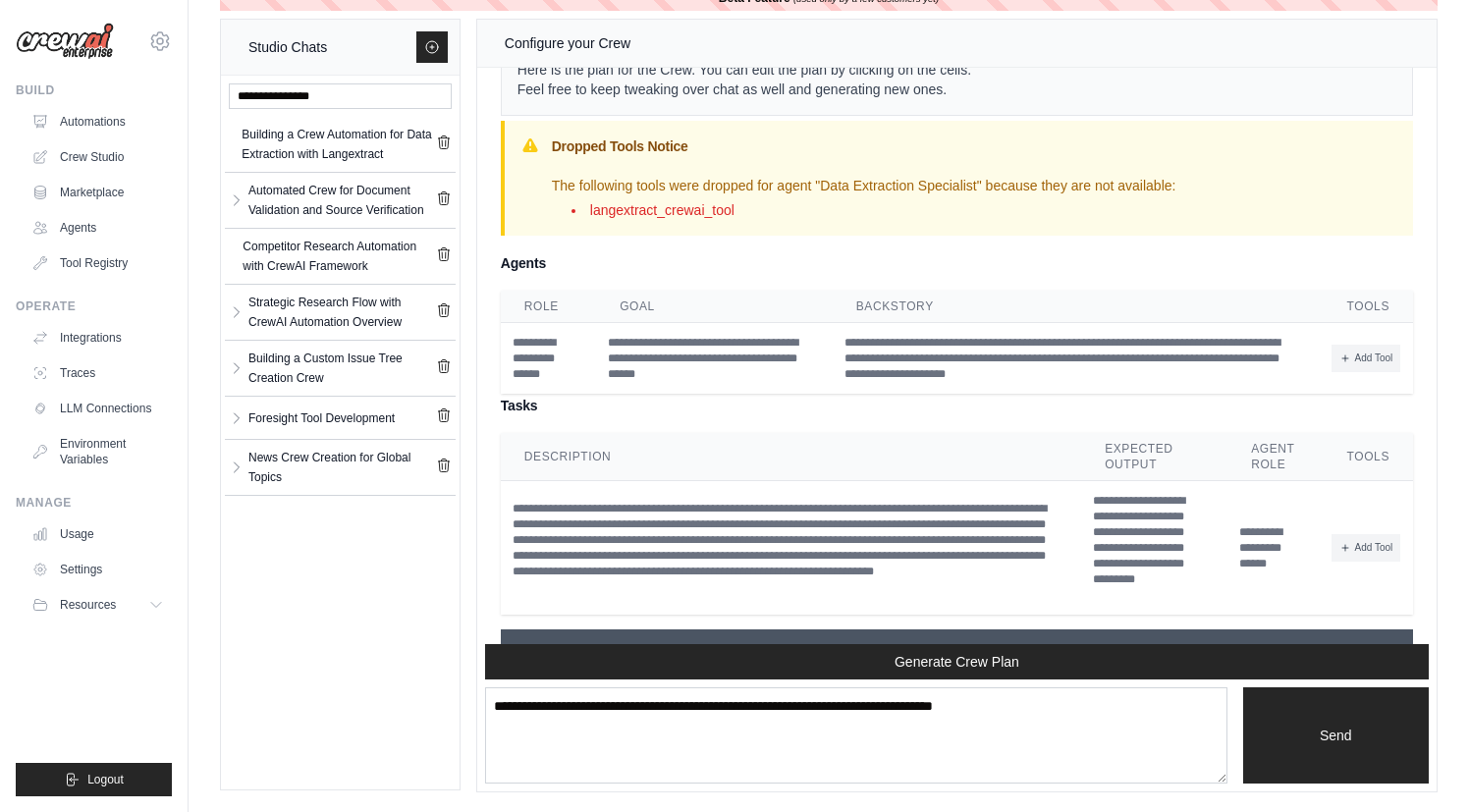 click on "Generate Crew" at bounding box center (956, 651) 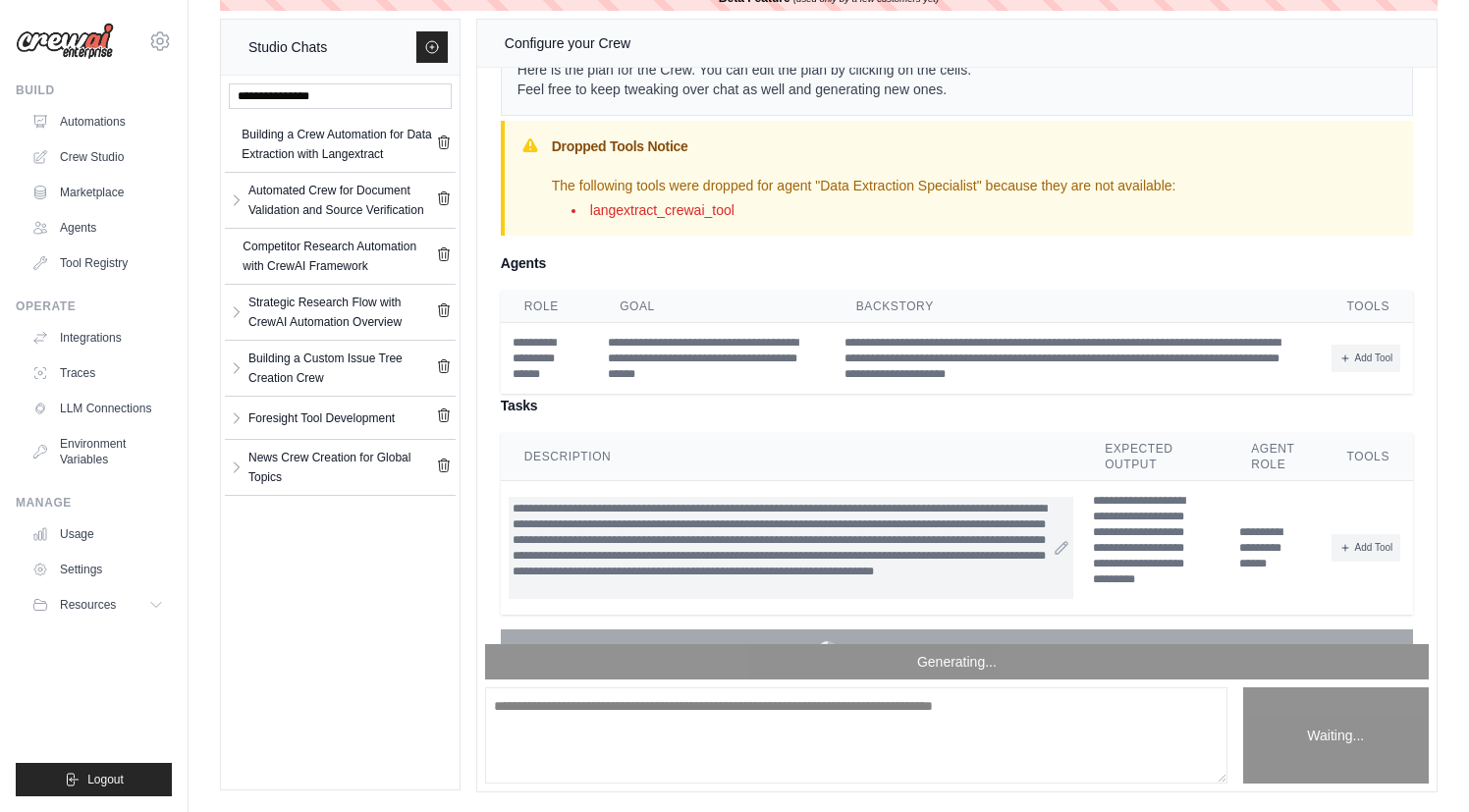 scroll, scrollTop: 33, scrollLeft: 0, axis: vertical 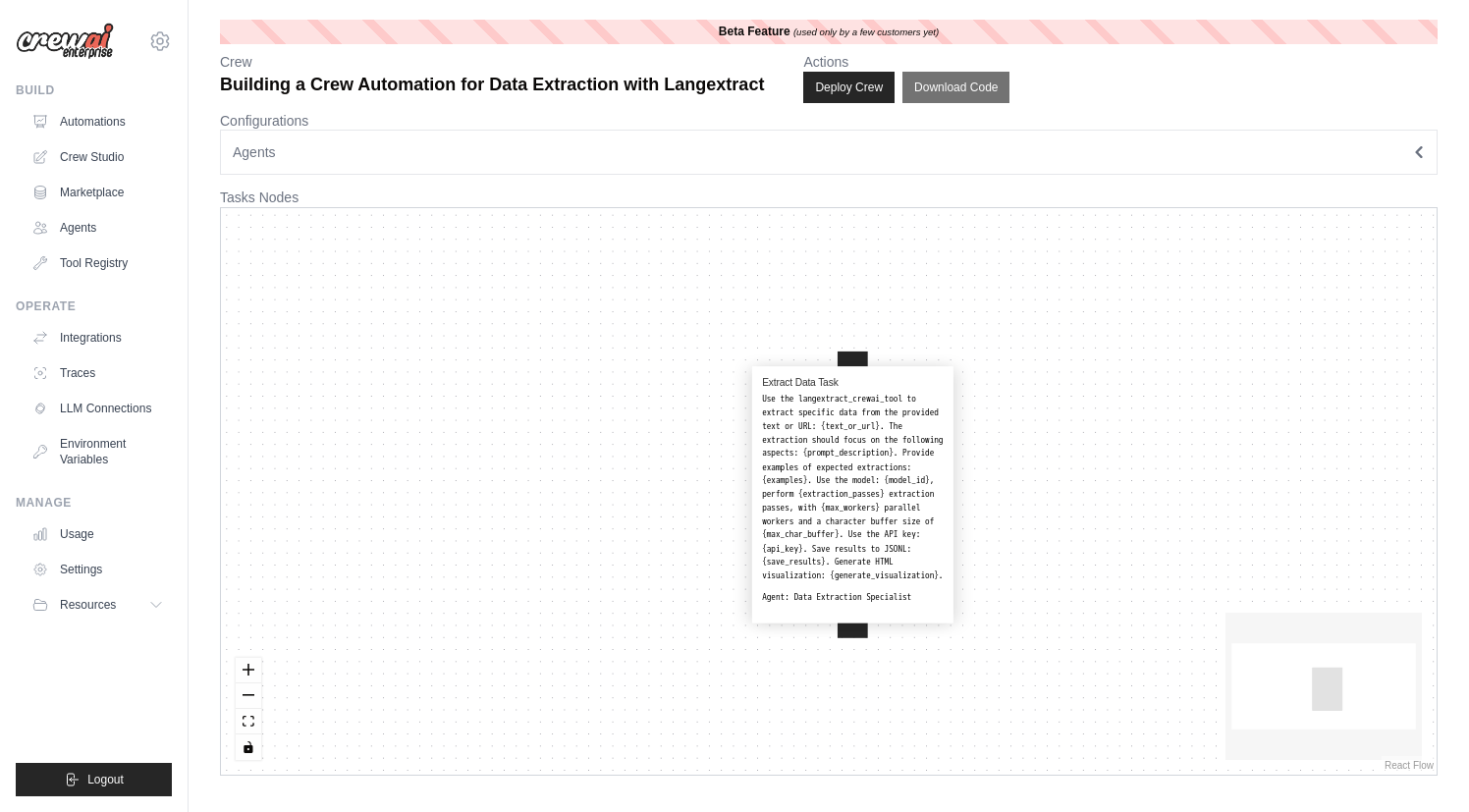 click on "Agents" at bounding box center [829, 152] 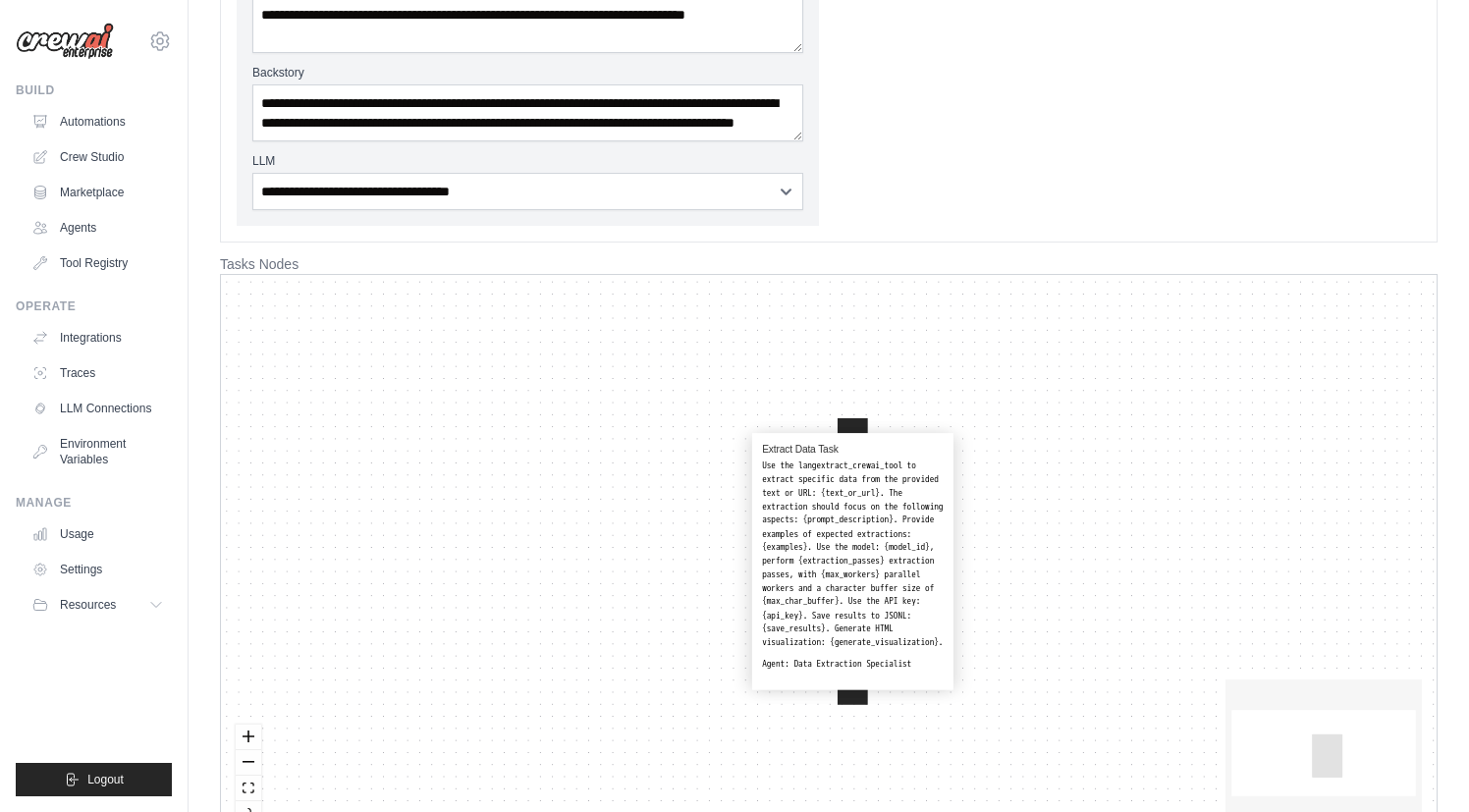 scroll, scrollTop: 329, scrollLeft: 0, axis: vertical 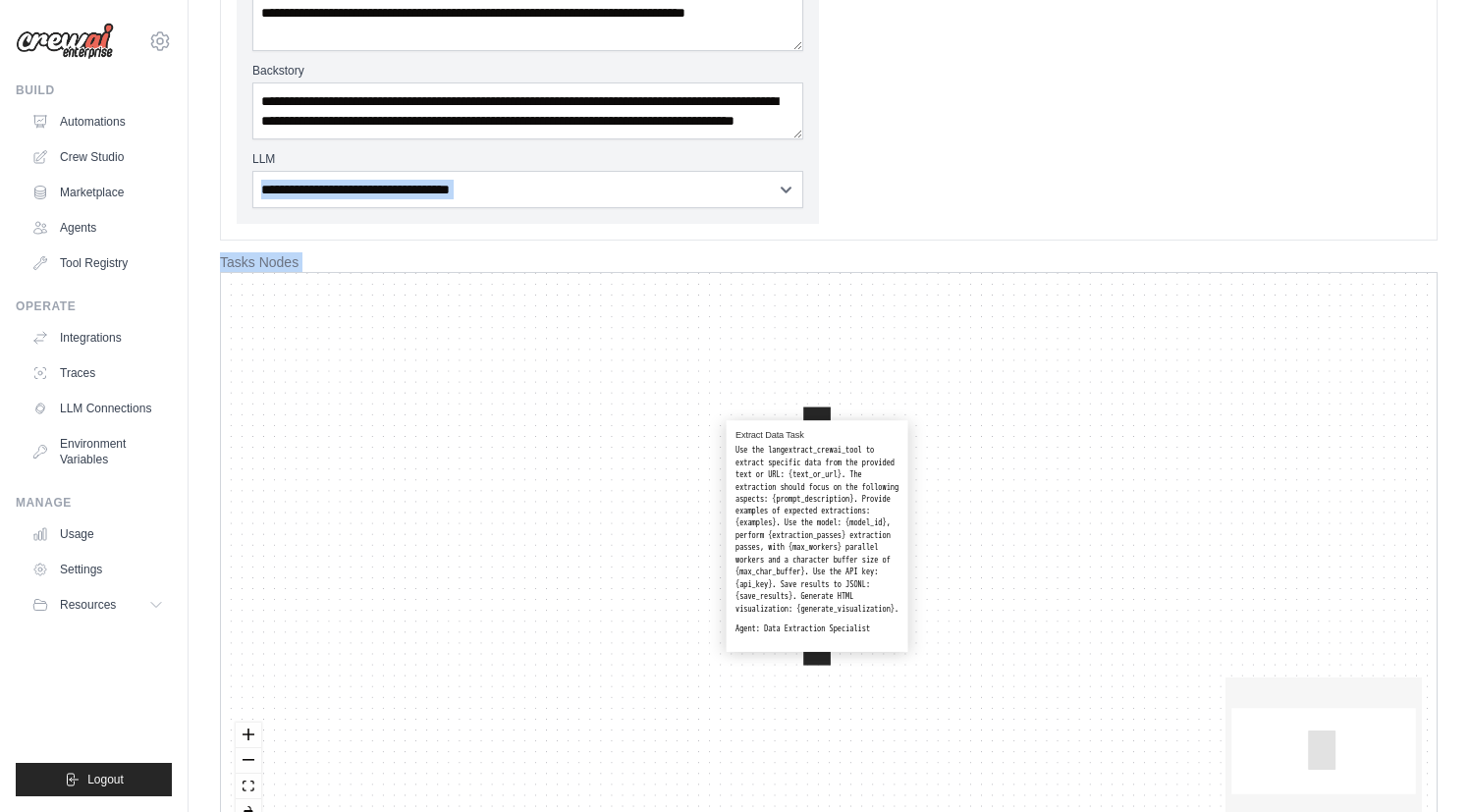 drag, startPoint x: 865, startPoint y: 226, endPoint x: 854, endPoint y: 355, distance: 129.46814 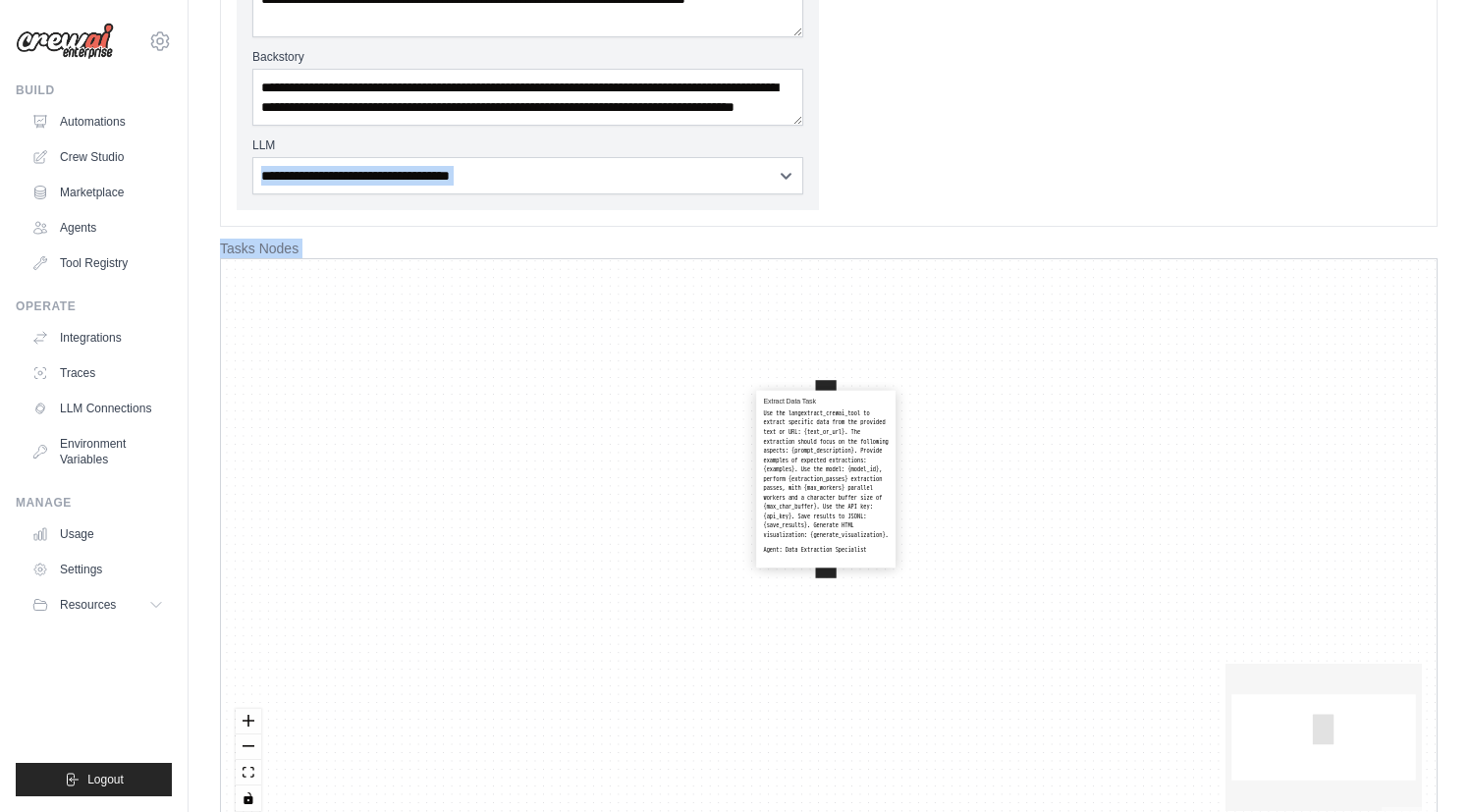 scroll, scrollTop: 346, scrollLeft: 0, axis: vertical 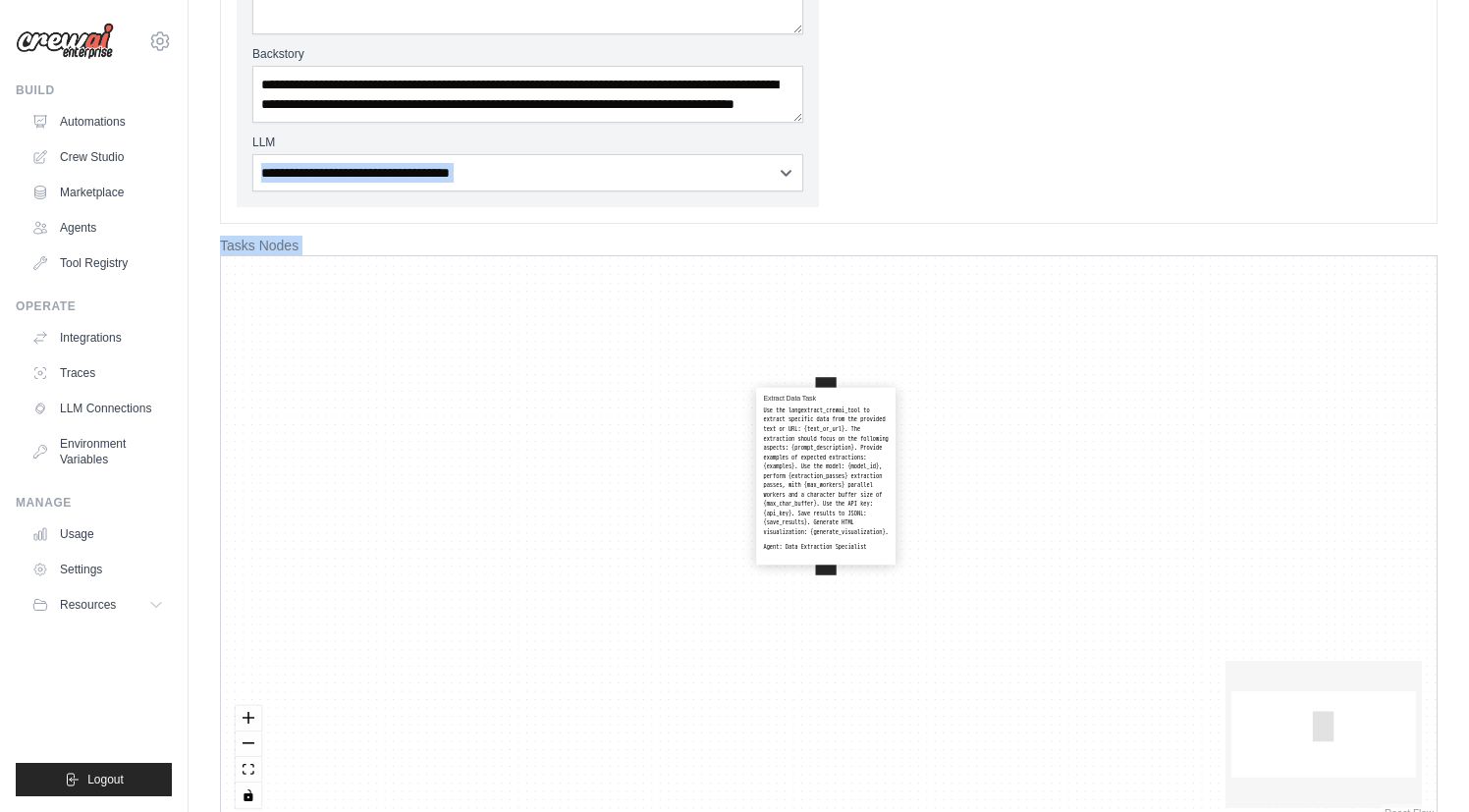 drag, startPoint x: 865, startPoint y: 153, endPoint x: 861, endPoint y: 371, distance: 218.03669 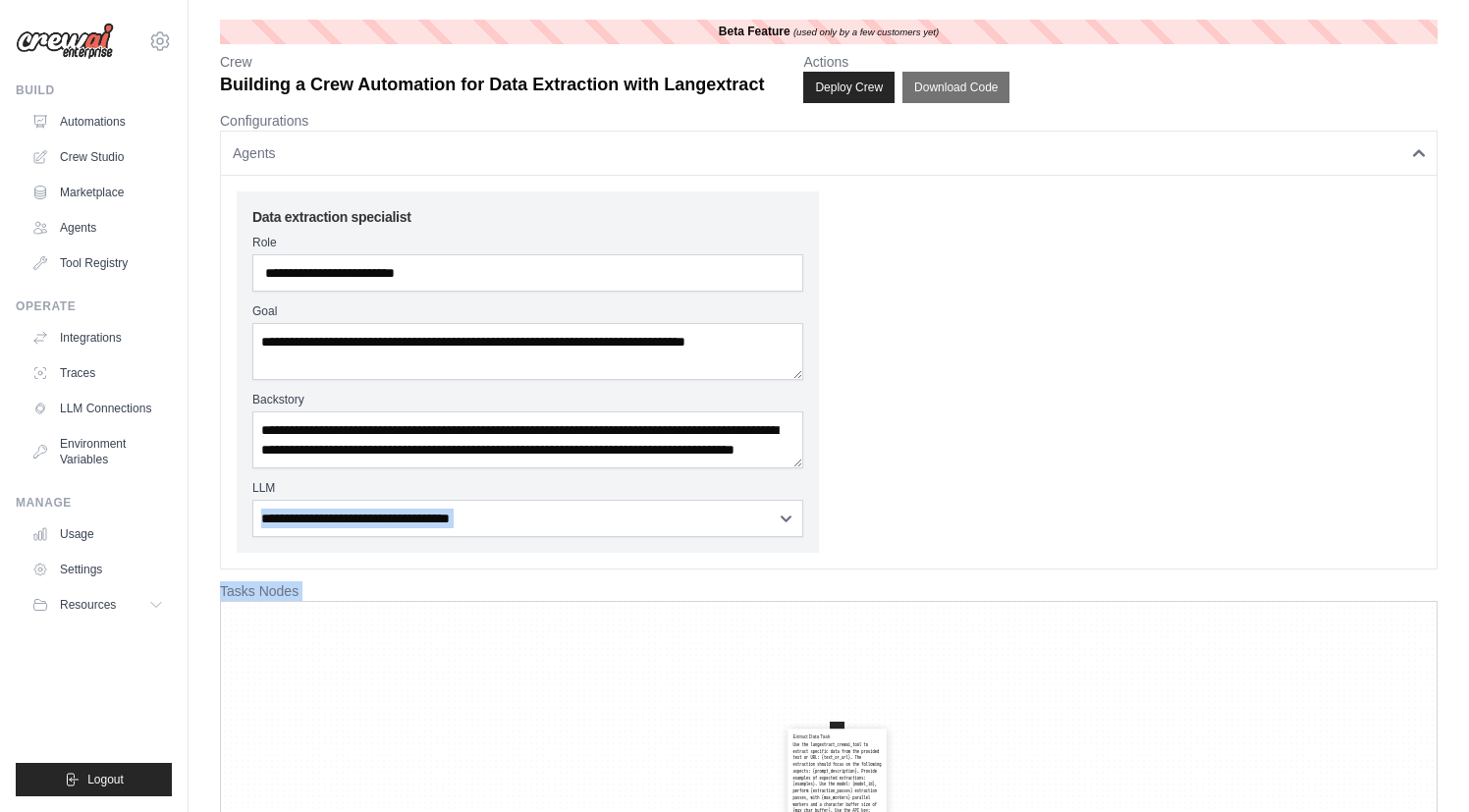 scroll, scrollTop: -1, scrollLeft: 0, axis: vertical 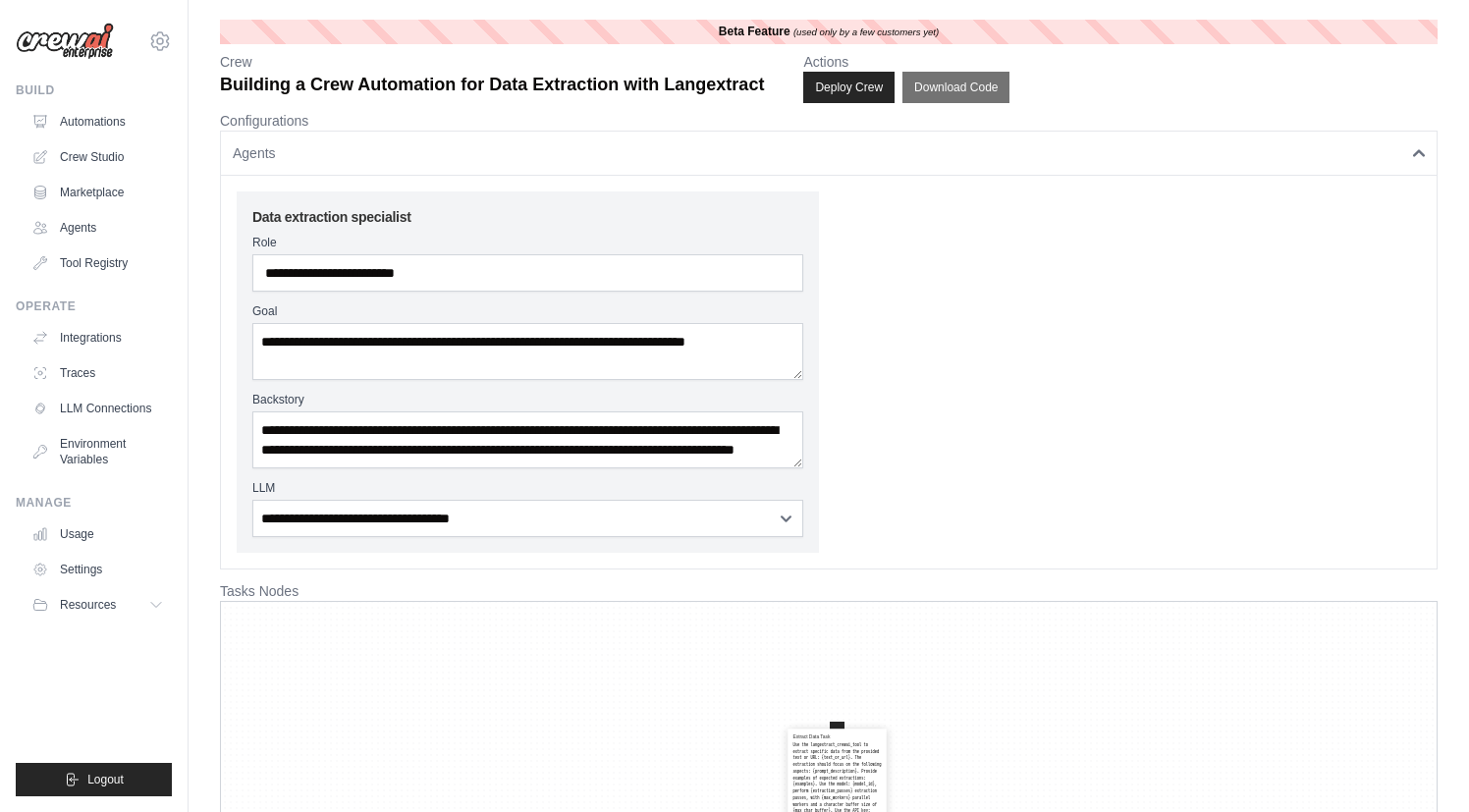 drag, startPoint x: 913, startPoint y: 236, endPoint x: 919, endPoint y: 191, distance: 45.39824 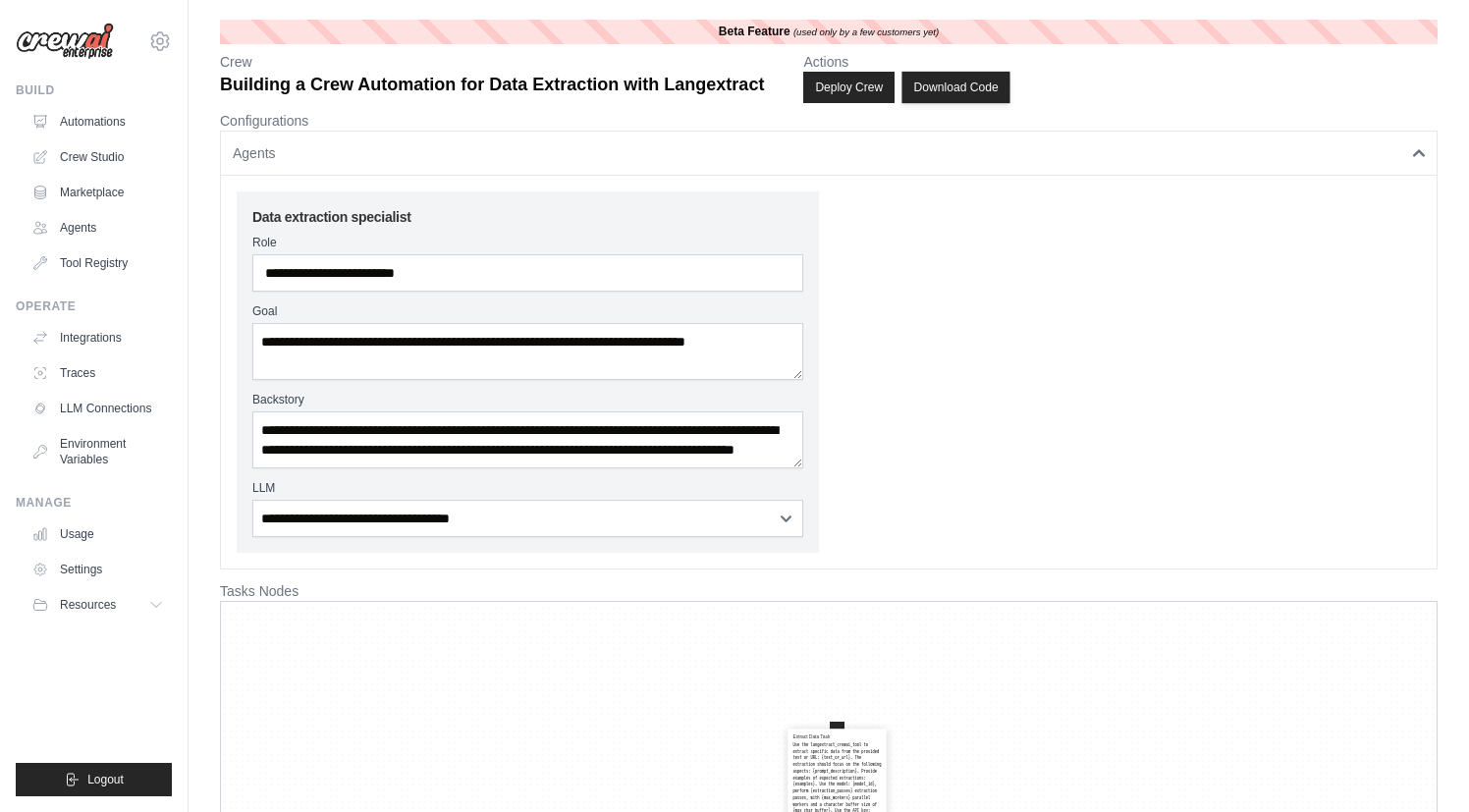 click on "Download Code" at bounding box center [956, 87] 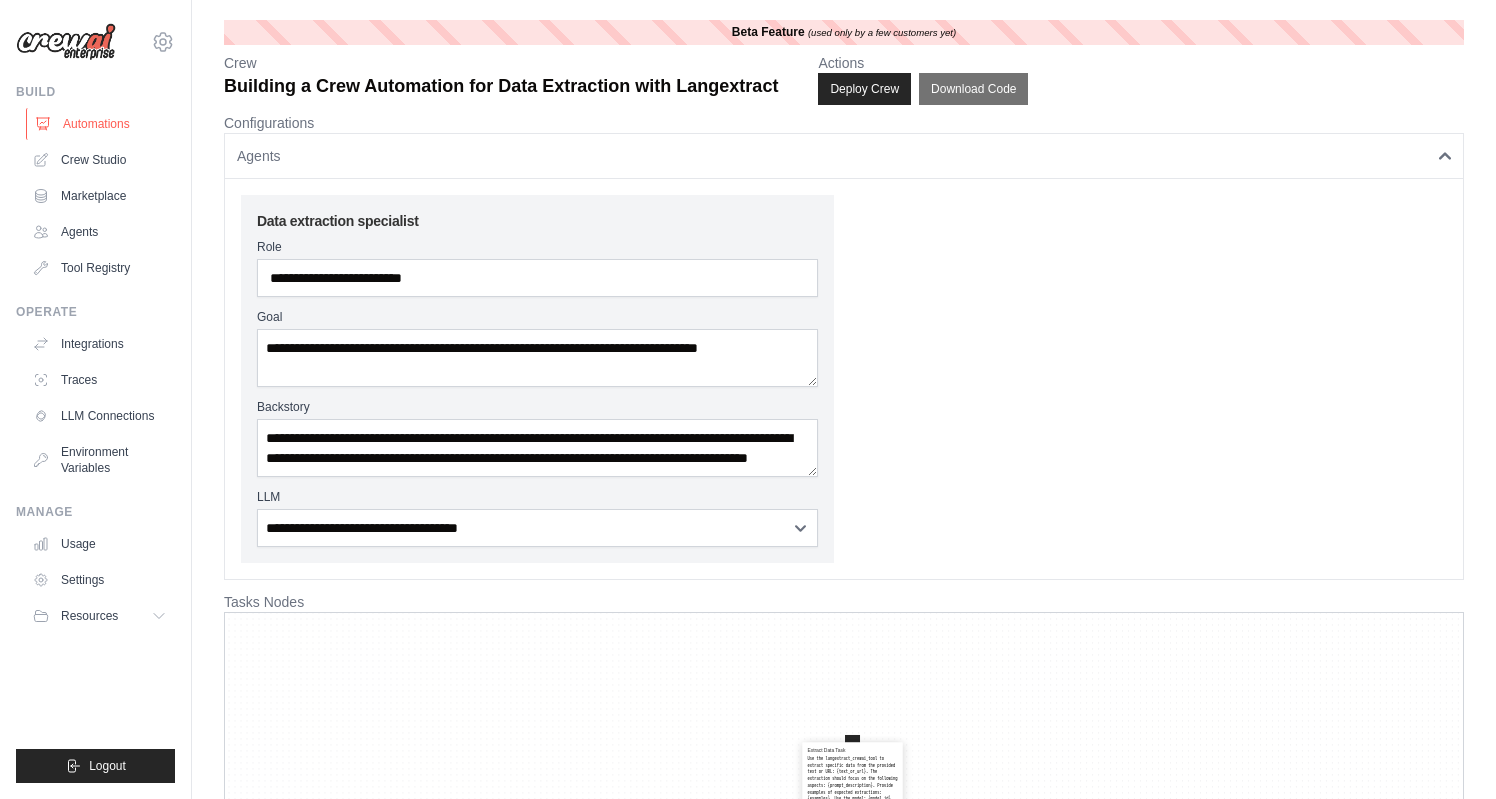 click on "Automations" at bounding box center (101, 124) 